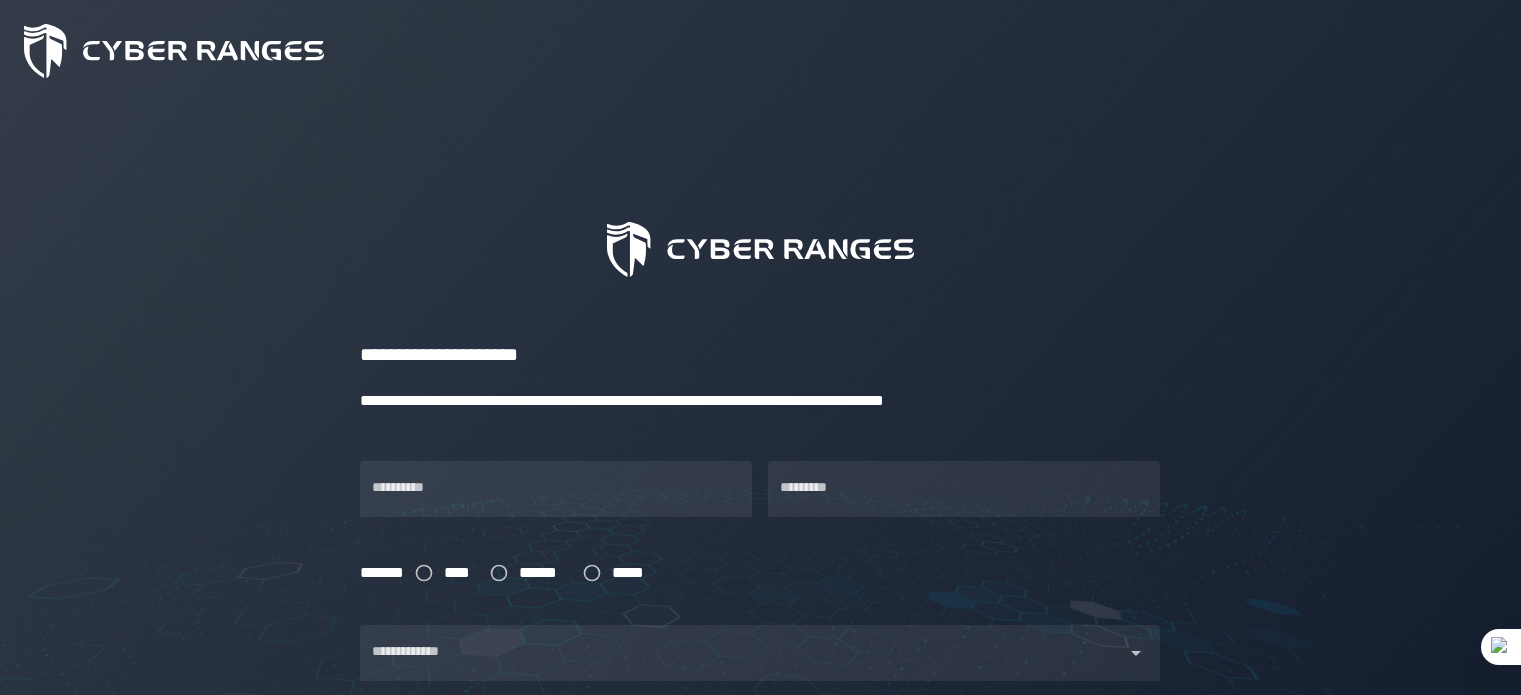 scroll, scrollTop: 0, scrollLeft: 0, axis: both 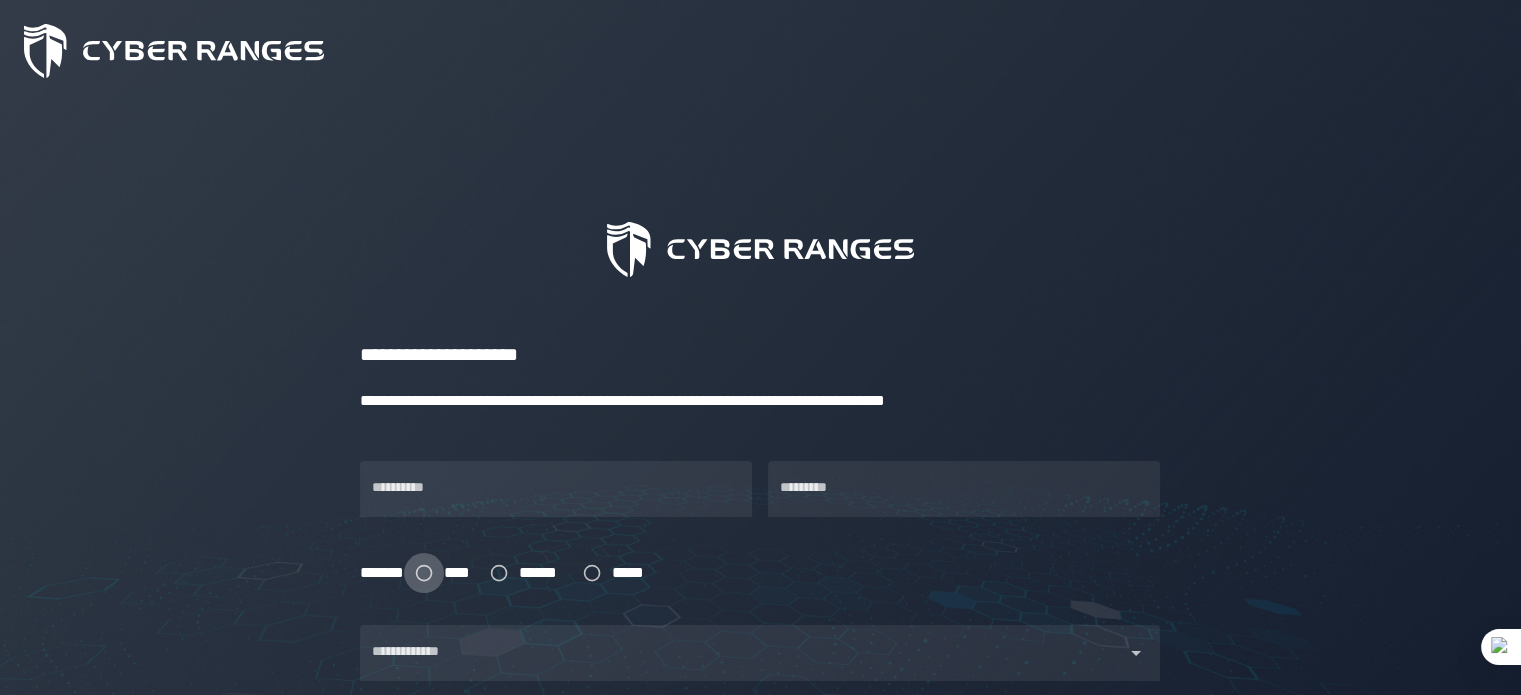 click 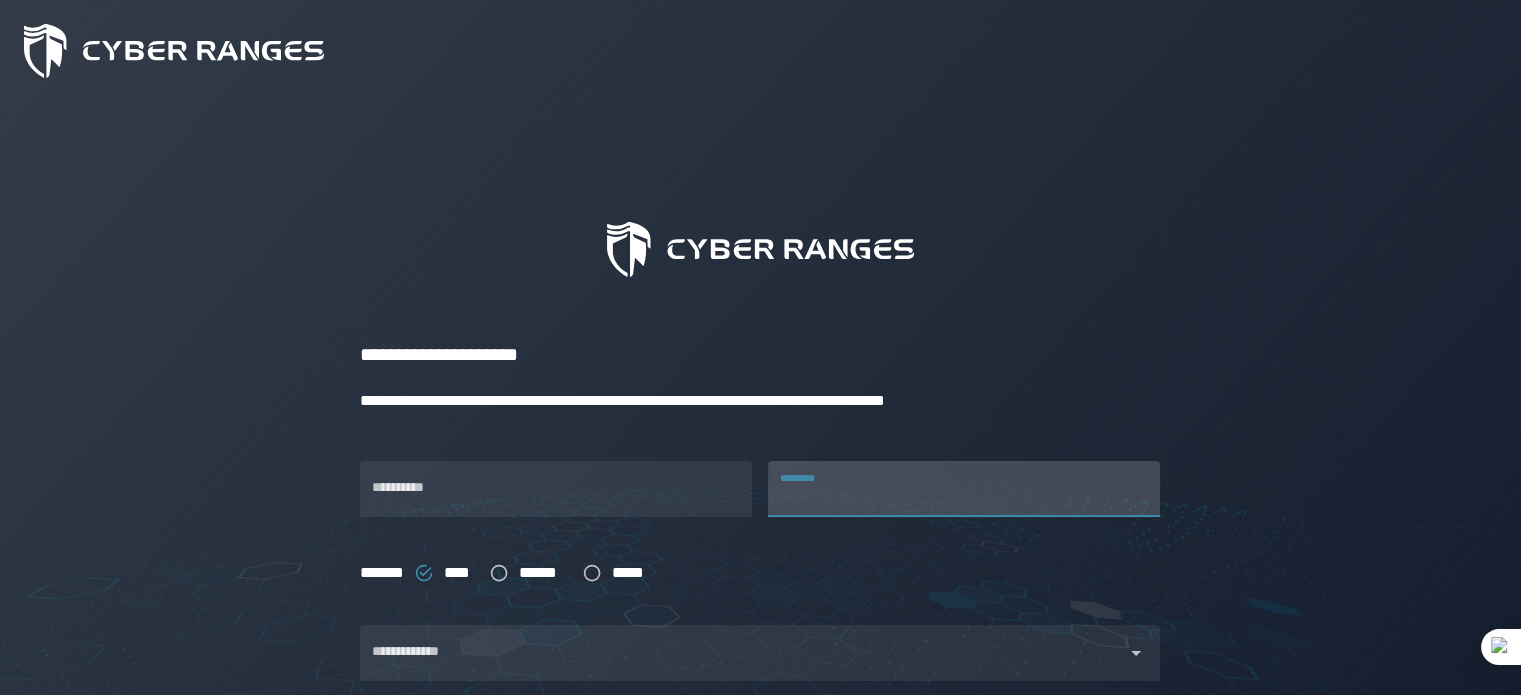 click on "*********" at bounding box center (964, 489) 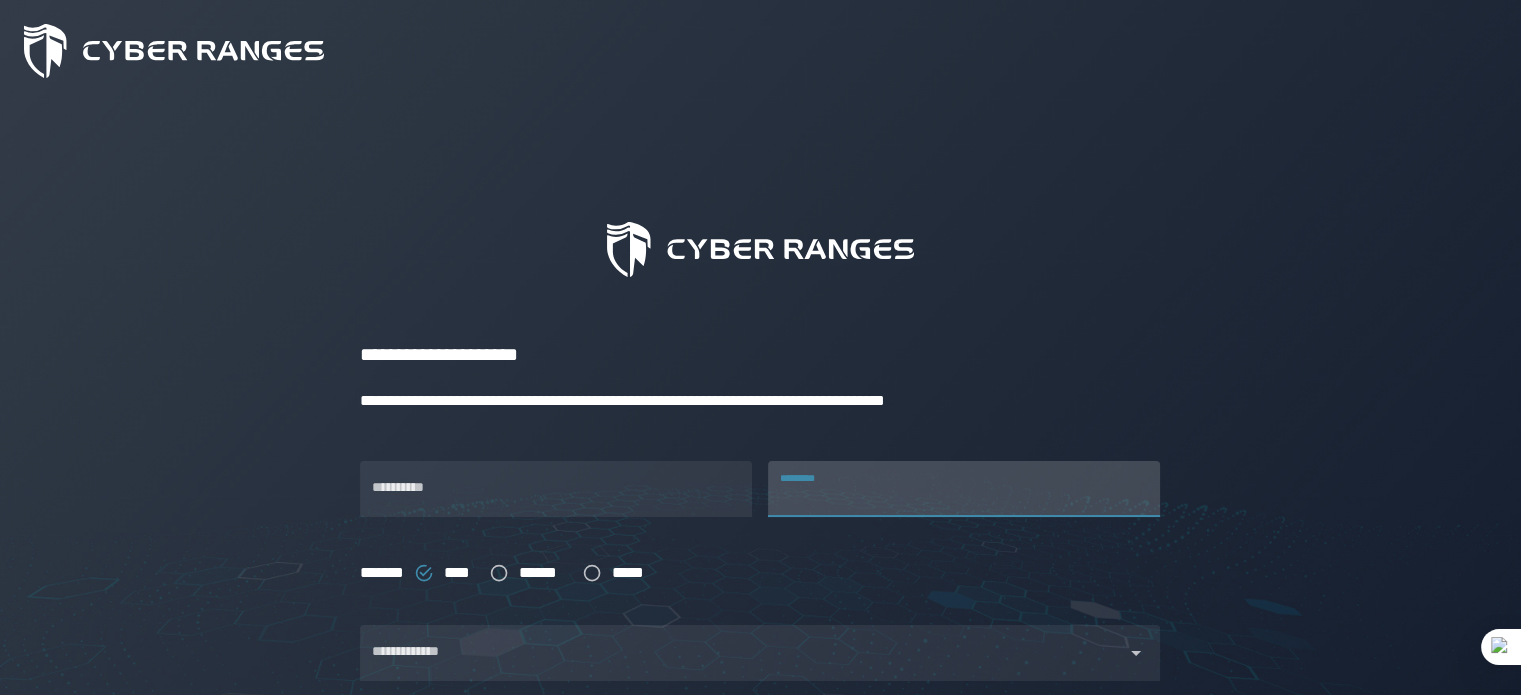 type on "**********" 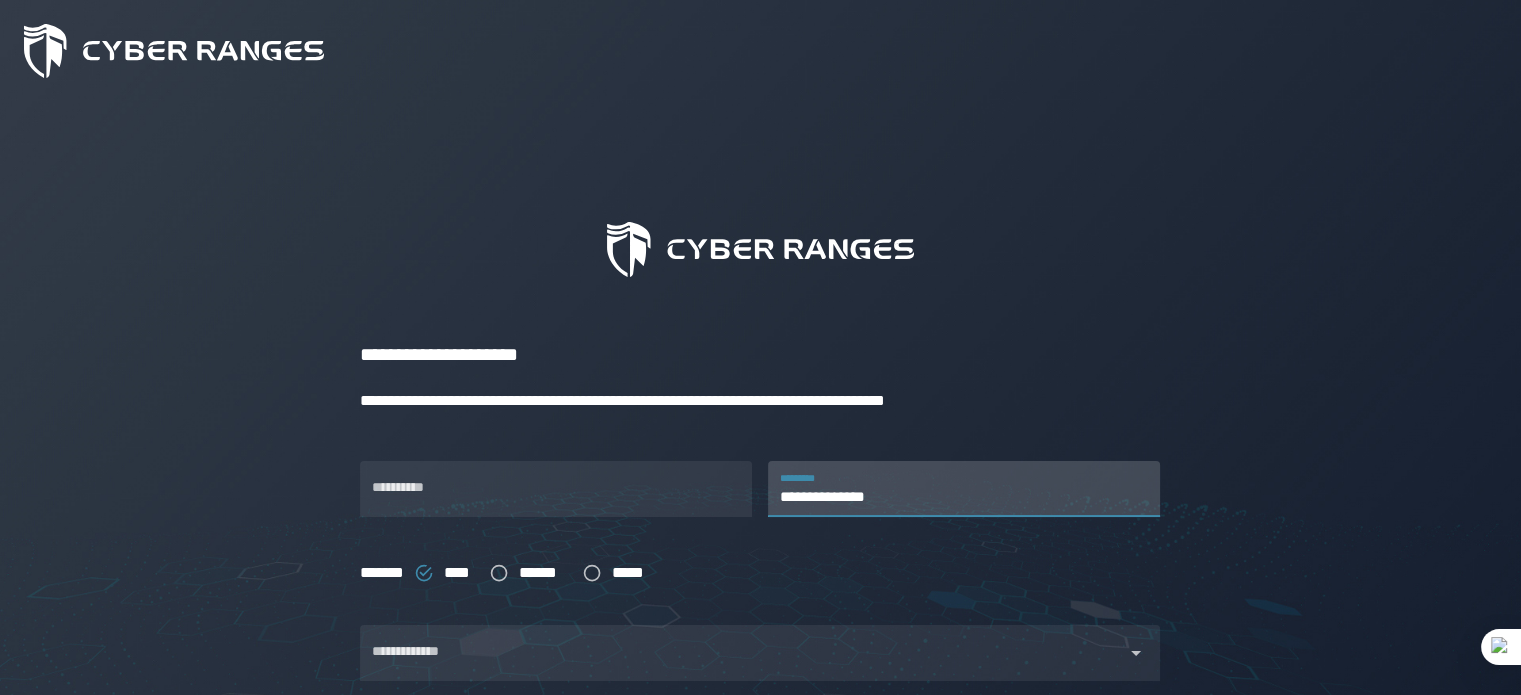 type on "*******" 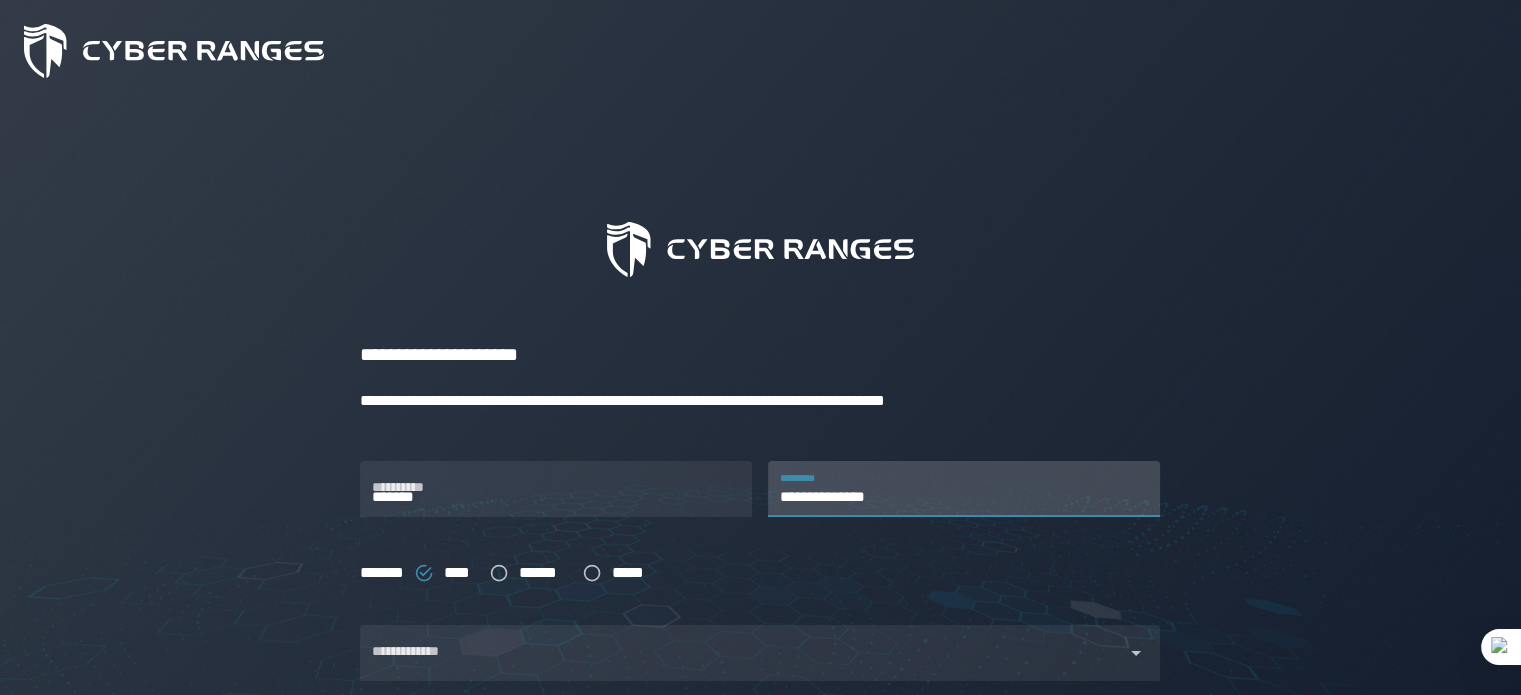type on "**********" 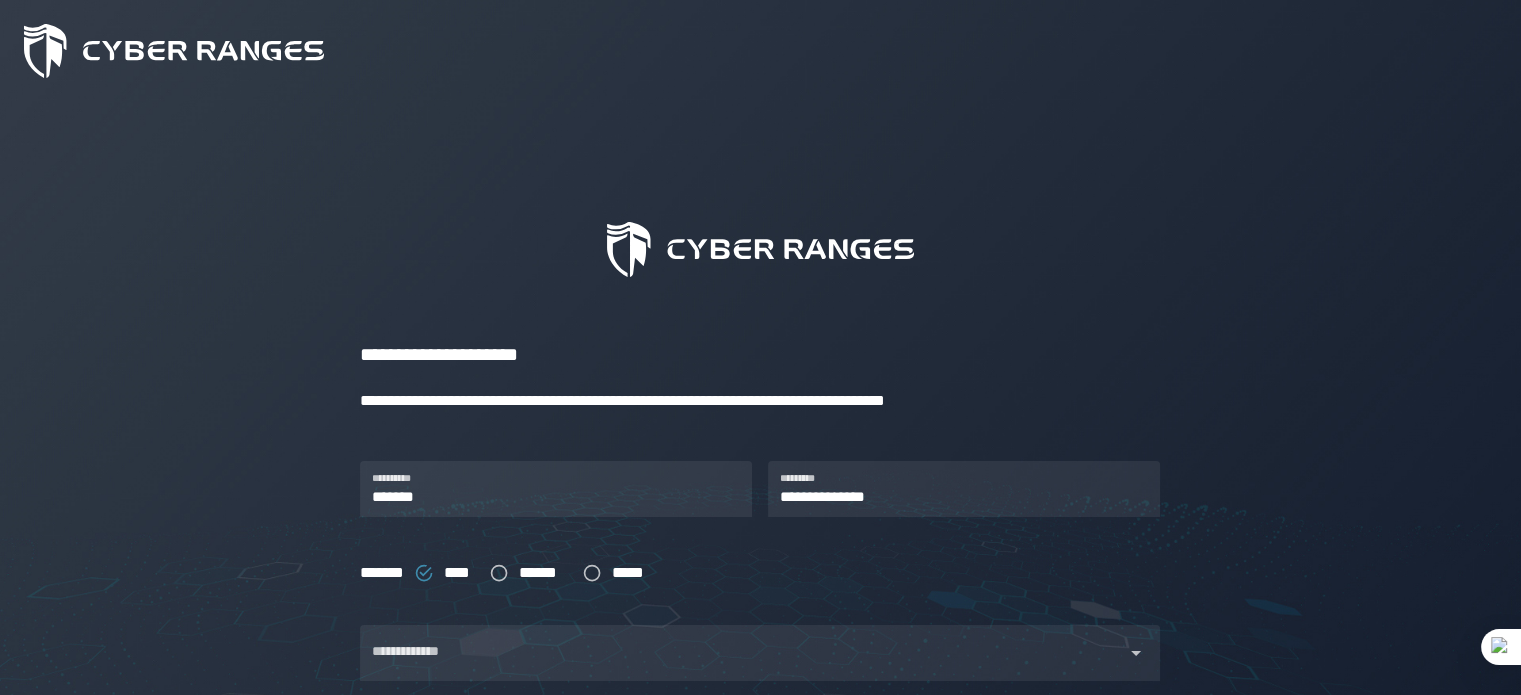 click on "**********" 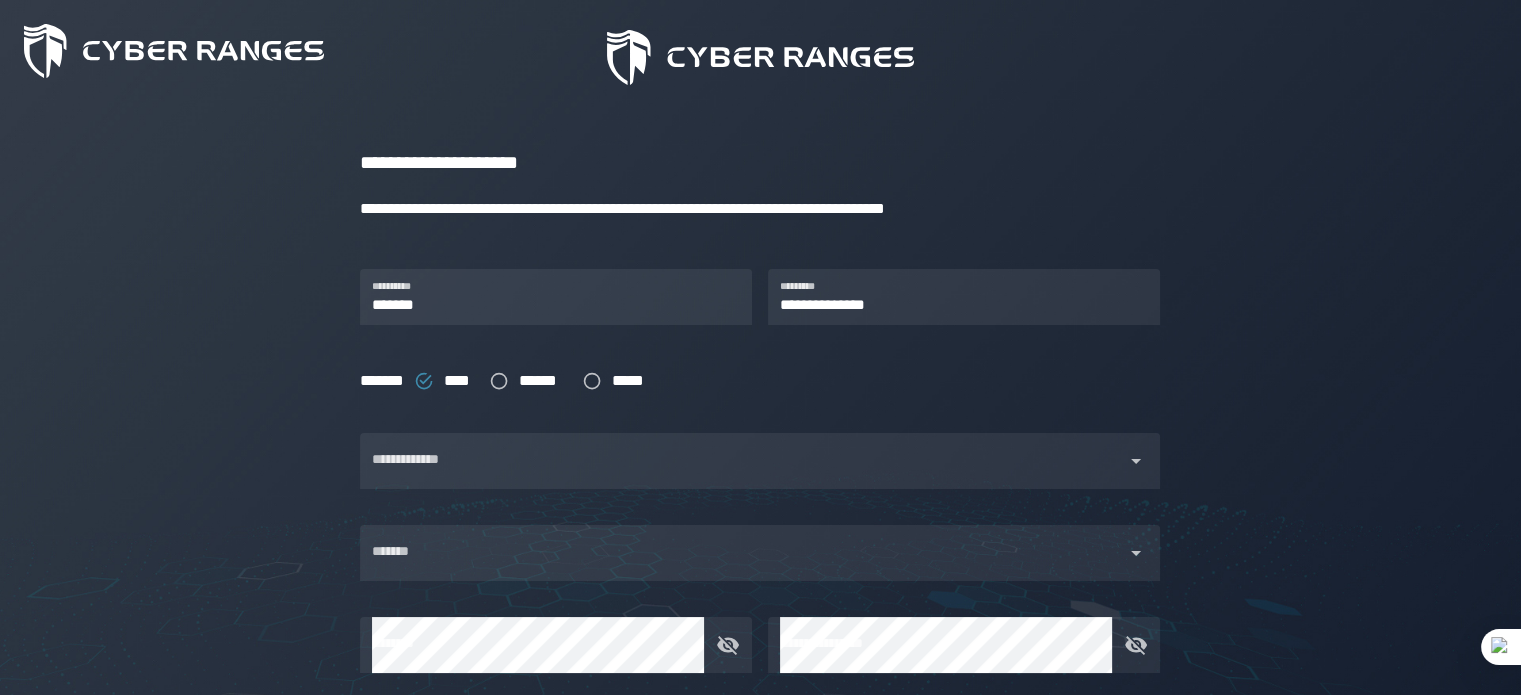 scroll, scrollTop: 218, scrollLeft: 0, axis: vertical 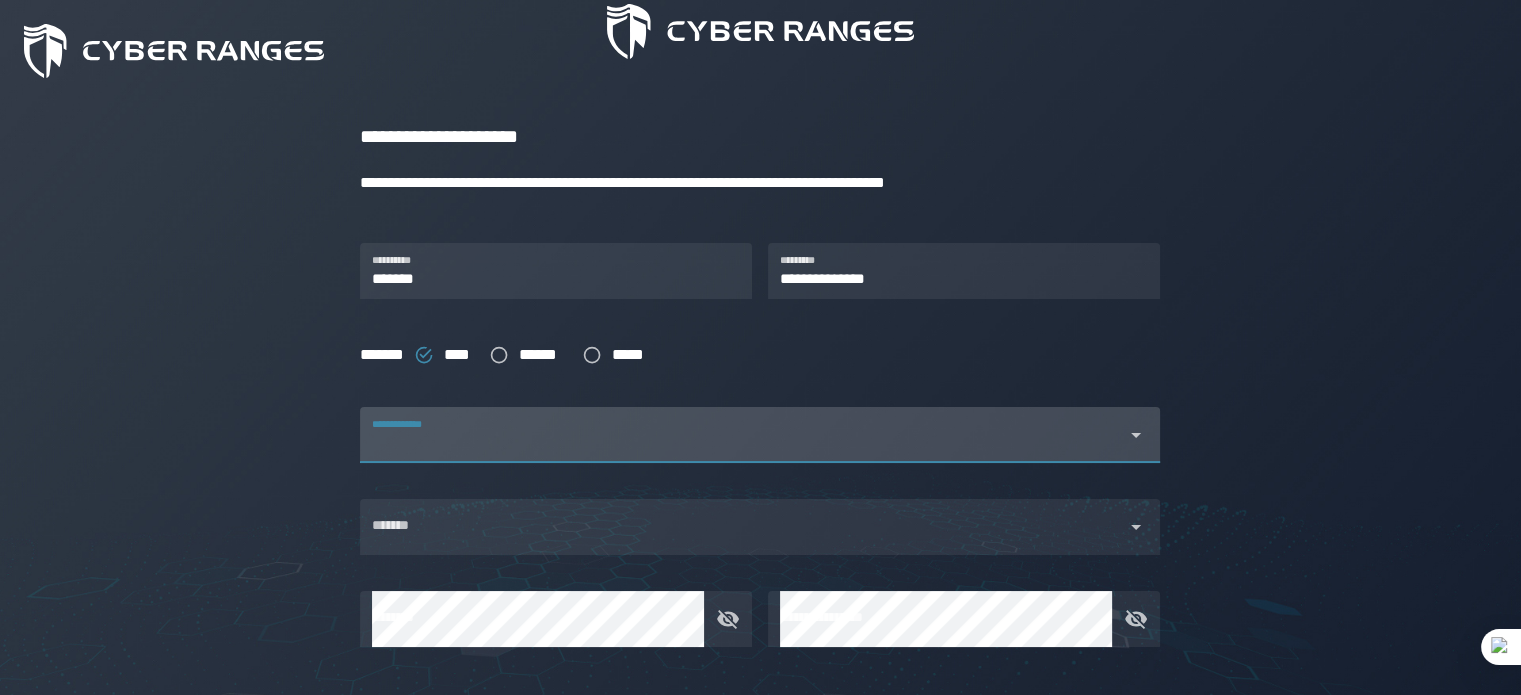 click at bounding box center (742, 447) 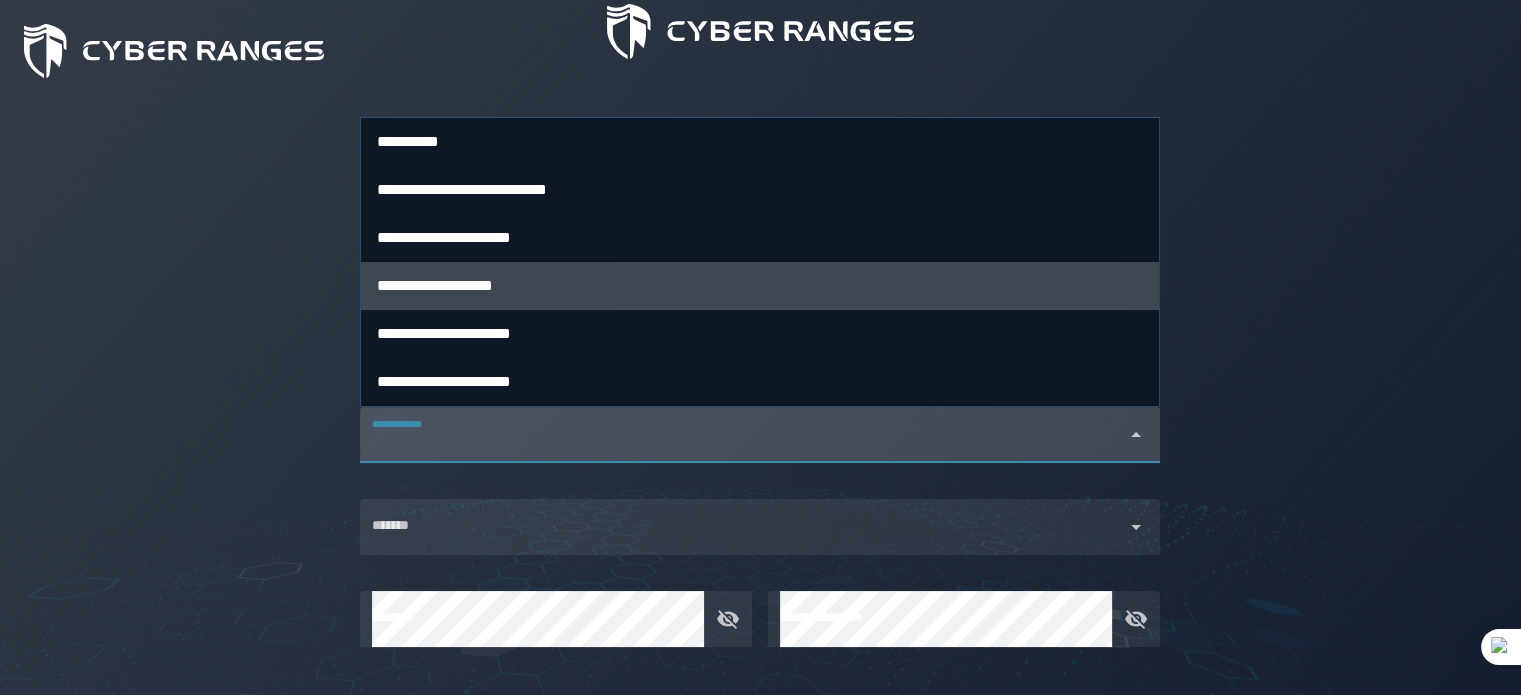 click on "**********" at bounding box center (760, 285) 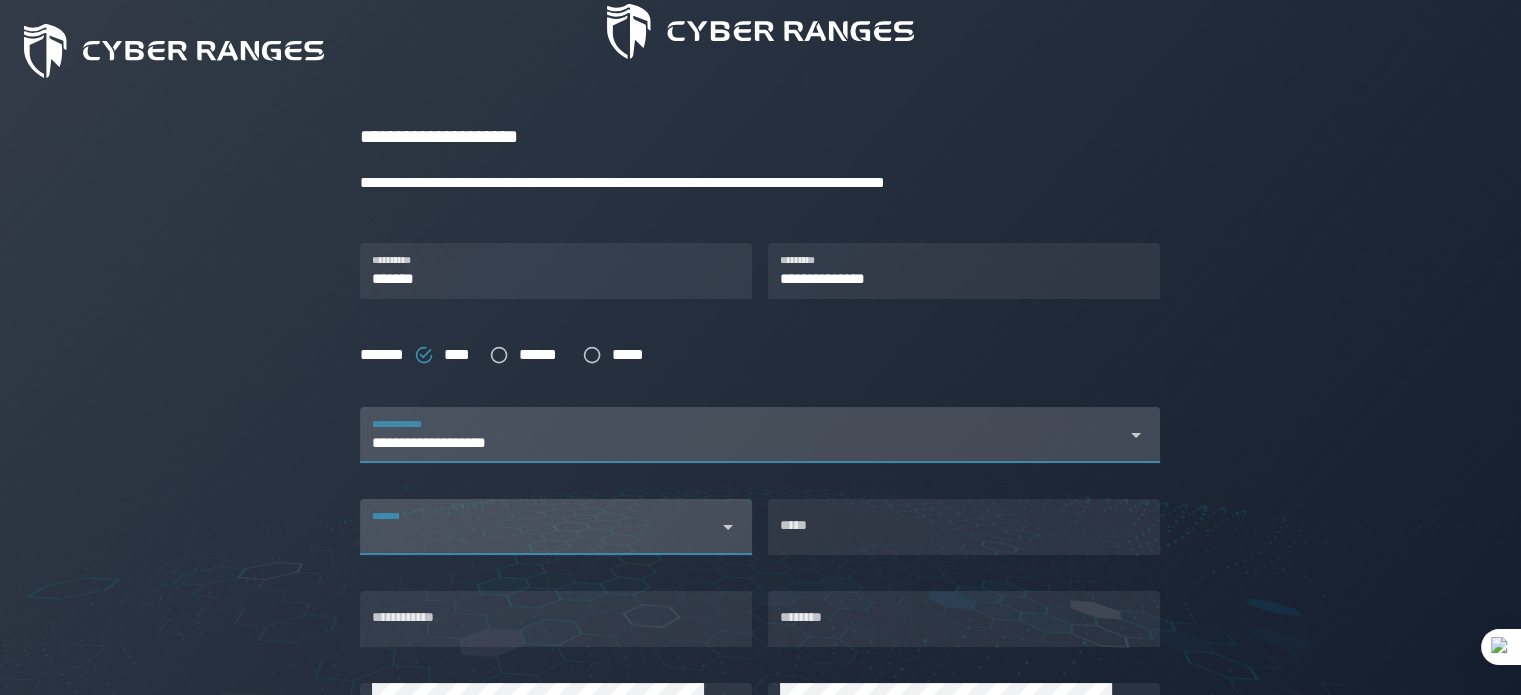 click on "*******" at bounding box center (538, 527) 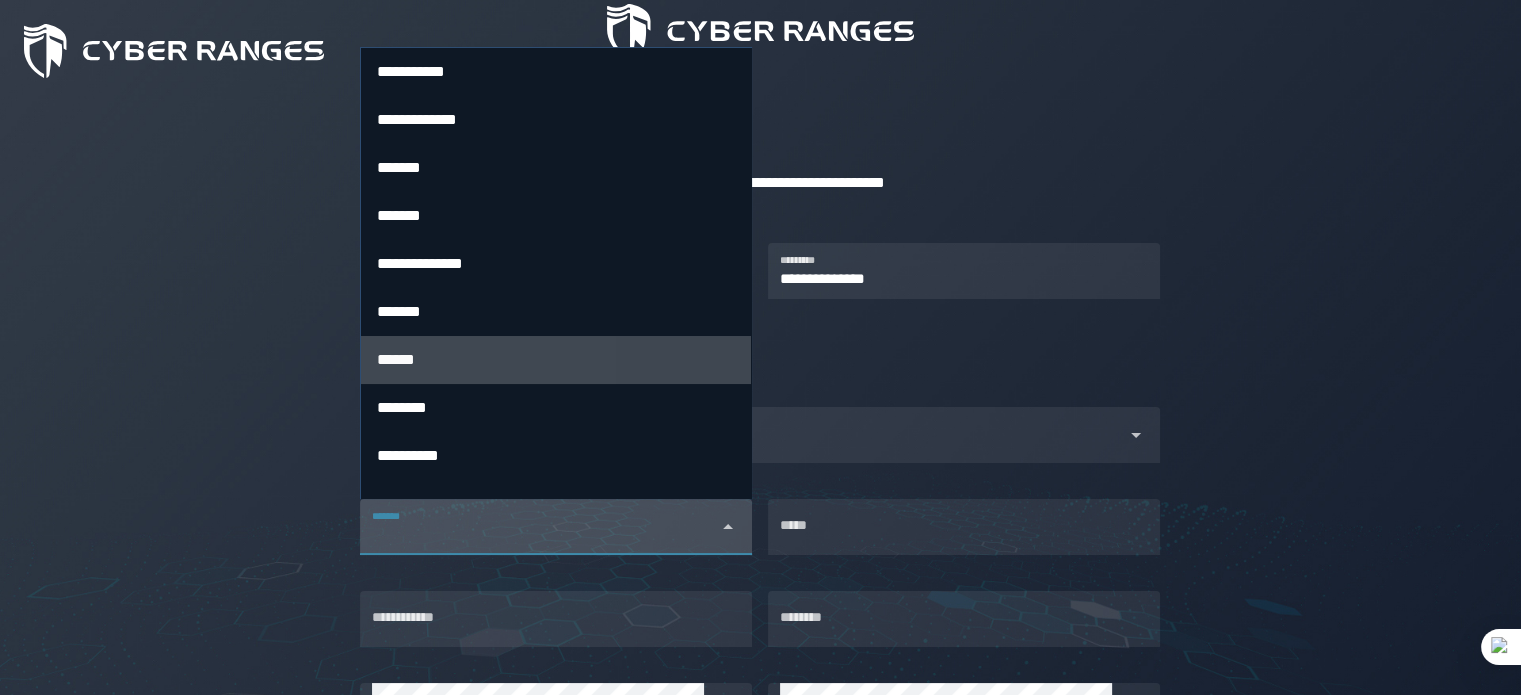 type on "*" 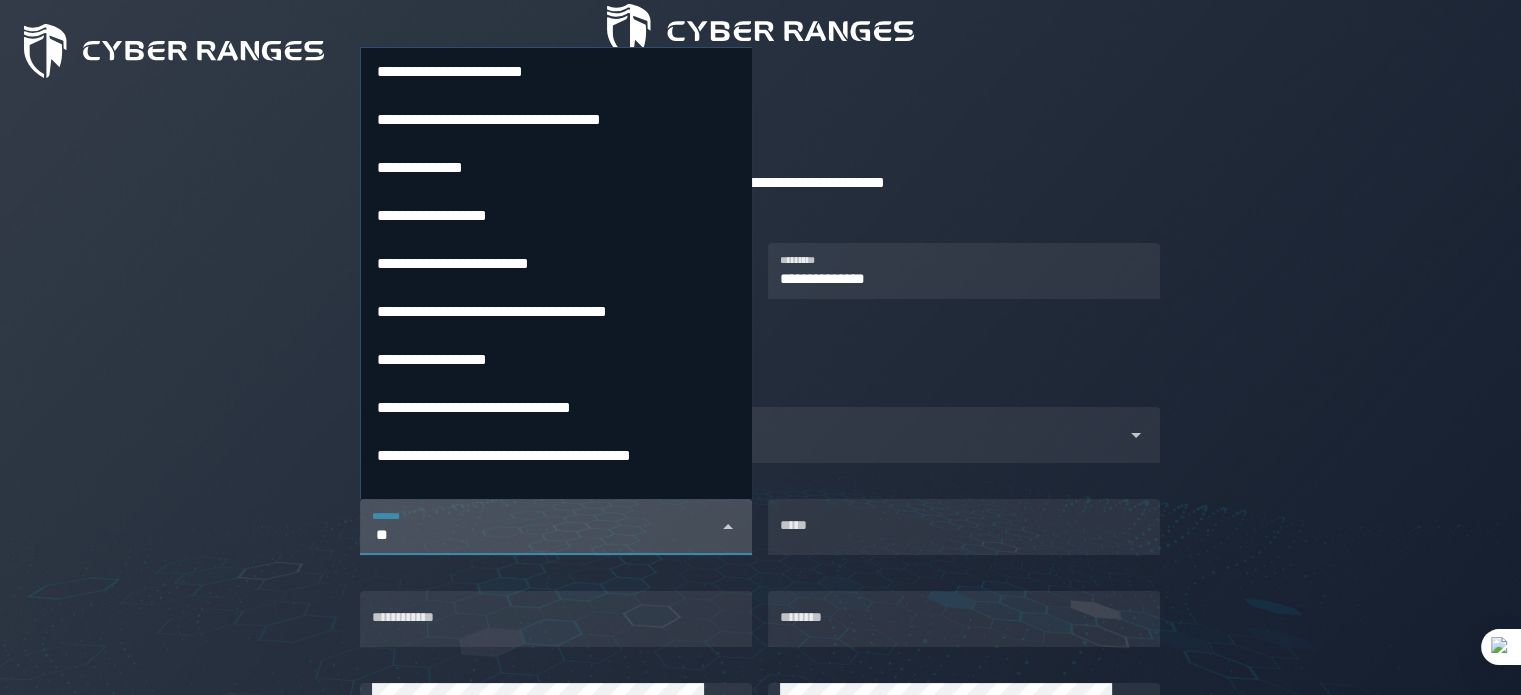 type on "*" 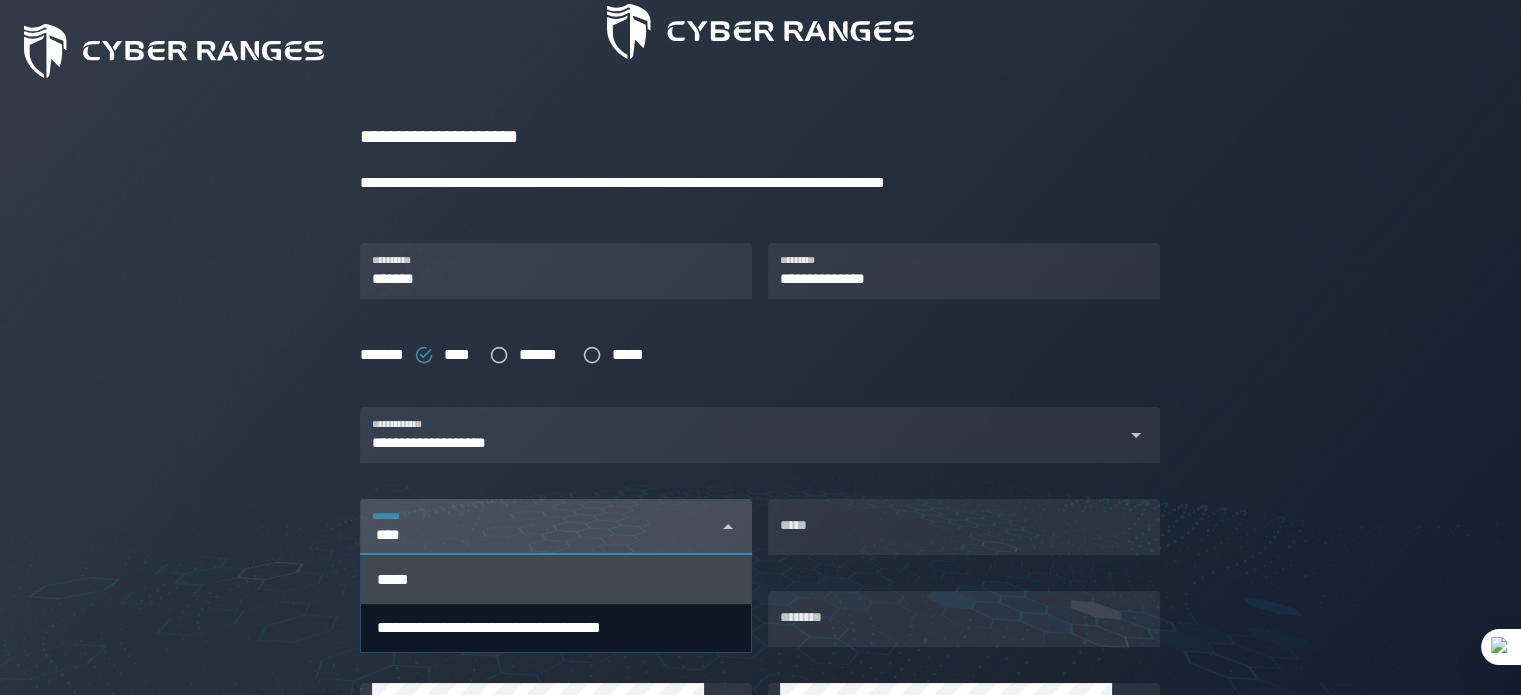type on "****" 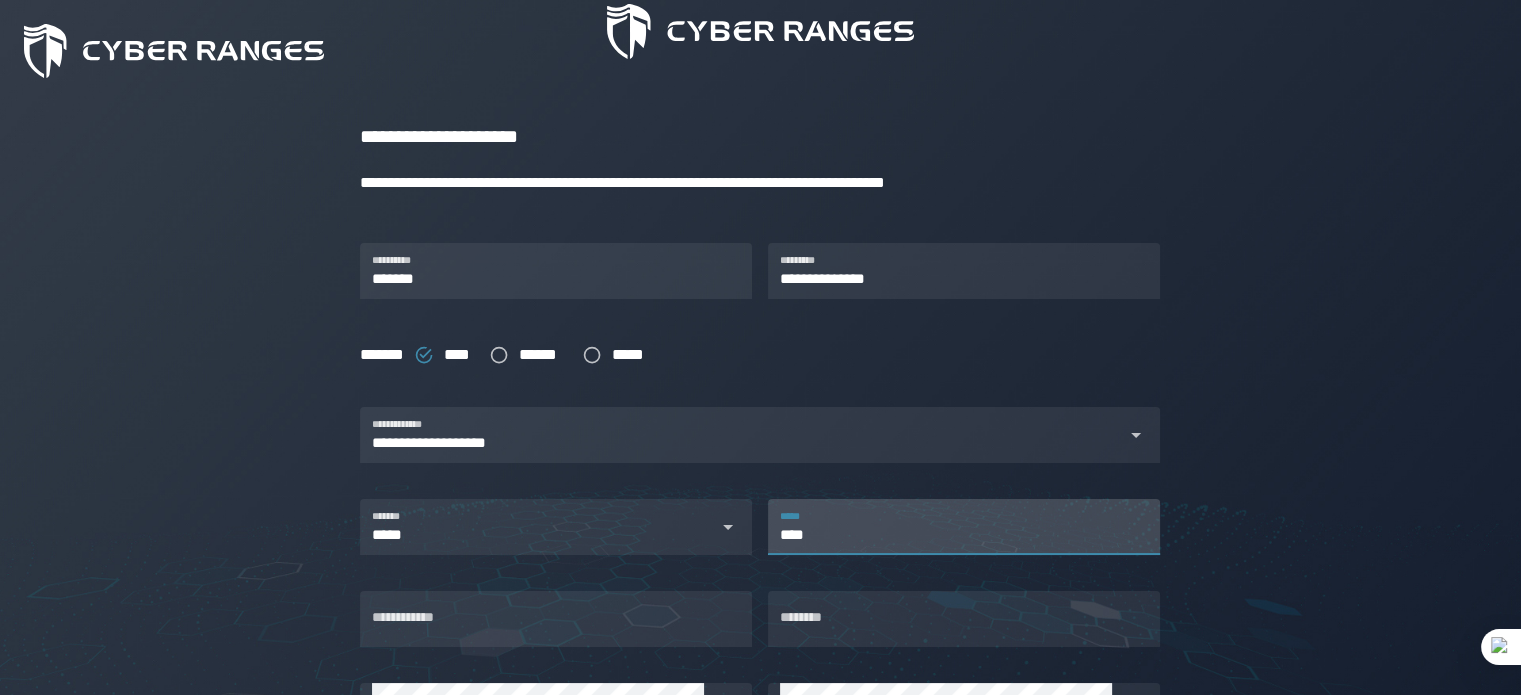 click on "****" at bounding box center (964, 527) 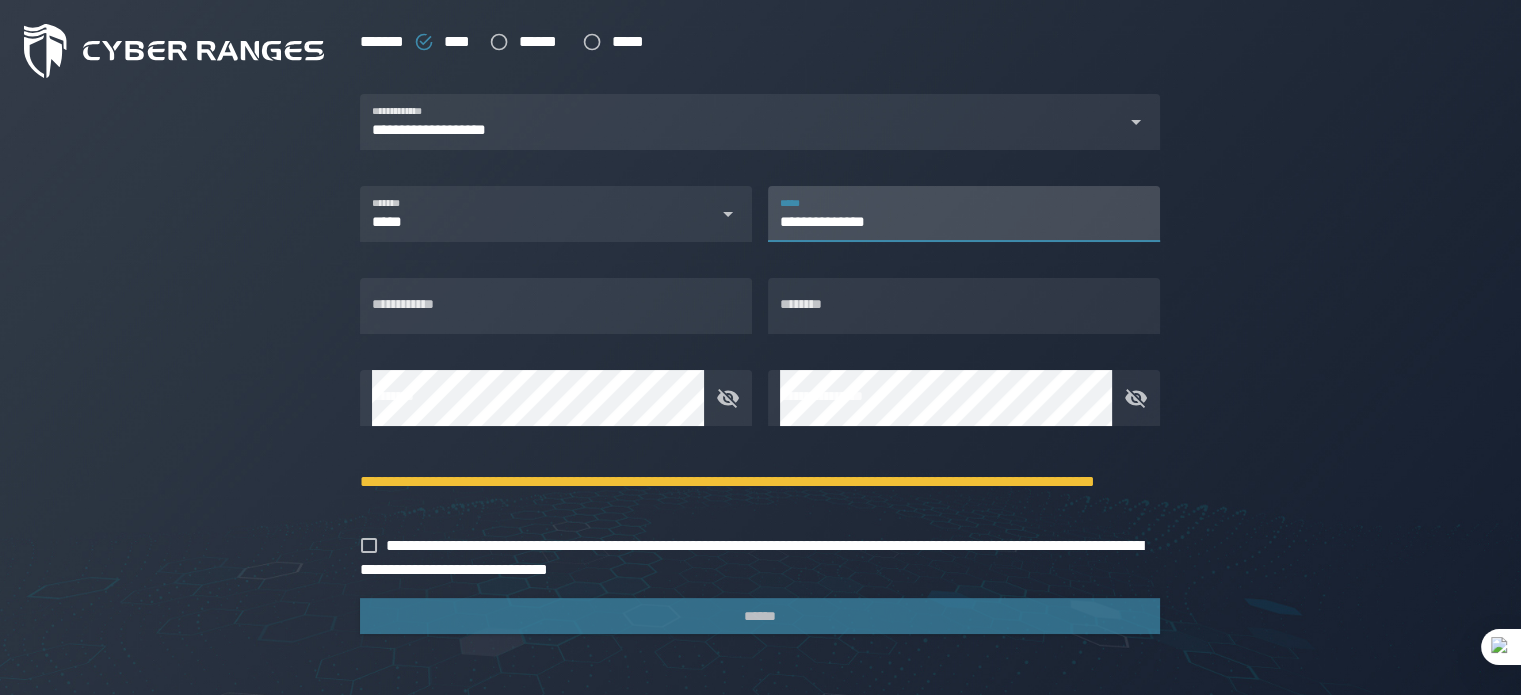 scroll, scrollTop: 533, scrollLeft: 0, axis: vertical 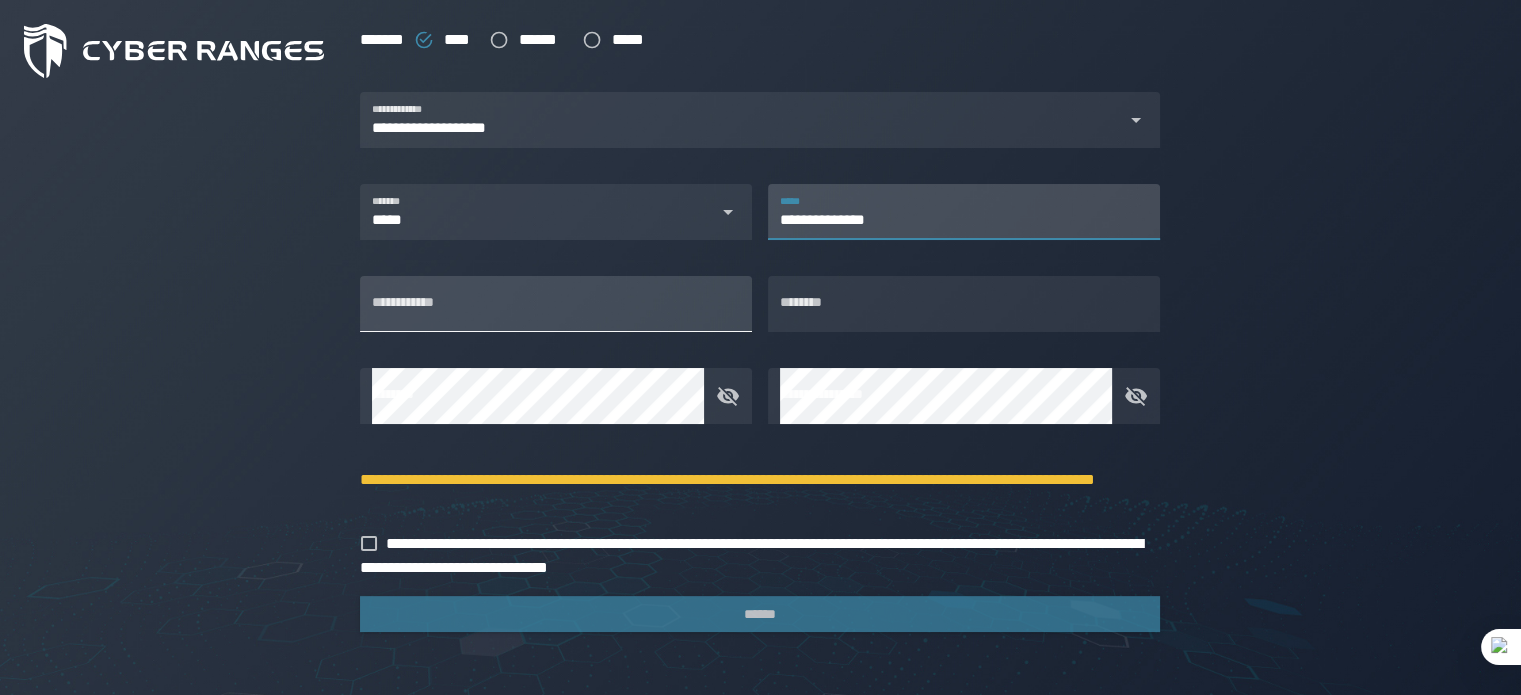 type on "**********" 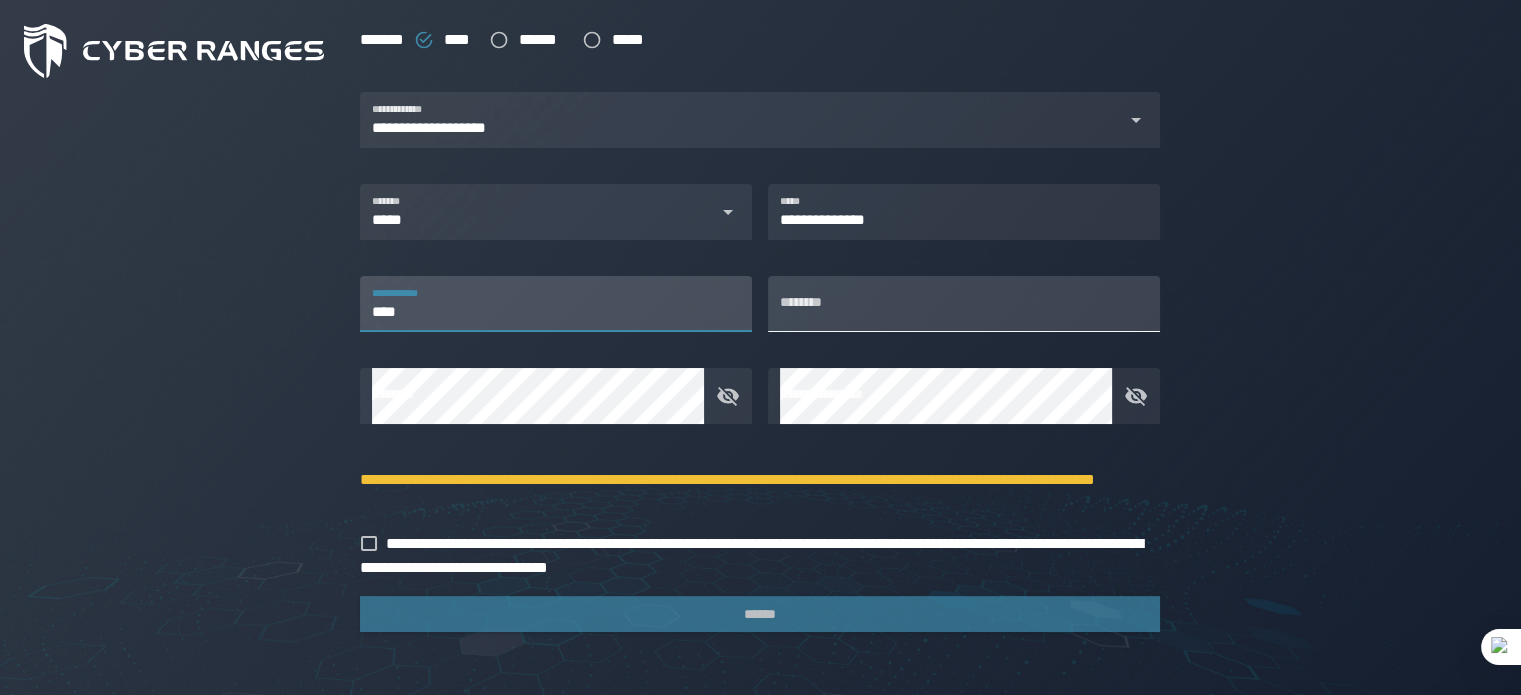 type on "****" 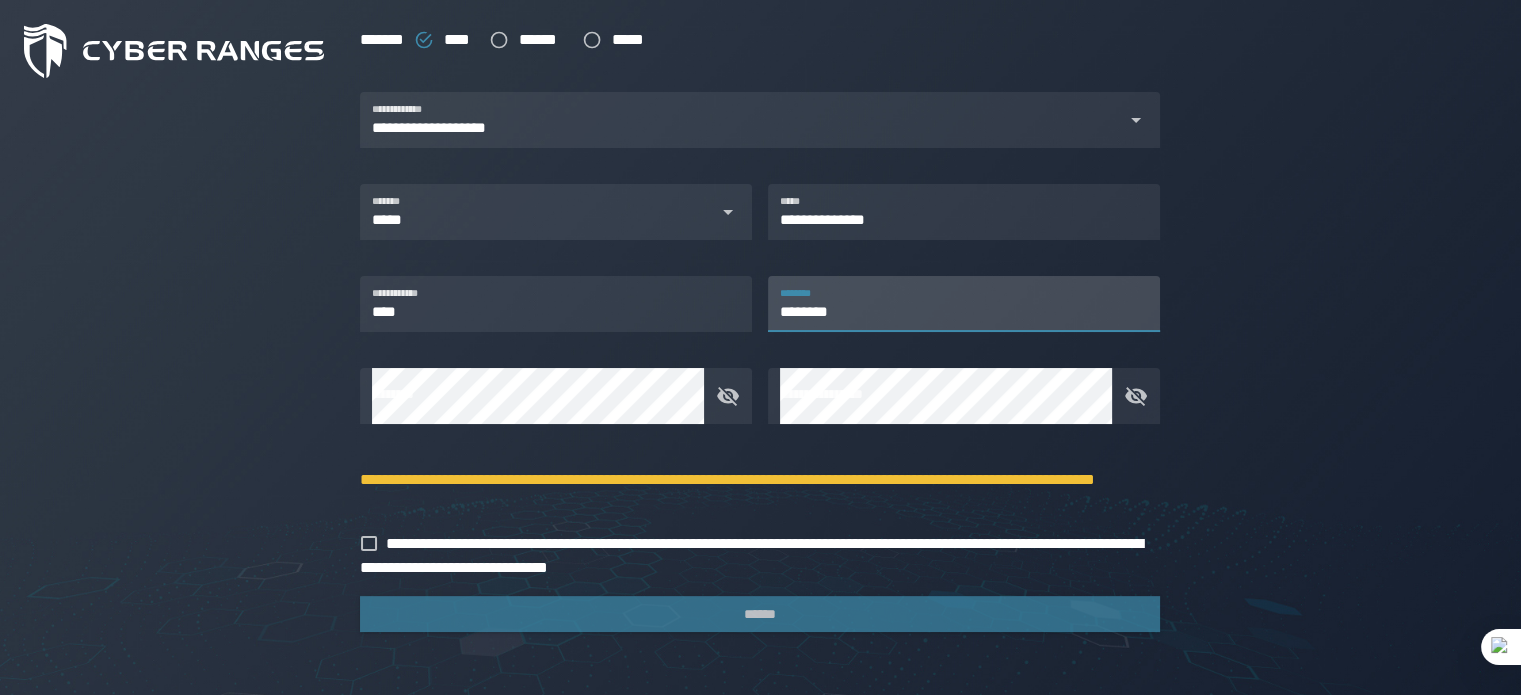 type on "********" 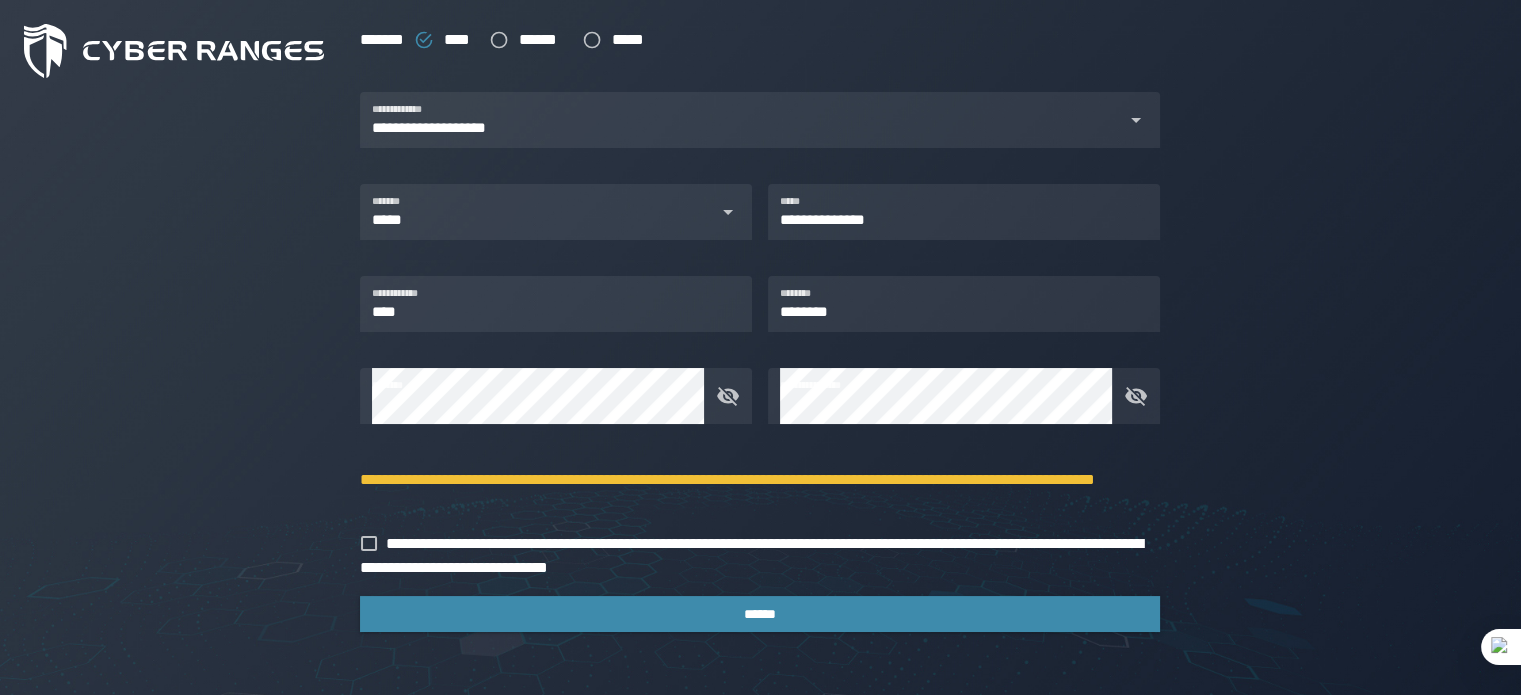 click on "**********" 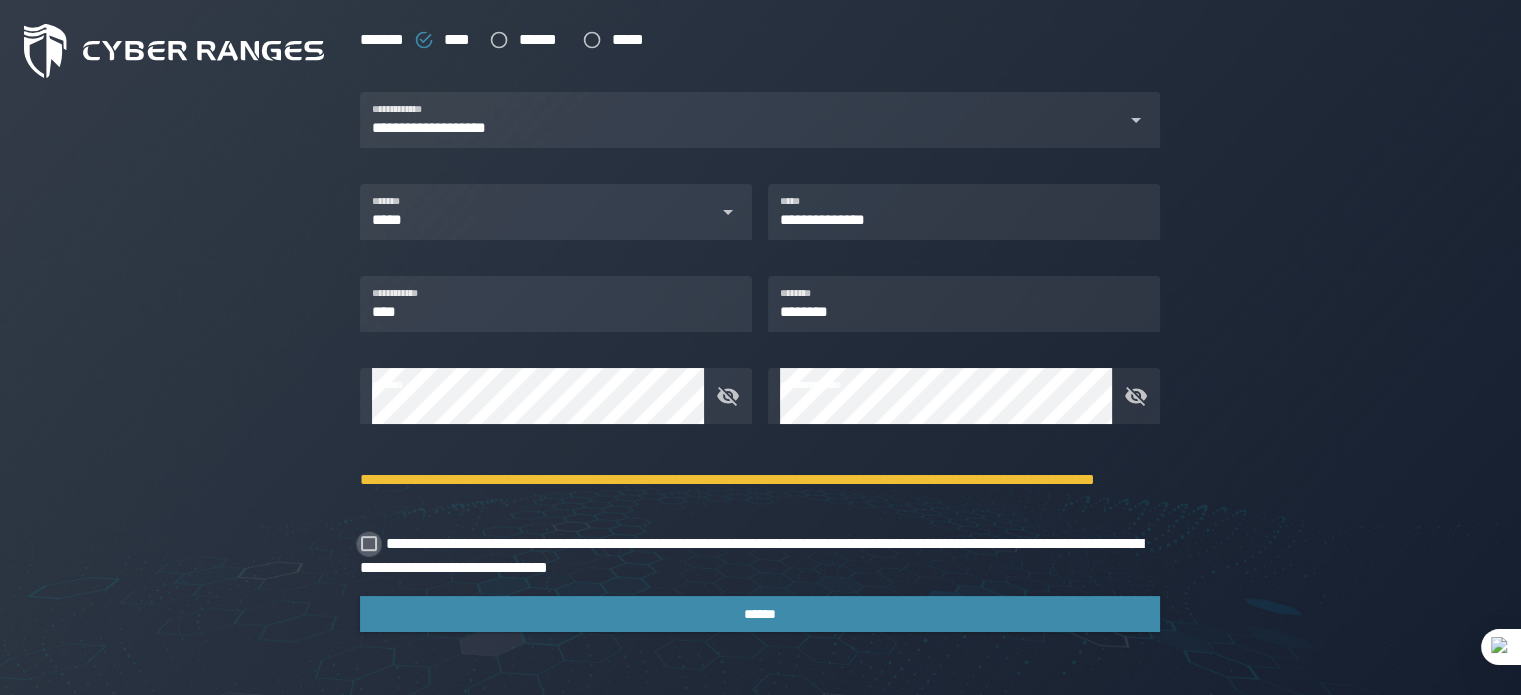 click 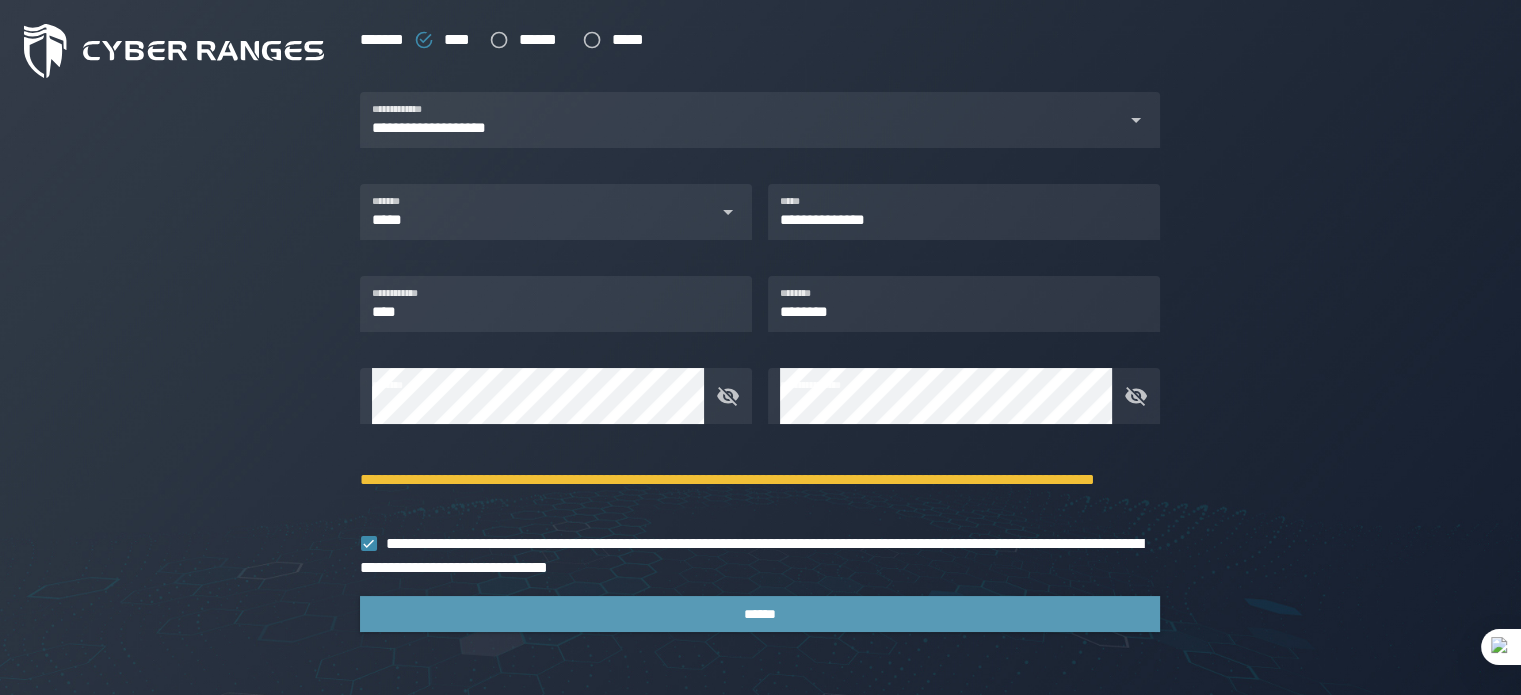 click on "******" at bounding box center [760, 614] 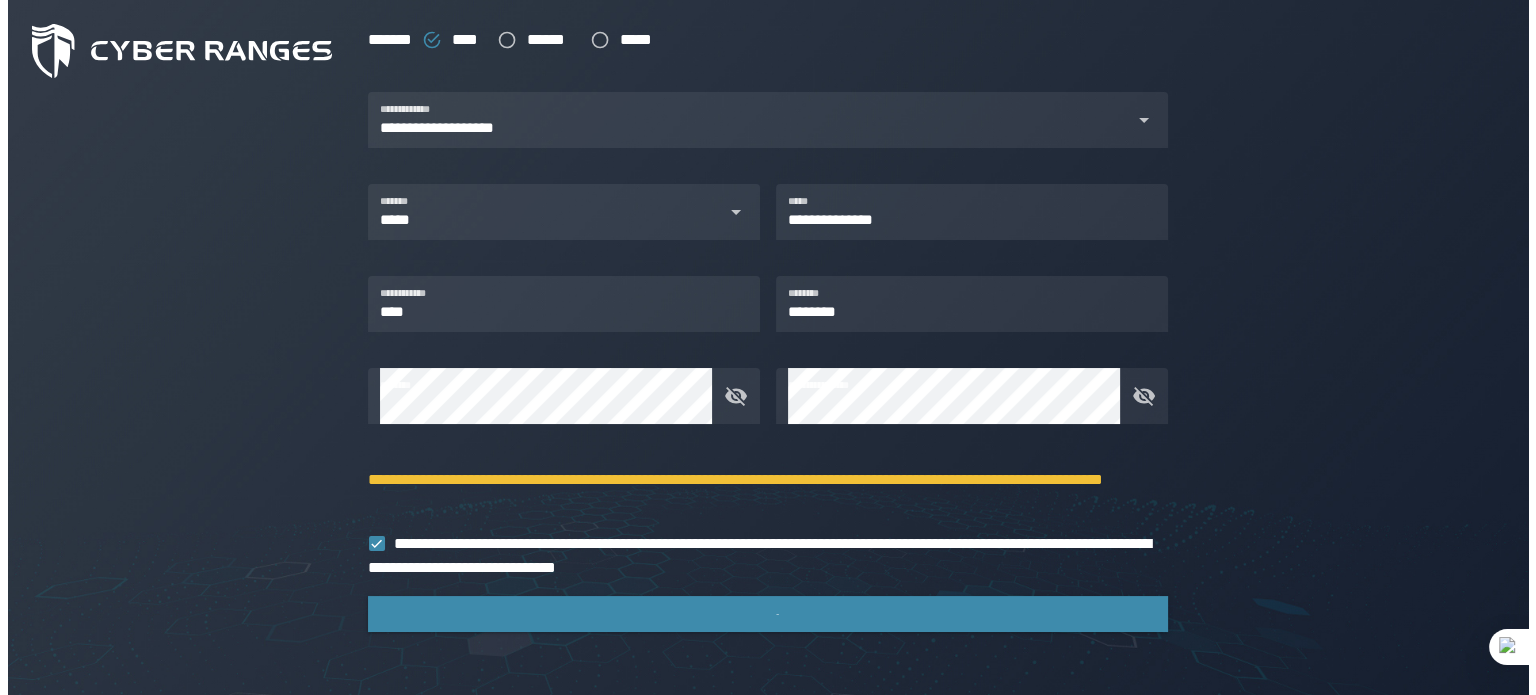 scroll, scrollTop: 0, scrollLeft: 0, axis: both 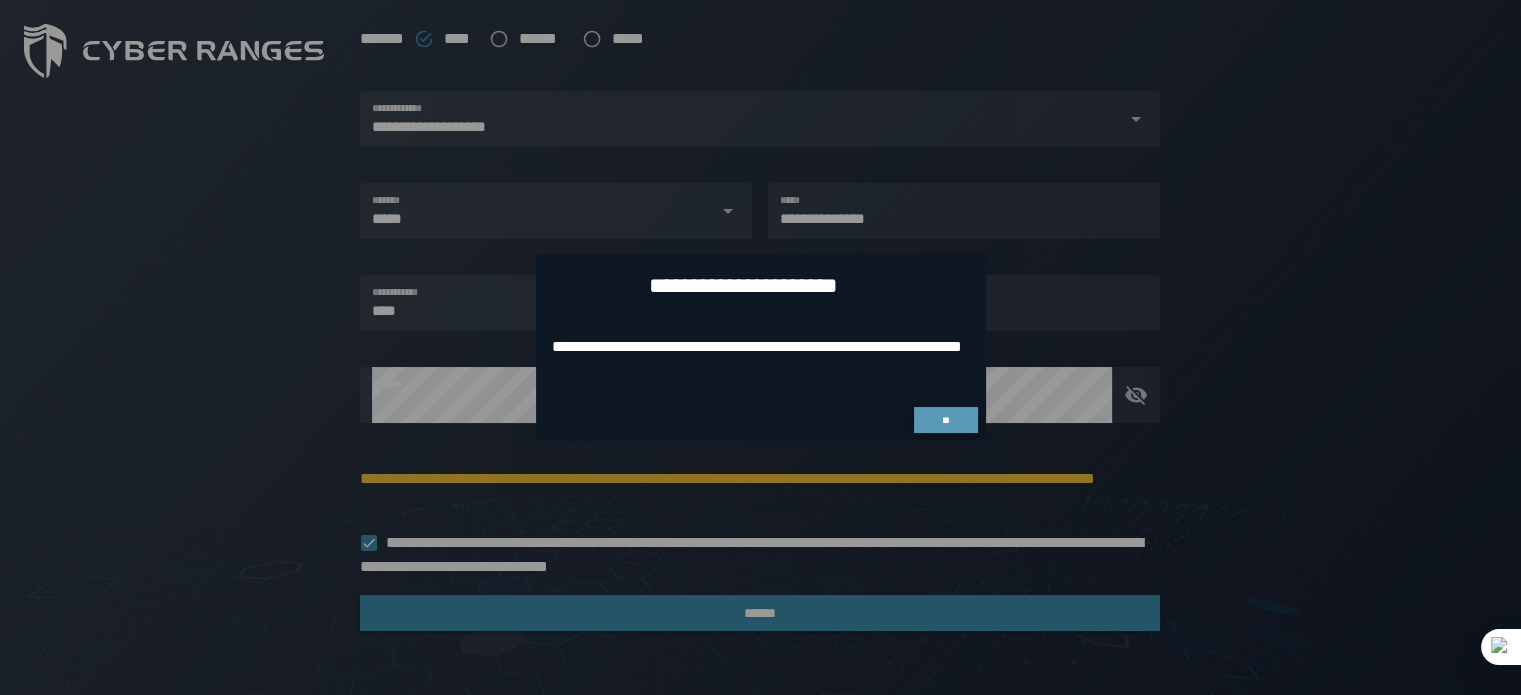 click on "**" at bounding box center [945, 420] 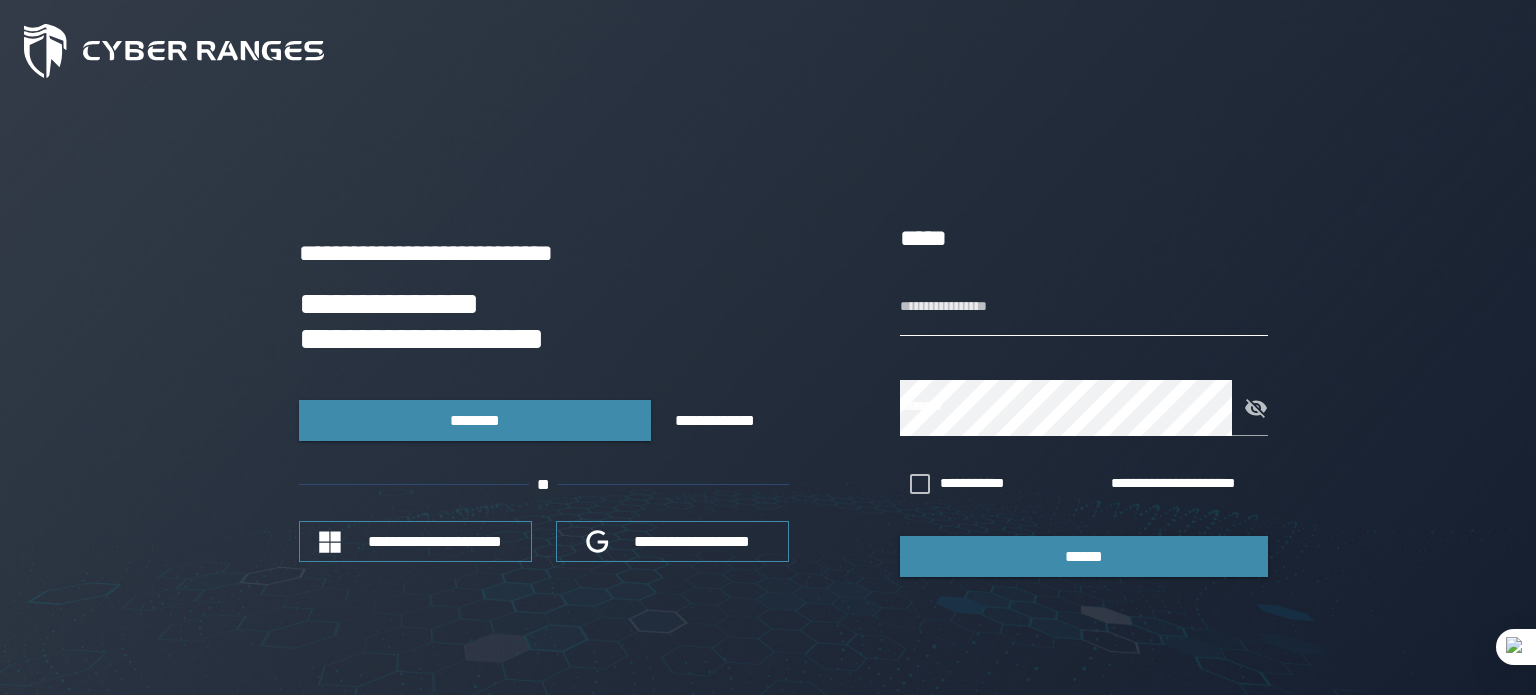 click on "**********" at bounding box center (1084, 308) 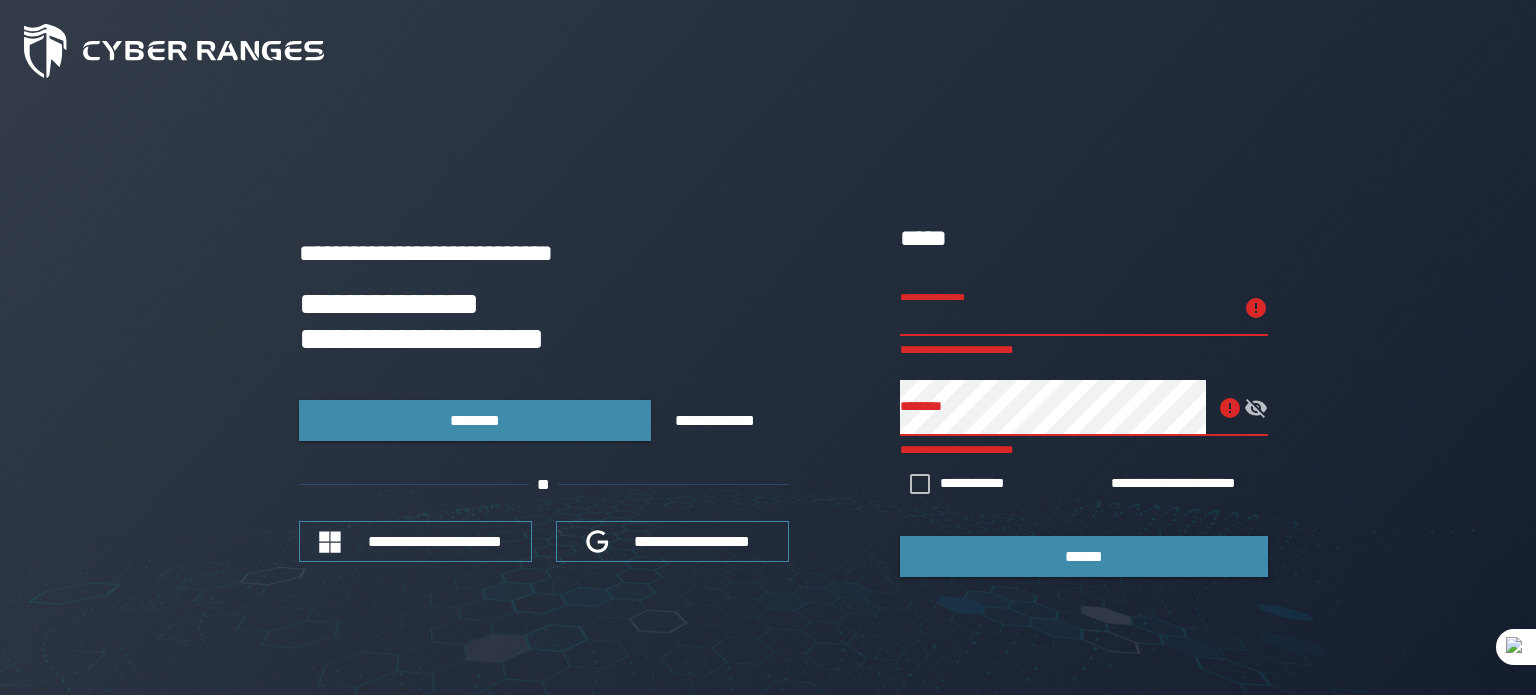 click on "**********" at bounding box center [1066, 308] 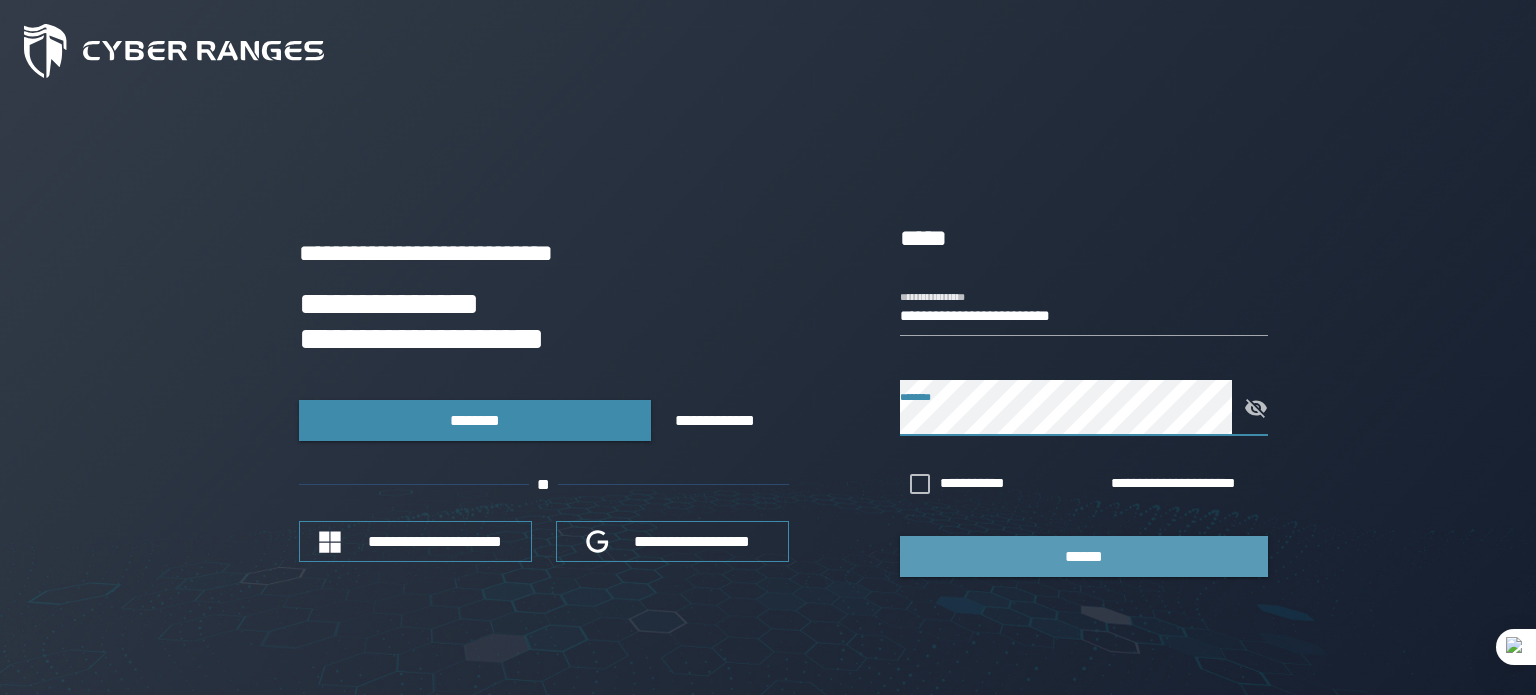 click on "******" at bounding box center [1084, 556] 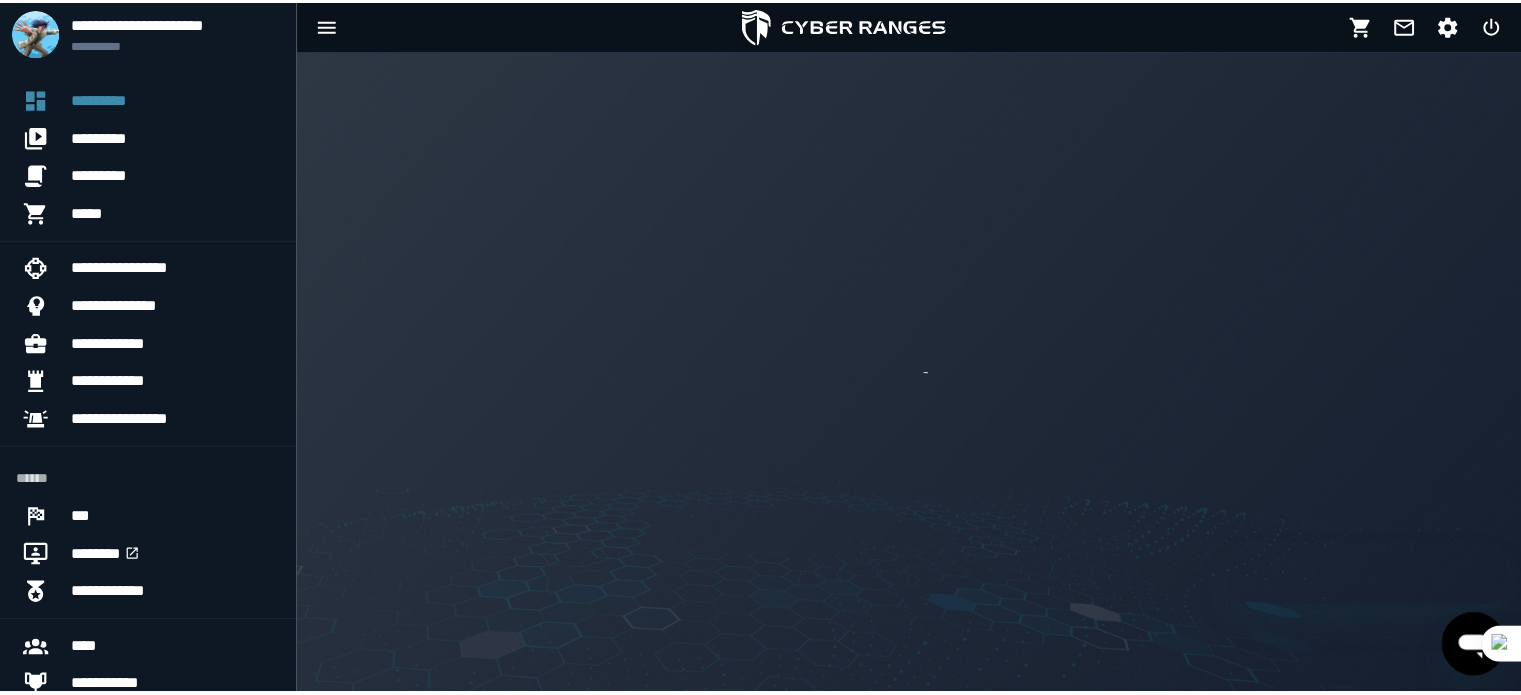 scroll, scrollTop: 0, scrollLeft: 0, axis: both 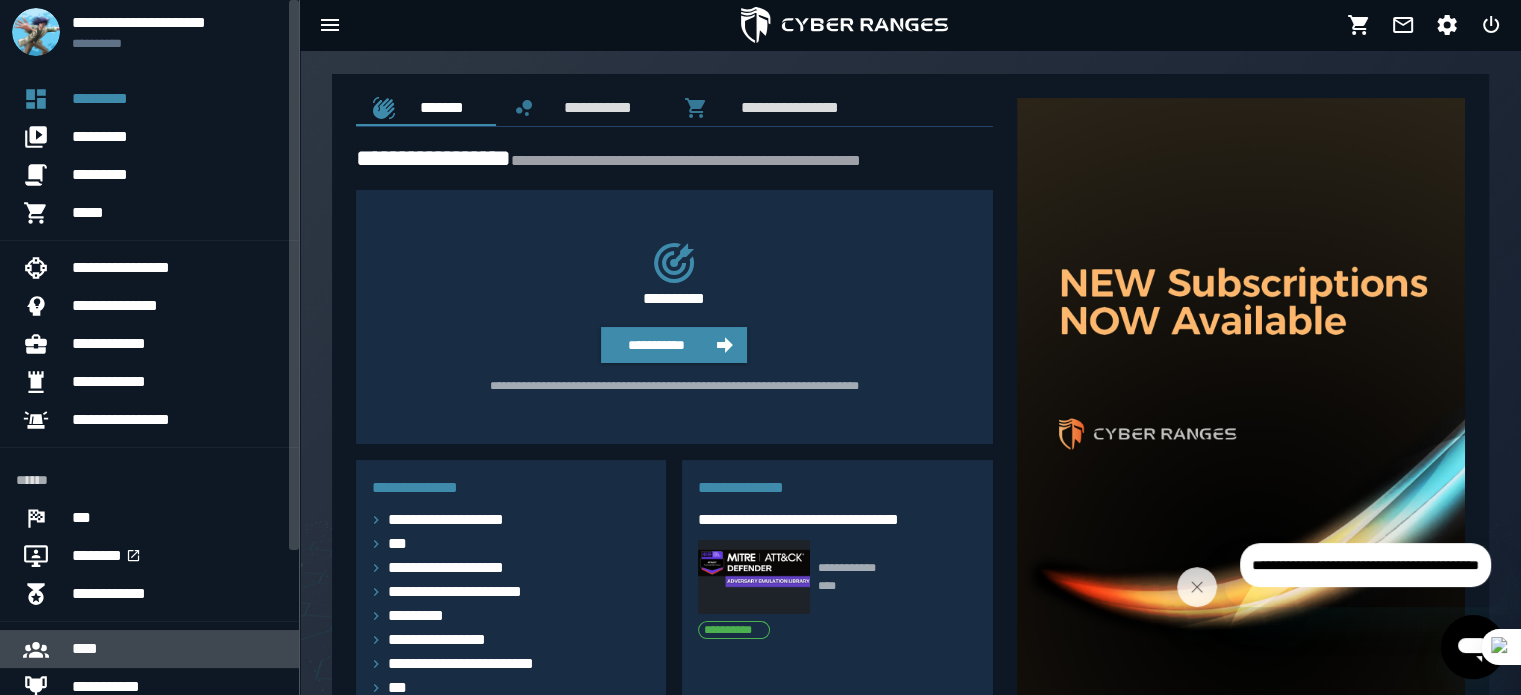 click on "****" at bounding box center (177, 649) 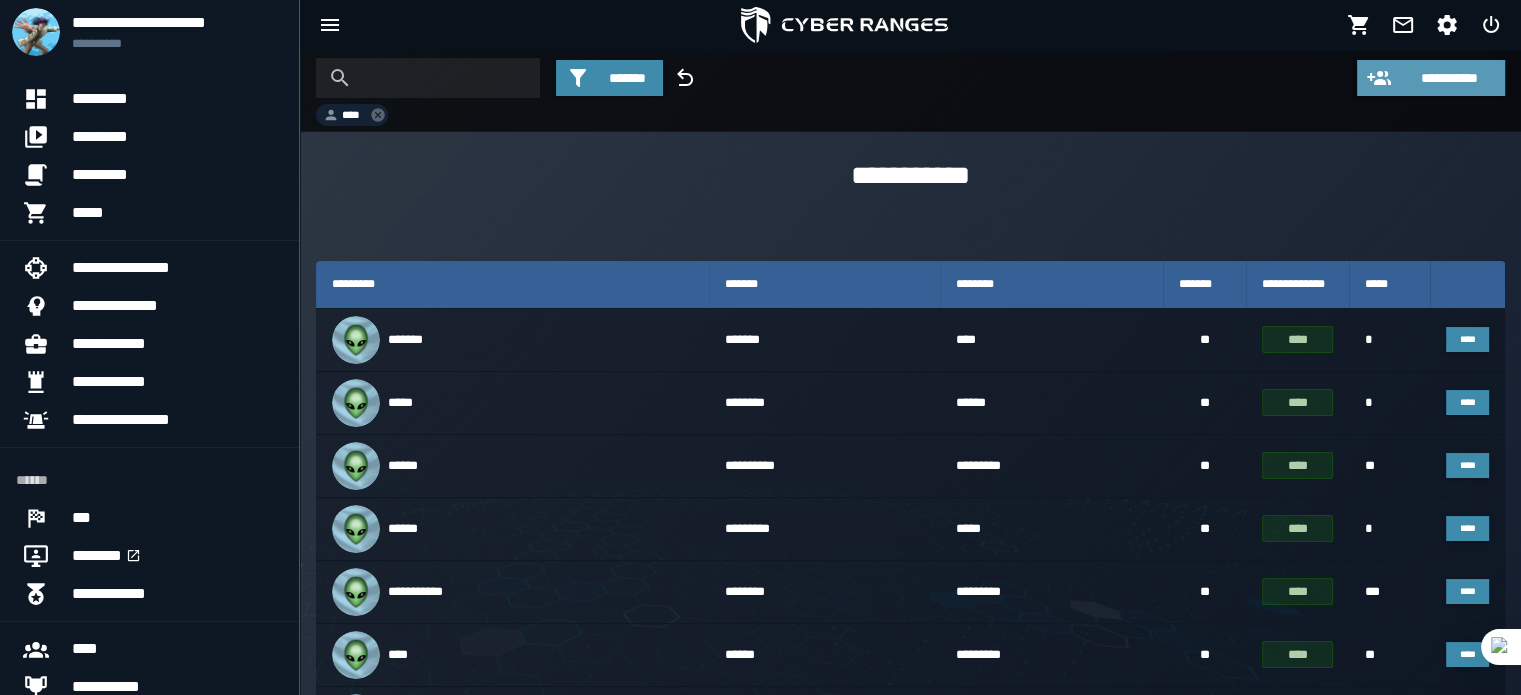click on "**********" at bounding box center [1449, 78] 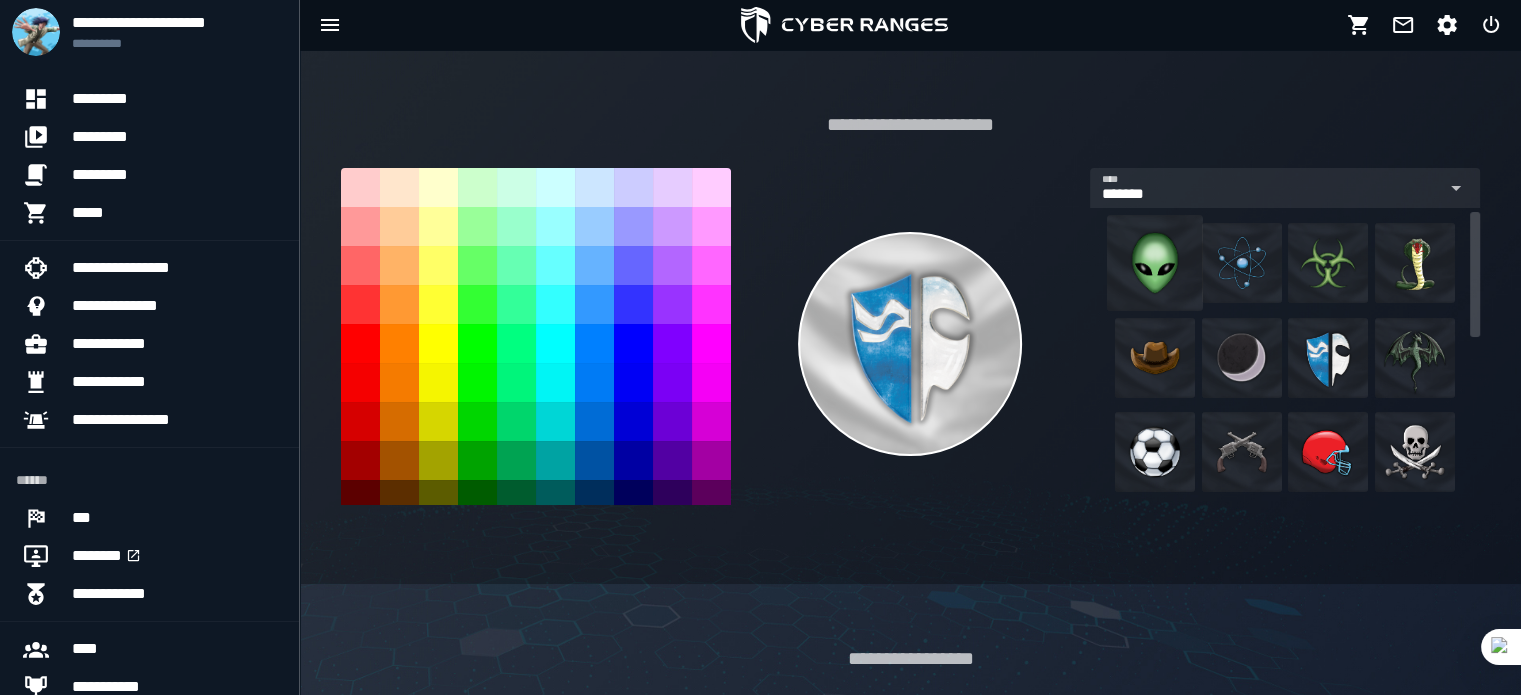 click 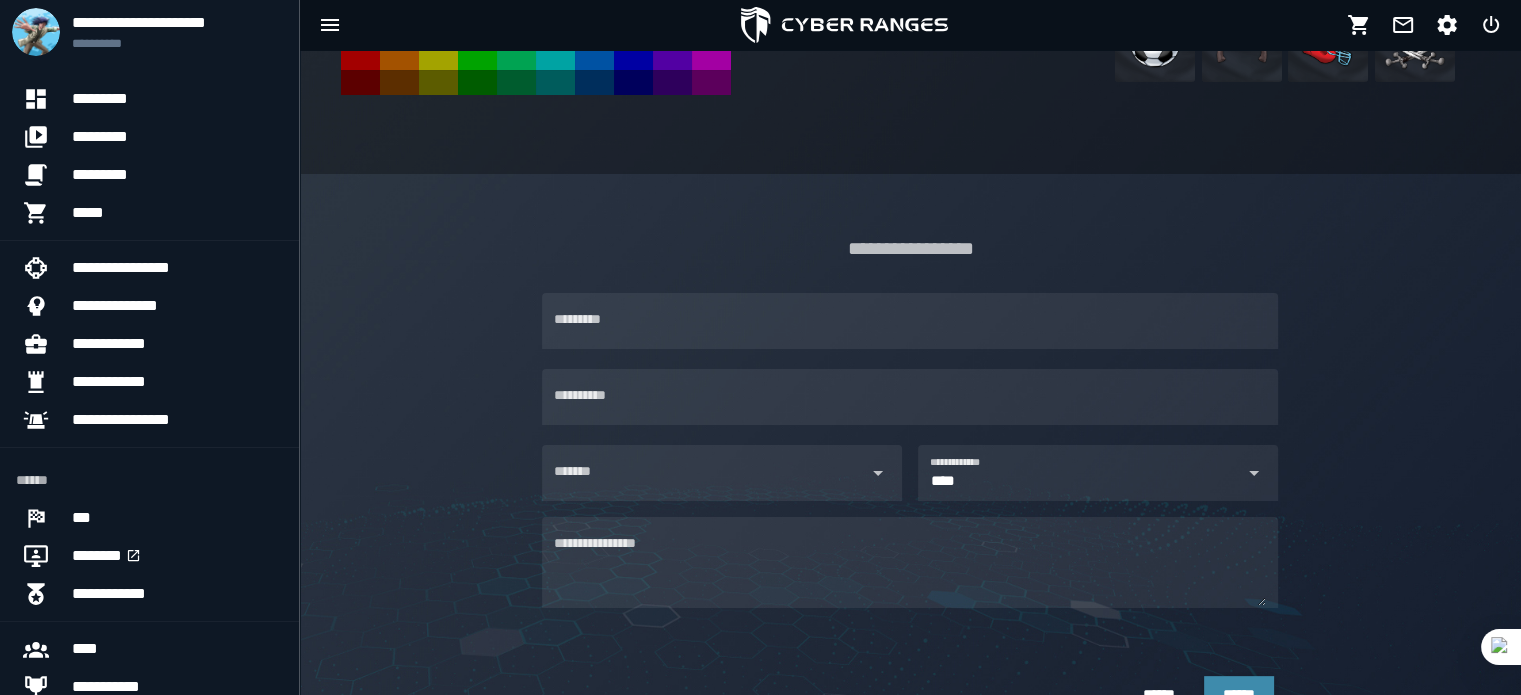 scroll, scrollTop: 422, scrollLeft: 0, axis: vertical 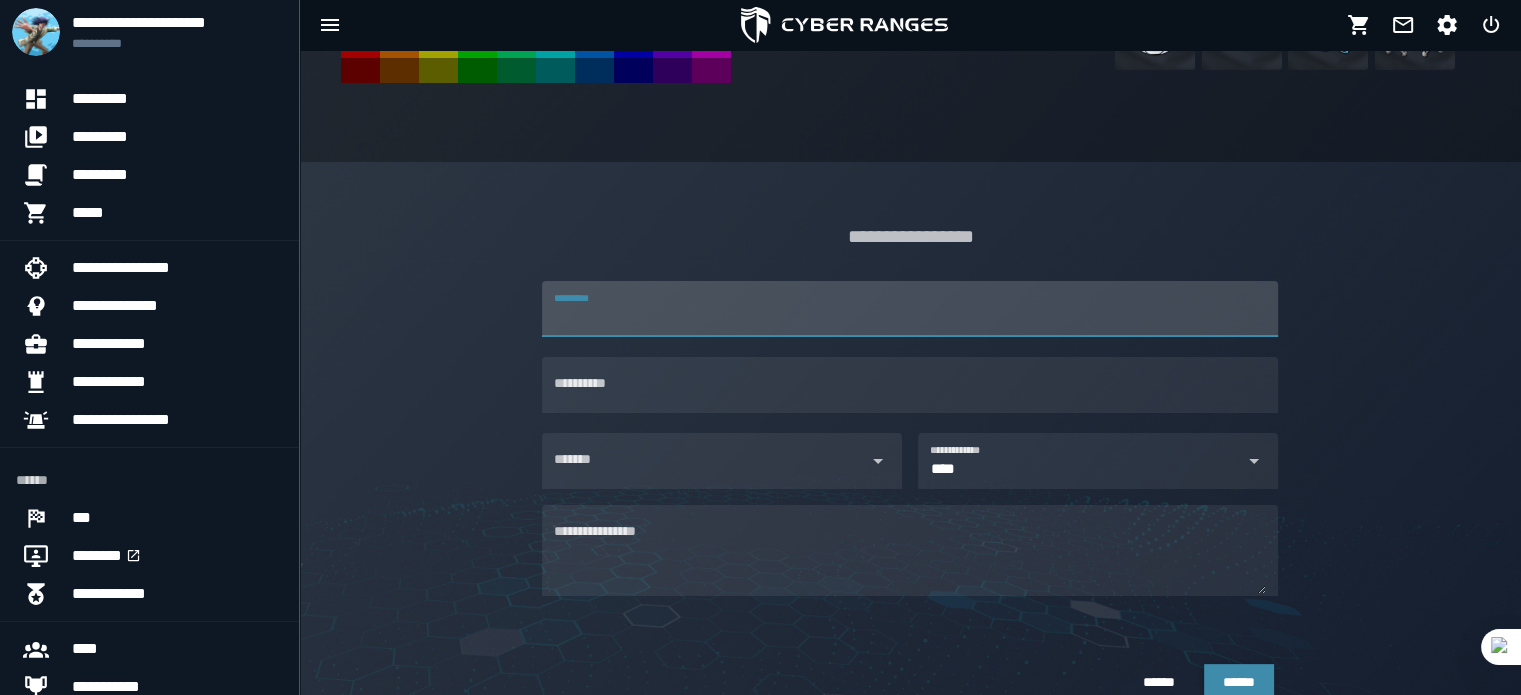 click on "*********" at bounding box center [910, 309] 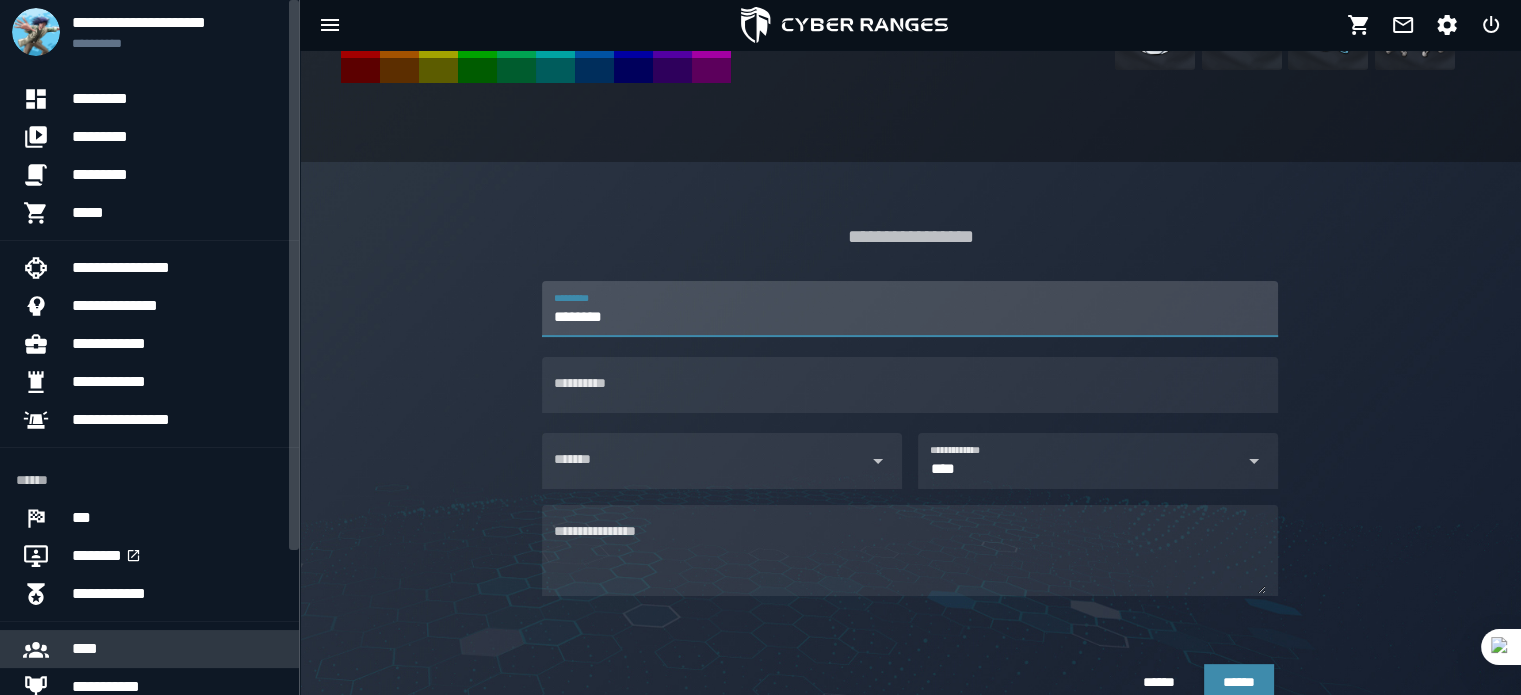 type on "********" 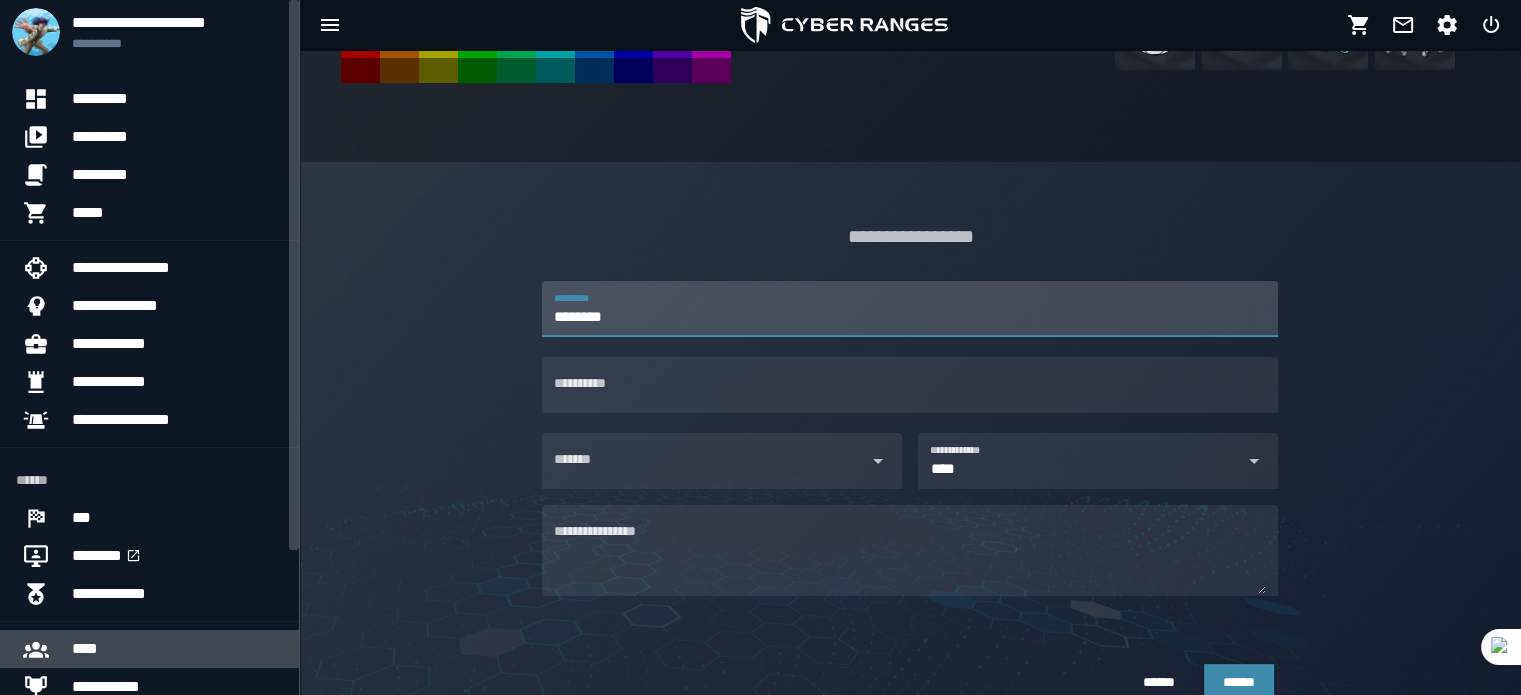 click on "****" at bounding box center [177, 649] 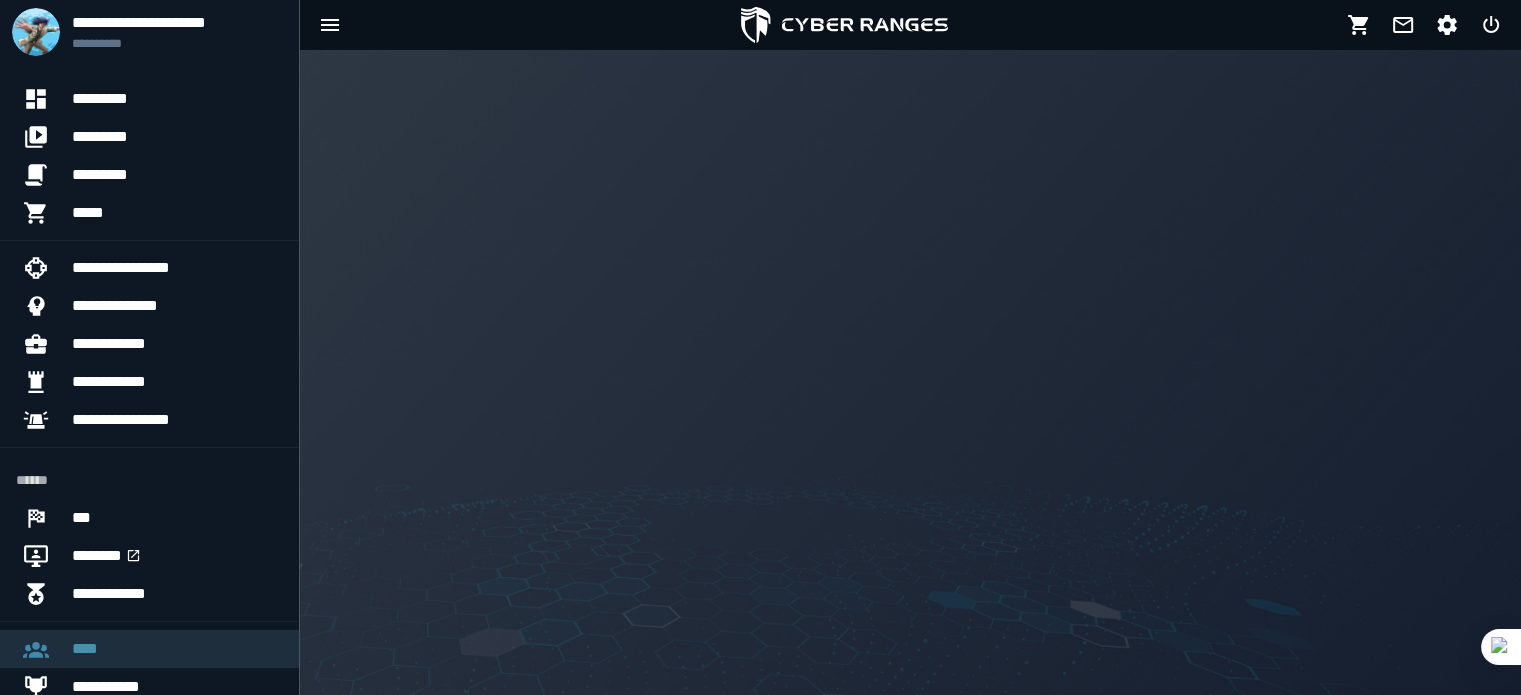 scroll, scrollTop: 0, scrollLeft: 0, axis: both 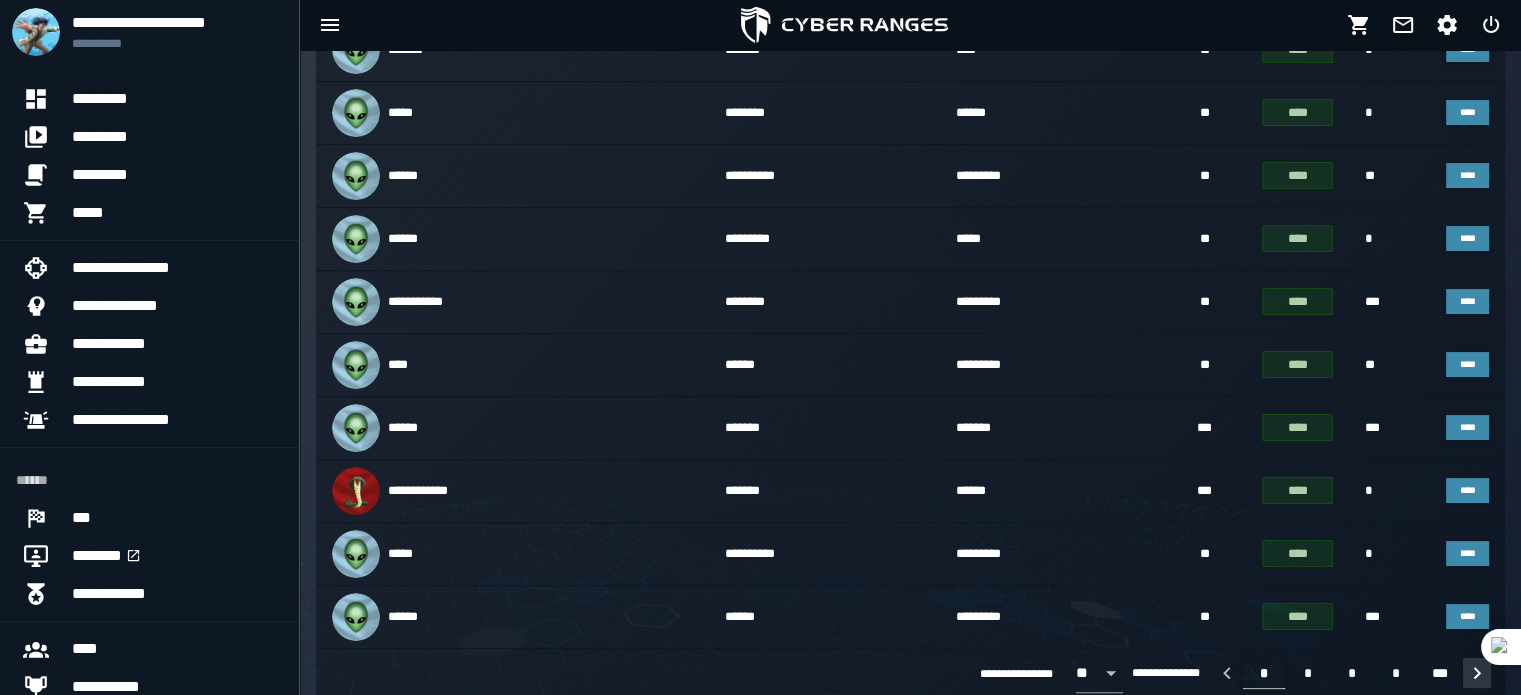 click 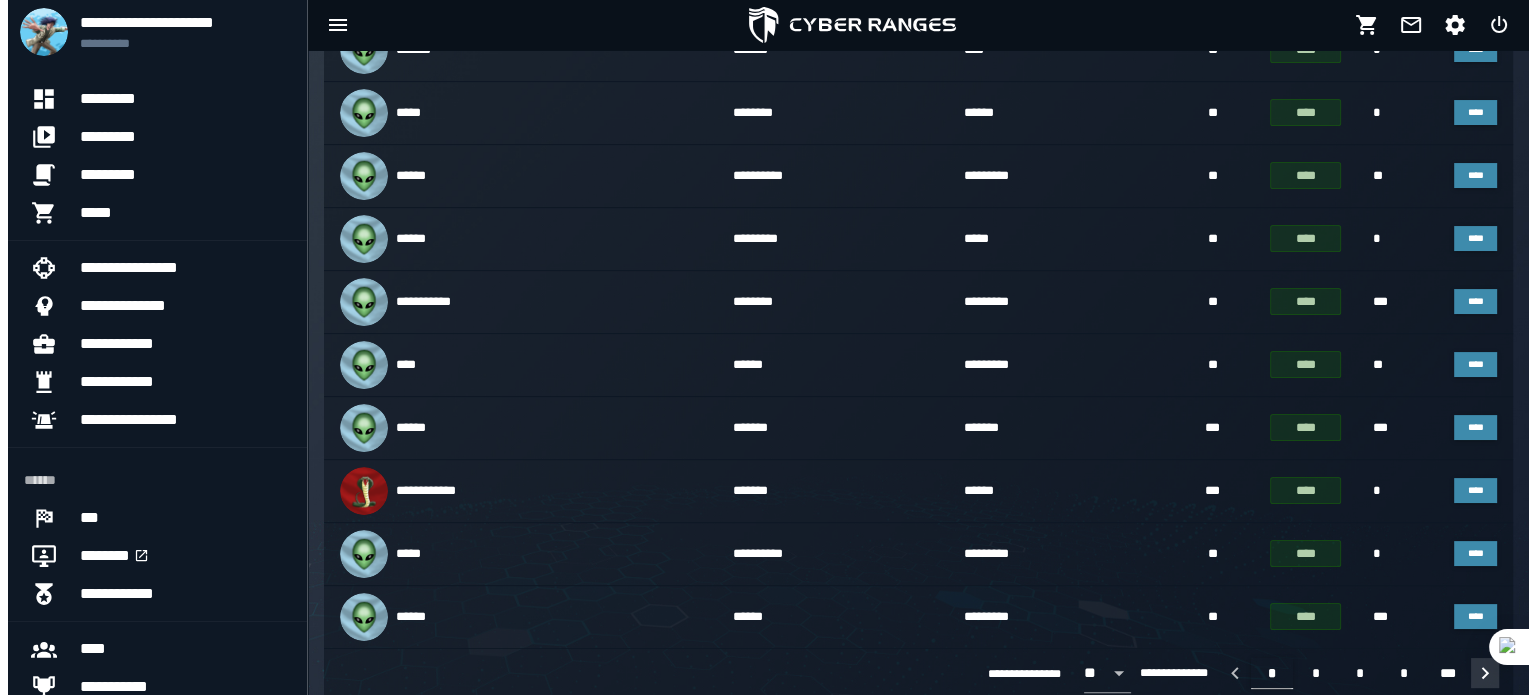 scroll, scrollTop: 0, scrollLeft: 0, axis: both 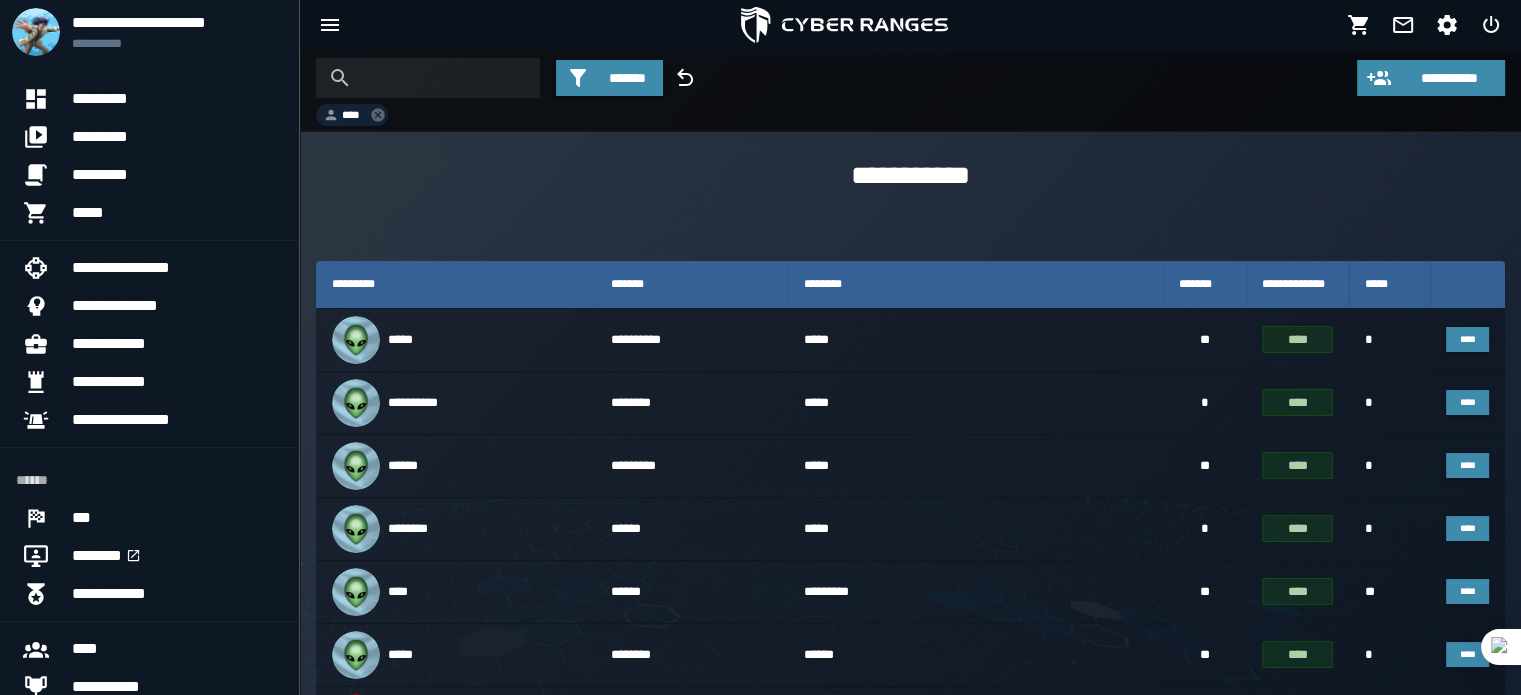 click on "****" at bounding box center [1467, 655] 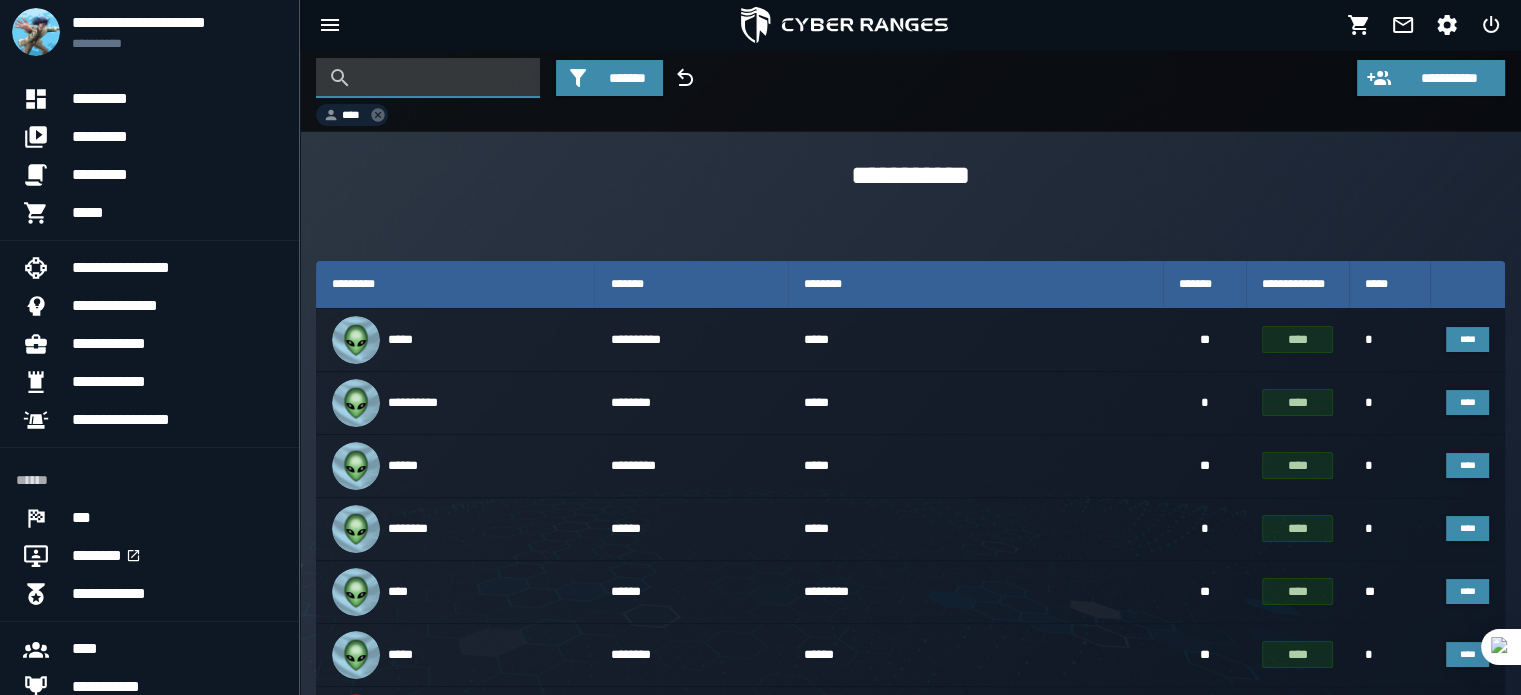 click at bounding box center [443, 78] 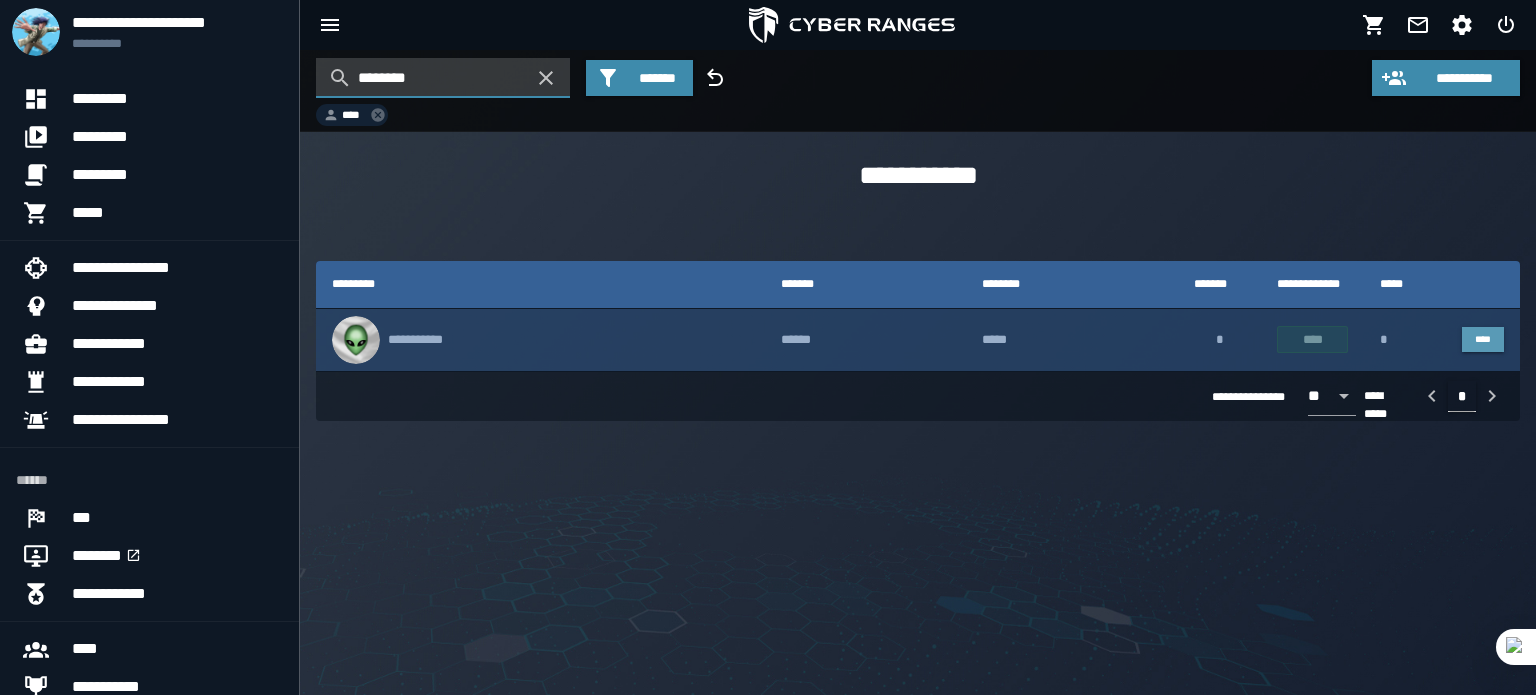 type on "********" 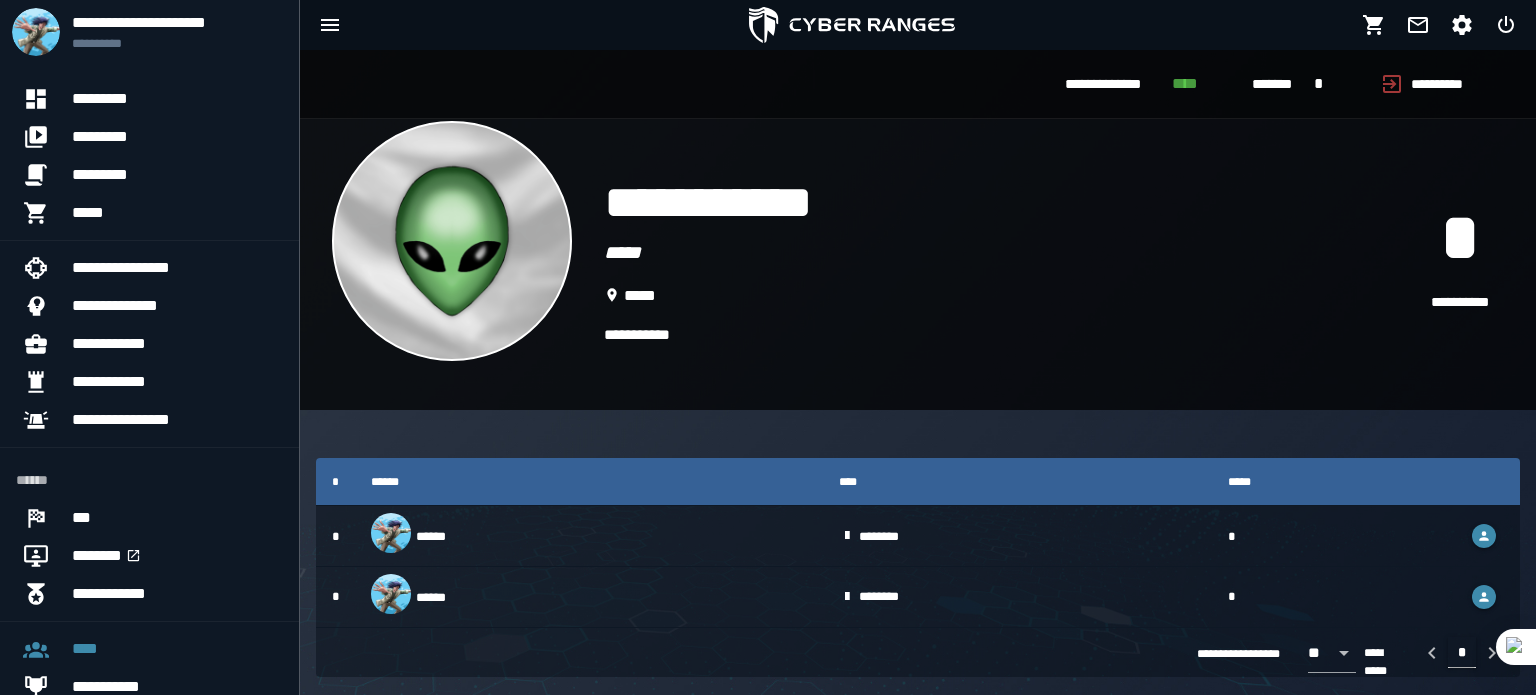 click on "*****" at bounding box center [1002, 253] 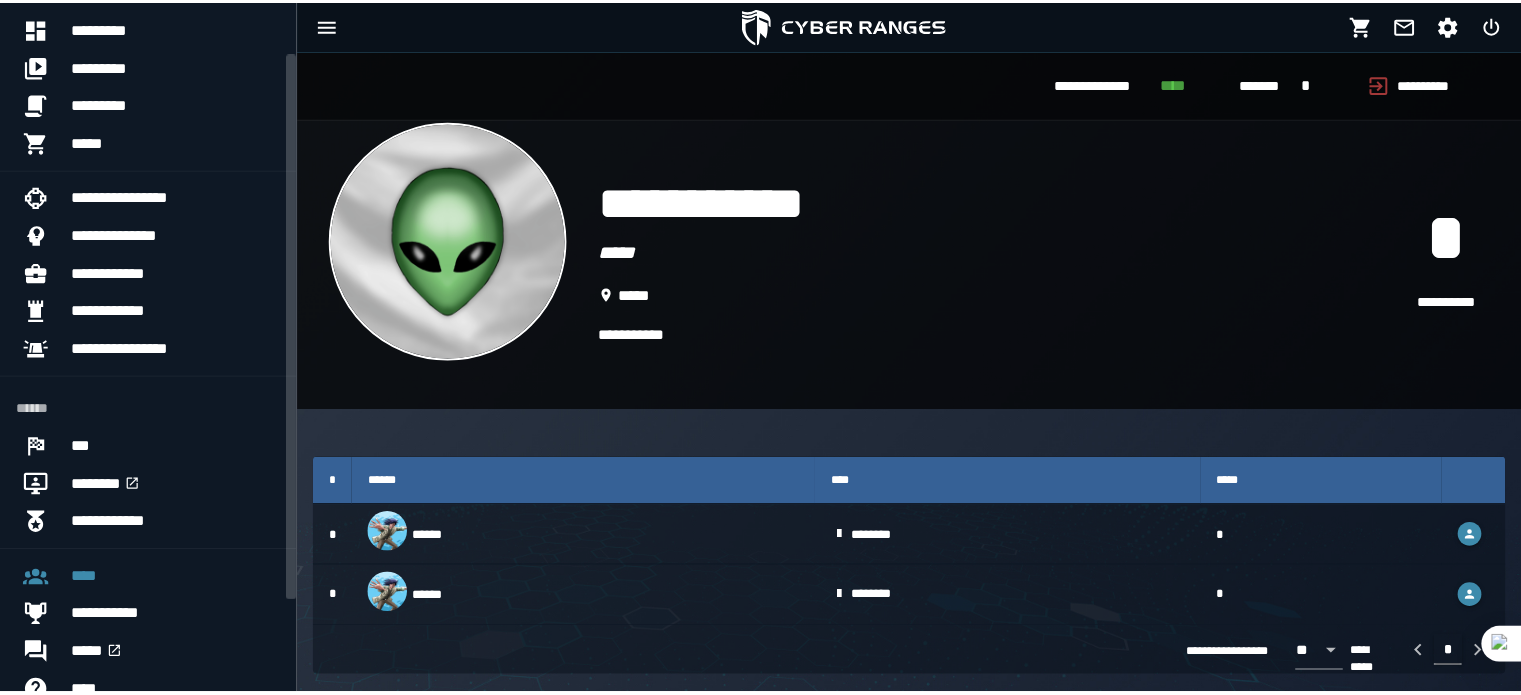 scroll, scrollTop: 0, scrollLeft: 0, axis: both 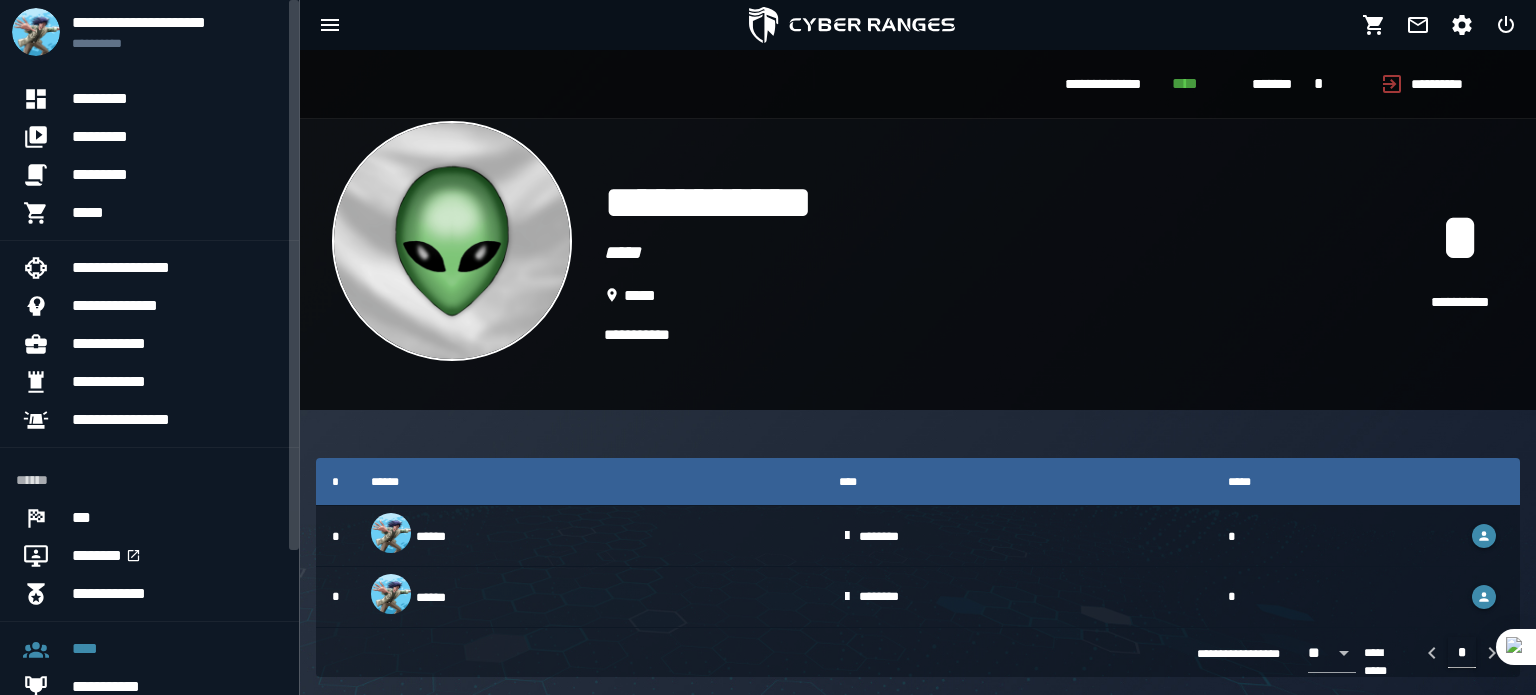 drag, startPoint x: 297, startPoint y: 367, endPoint x: 293, endPoint y: 267, distance: 100.07997 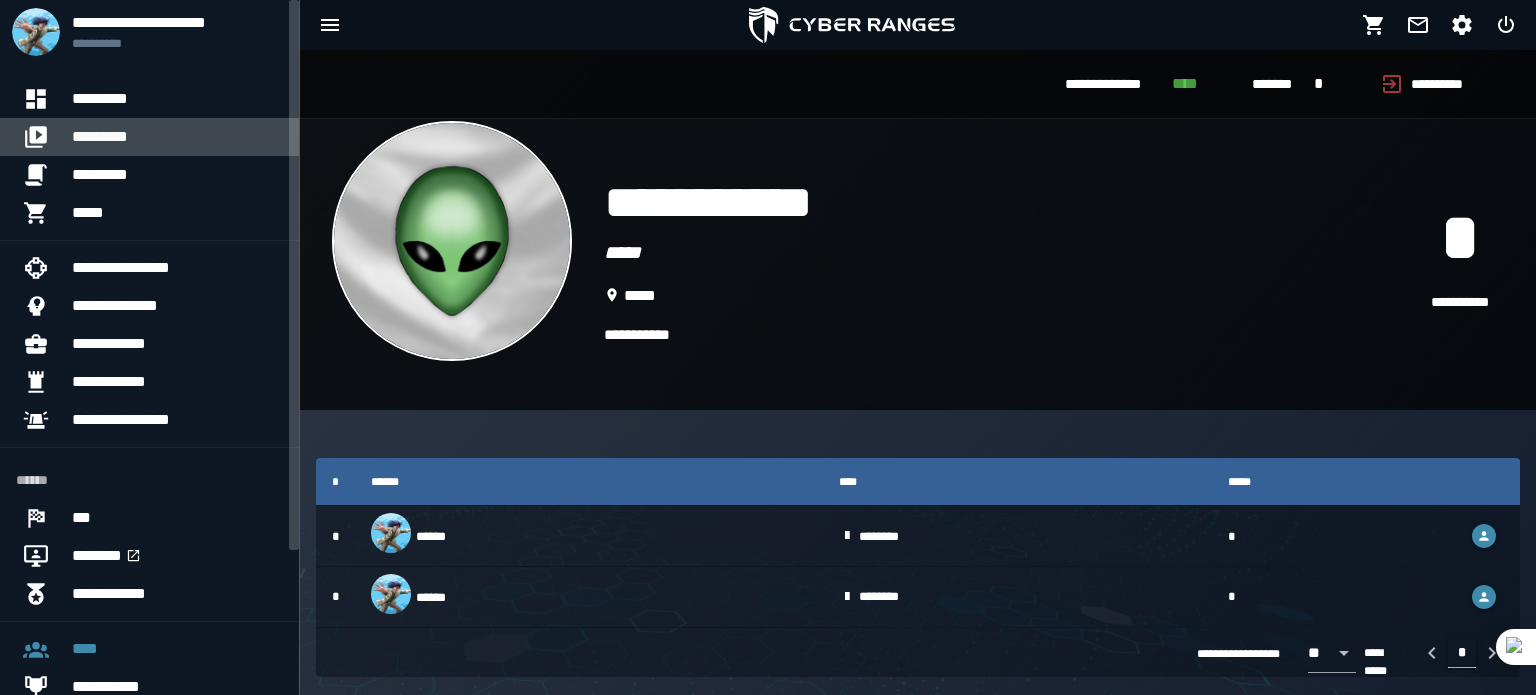 click on "*********" at bounding box center (177, 137) 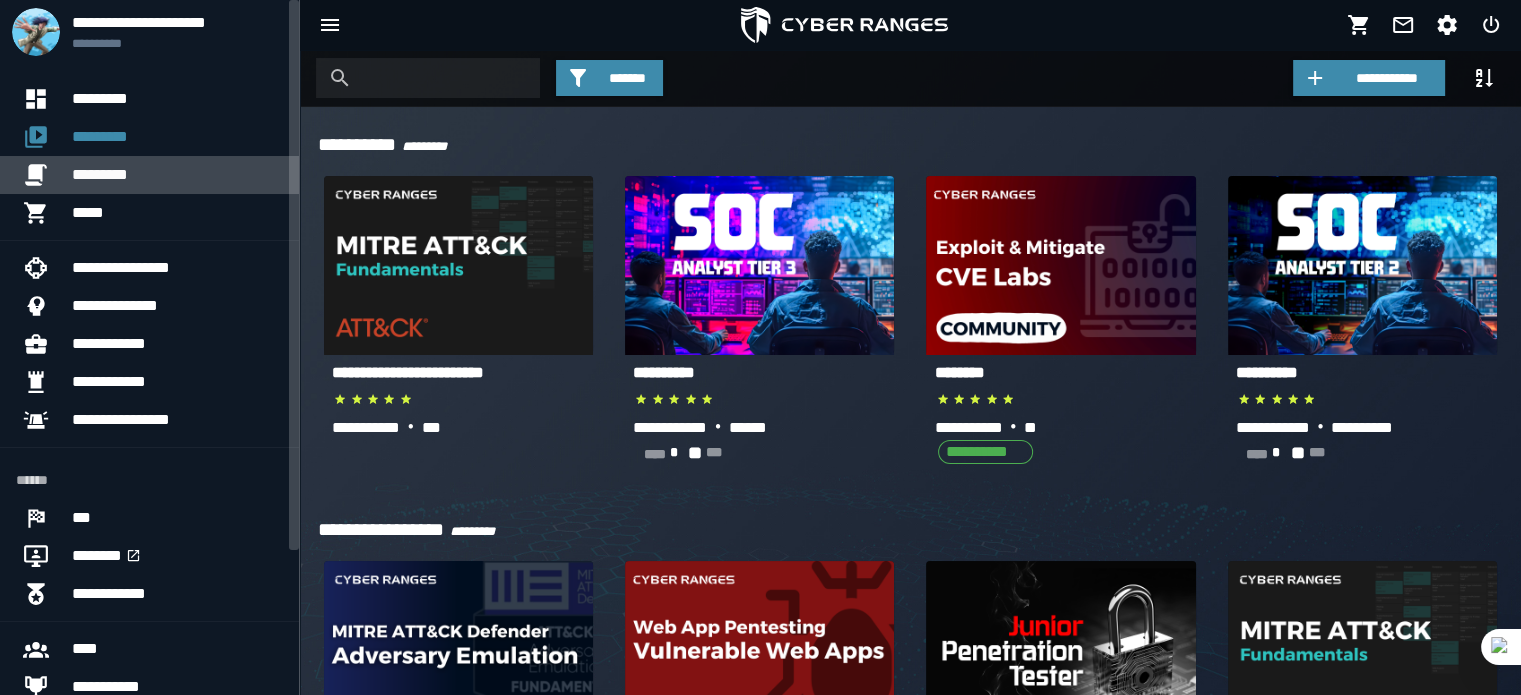 click on "*********" at bounding box center (177, 175) 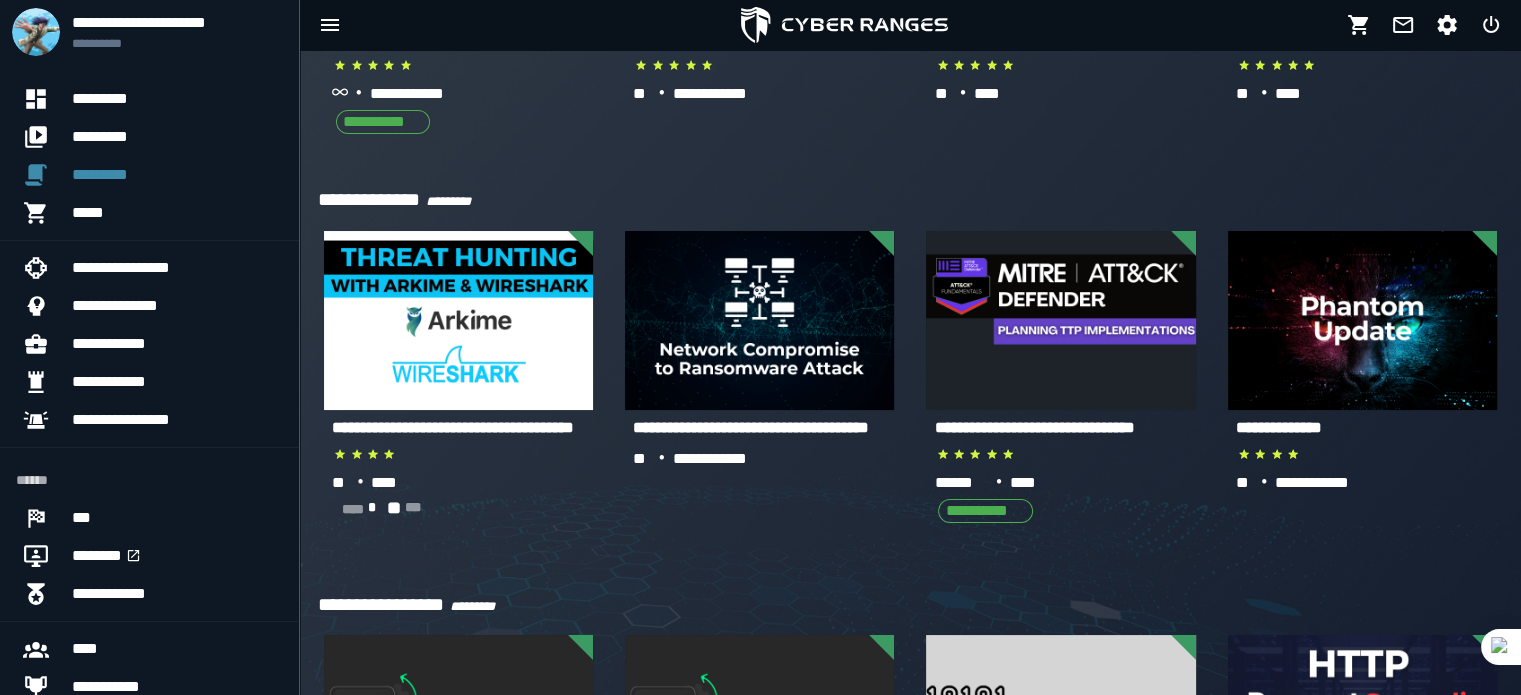 scroll, scrollTop: 0, scrollLeft: 0, axis: both 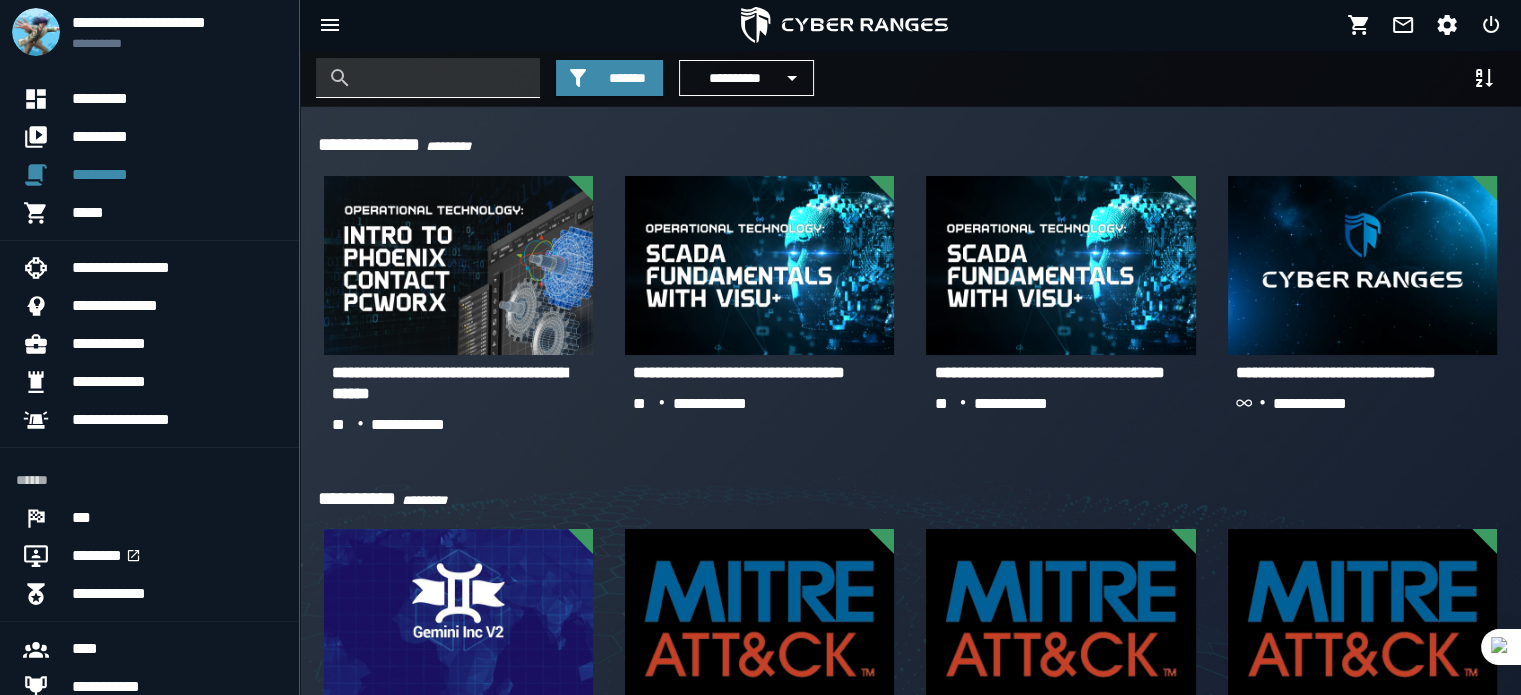 click at bounding box center (443, 78) 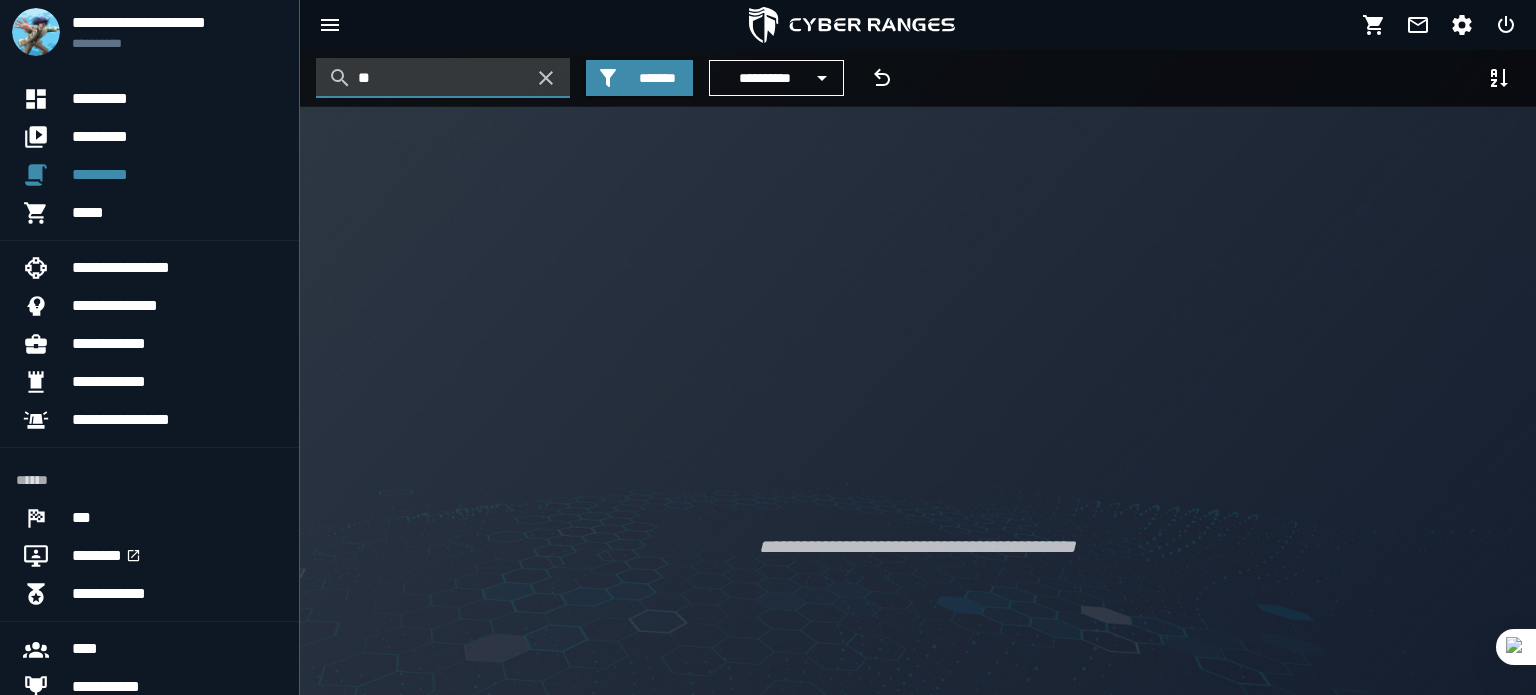 type on "*" 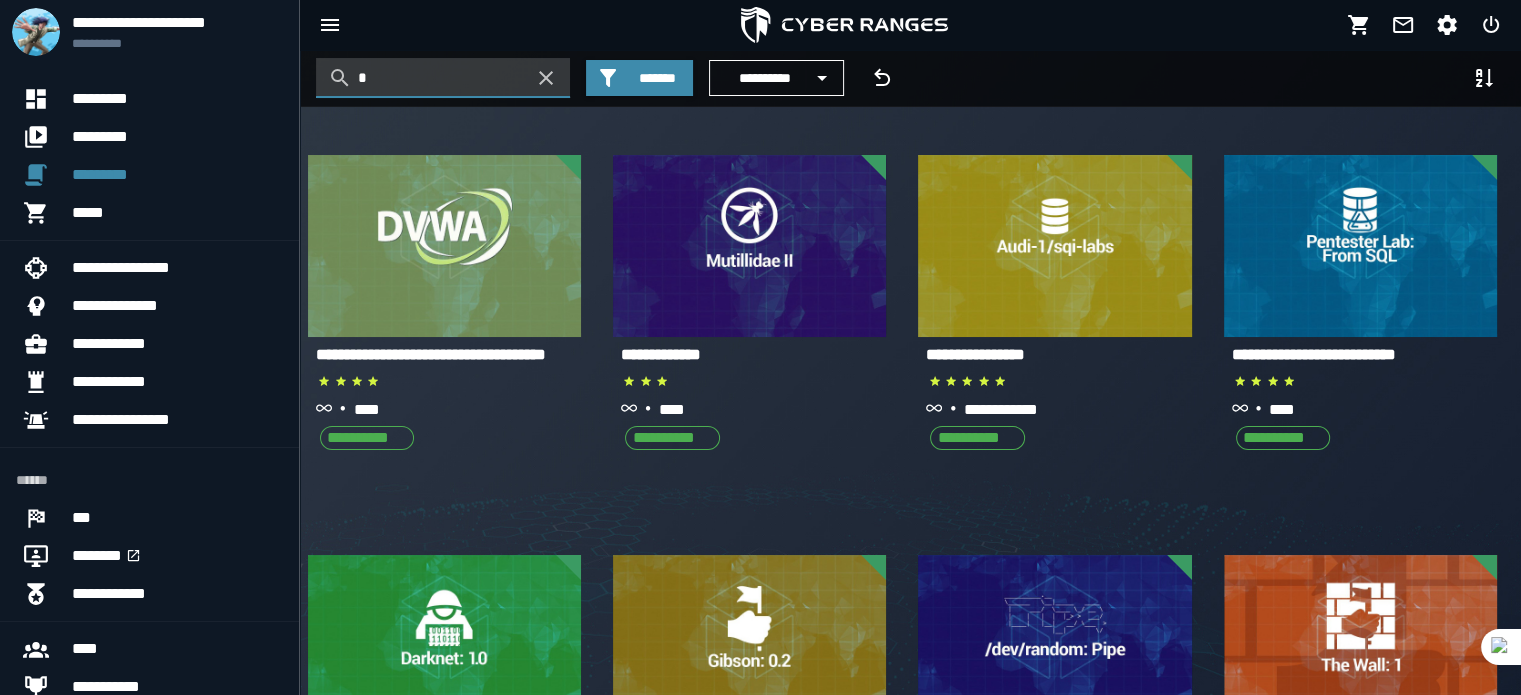 type 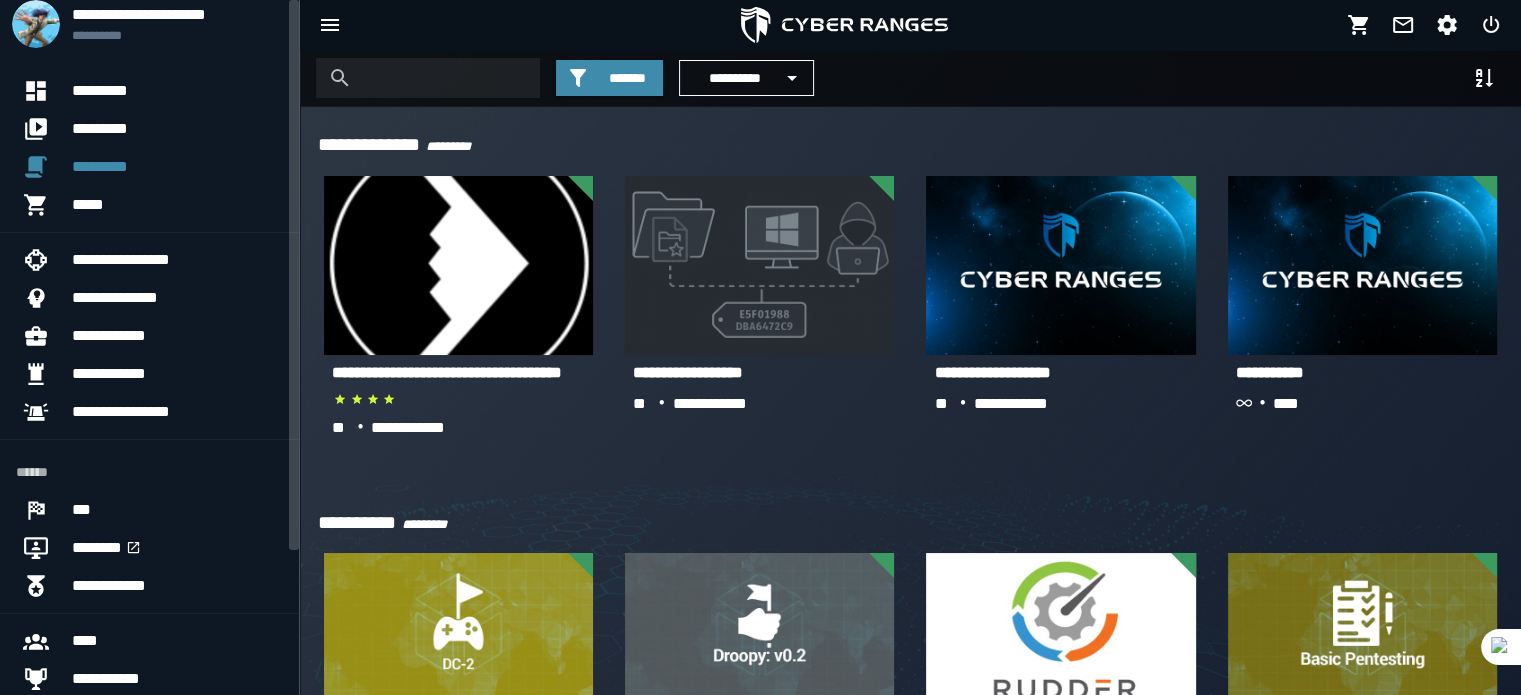 scroll, scrollTop: 0, scrollLeft: 0, axis: both 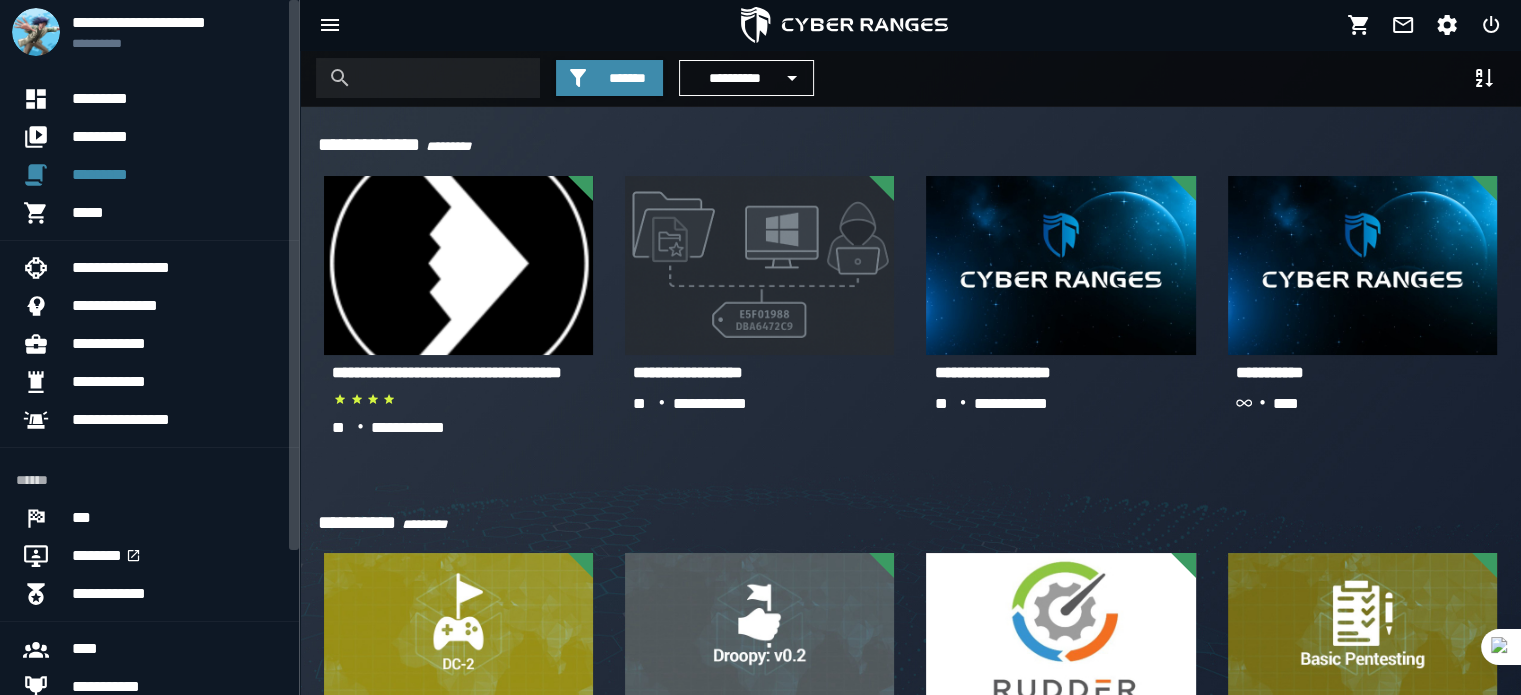 drag, startPoint x: 296, startPoint y: 120, endPoint x: 259, endPoint y: 47, distance: 81.84131 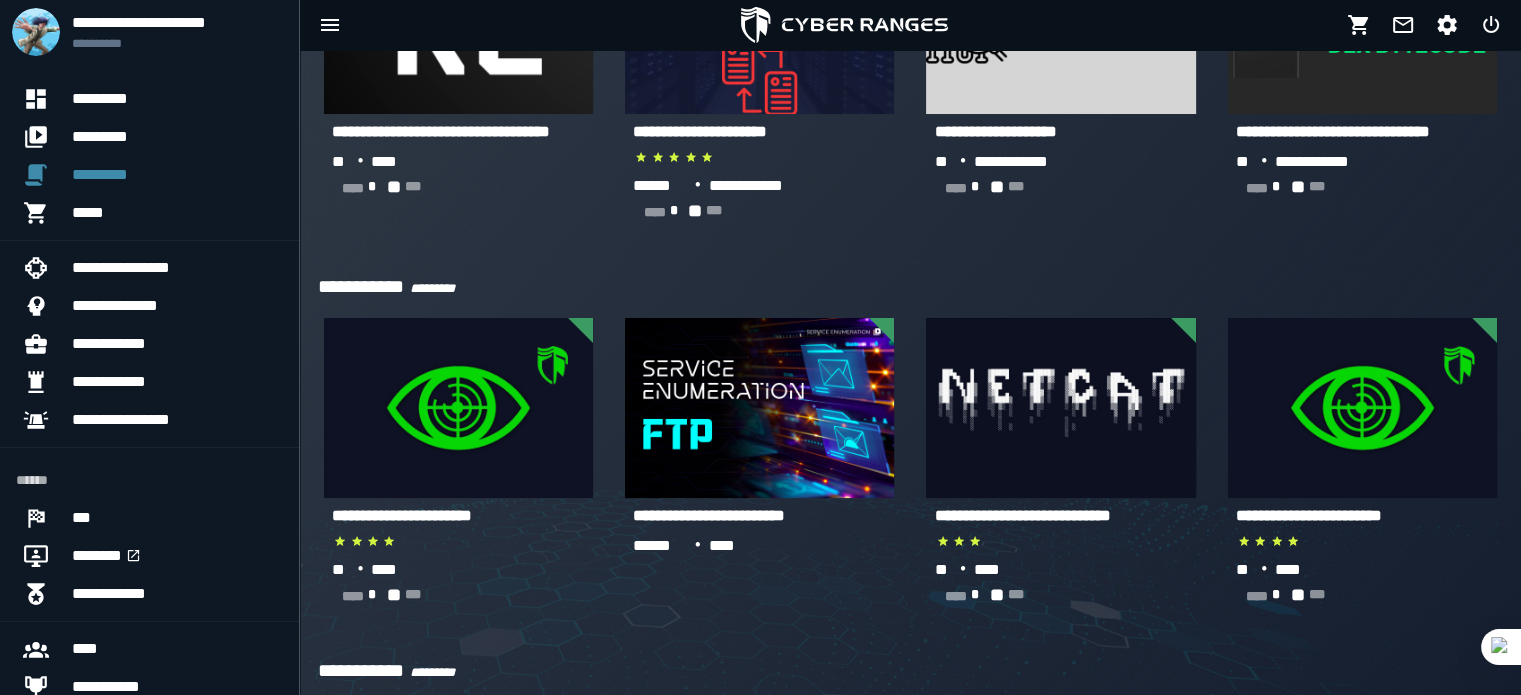 scroll, scrollTop: 0, scrollLeft: 0, axis: both 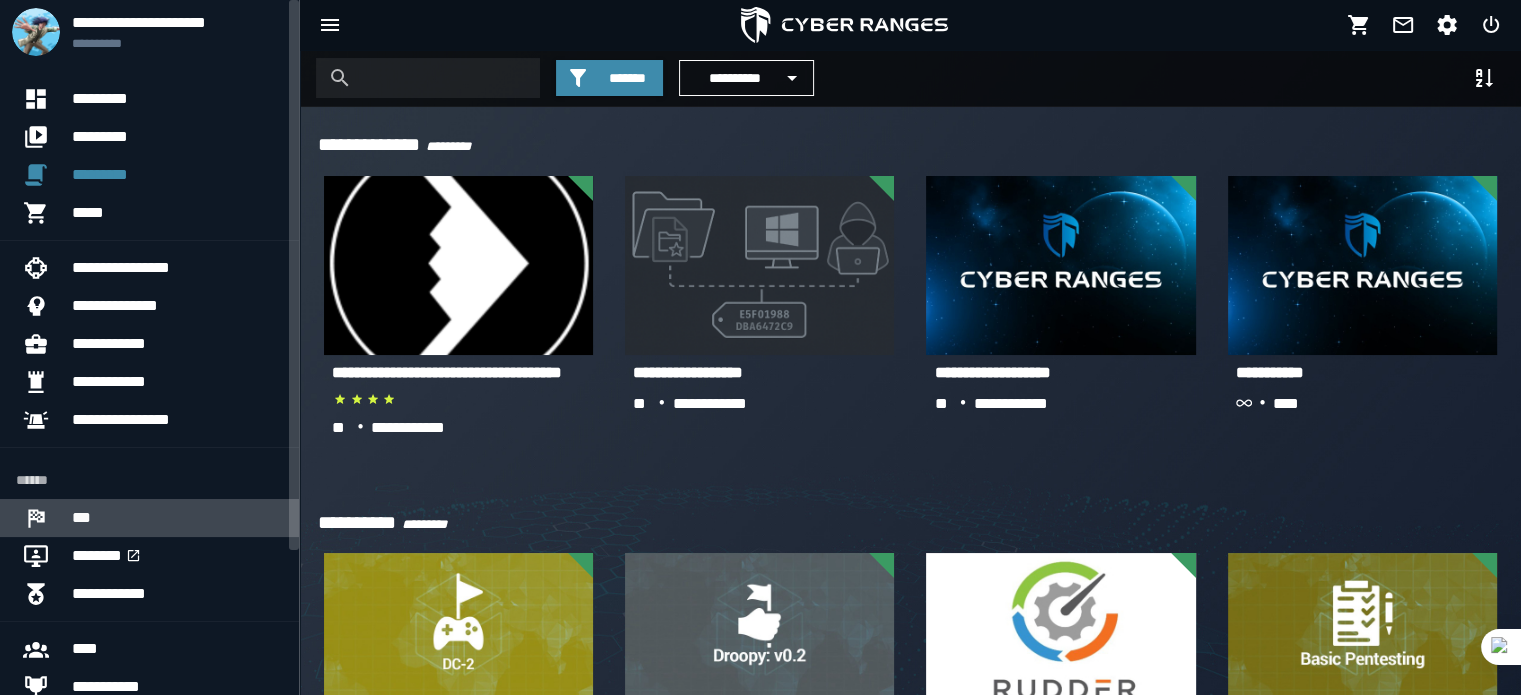 click on "***" at bounding box center [177, 518] 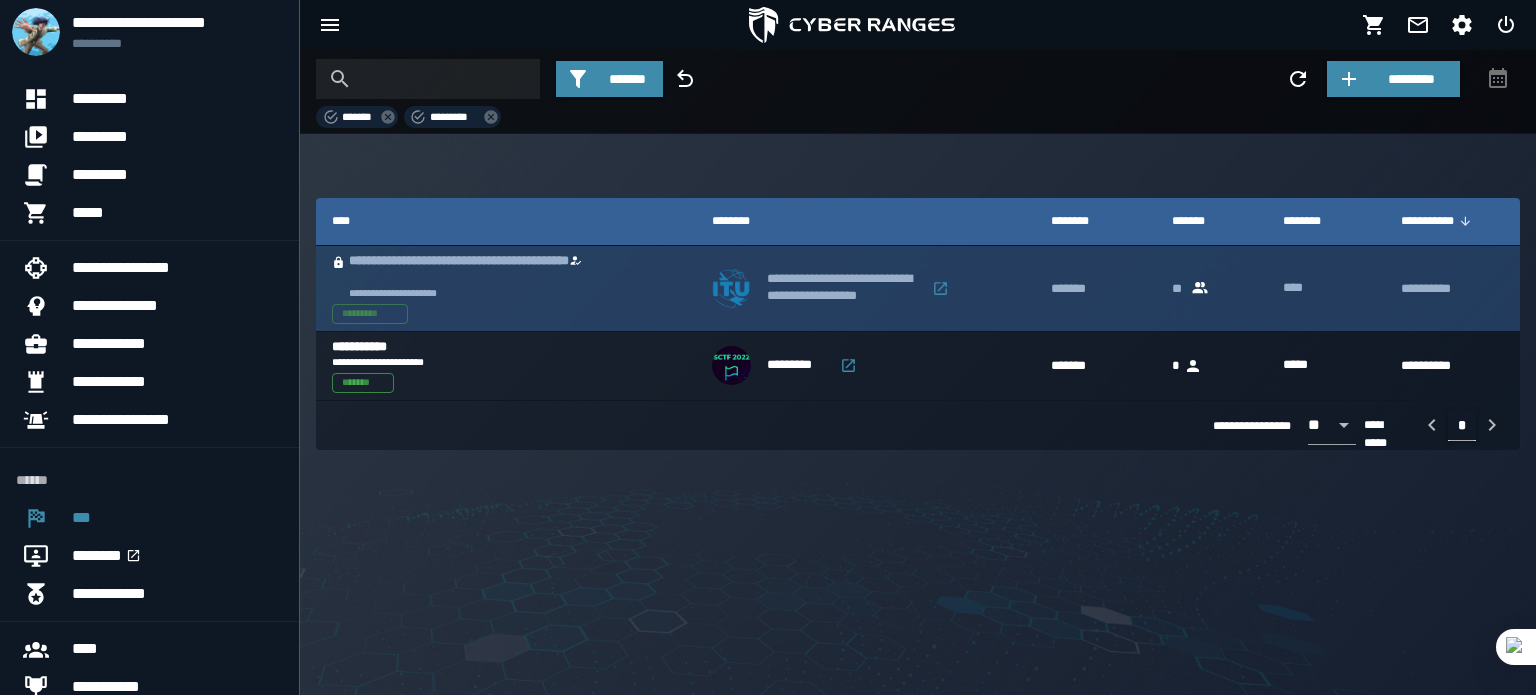 click at bounding box center (731, 288) 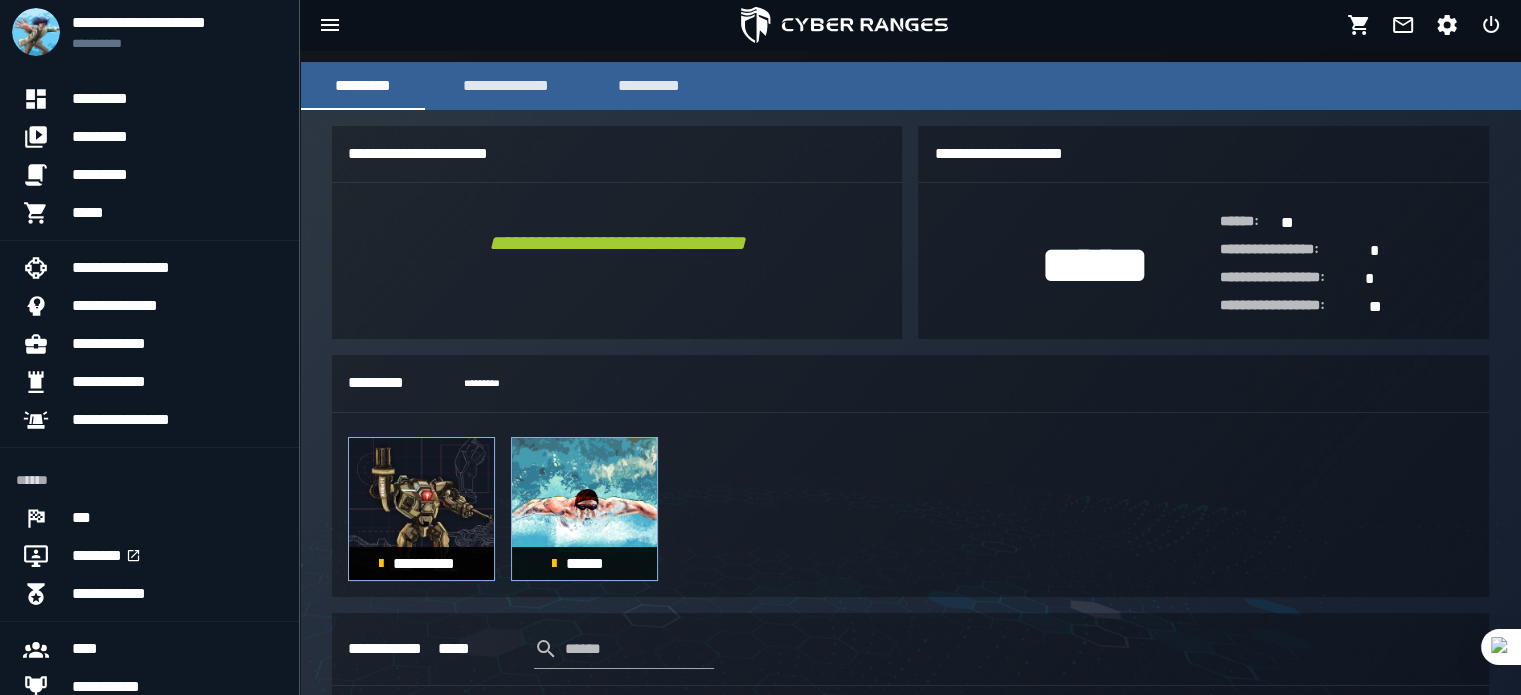 scroll, scrollTop: 652, scrollLeft: 0, axis: vertical 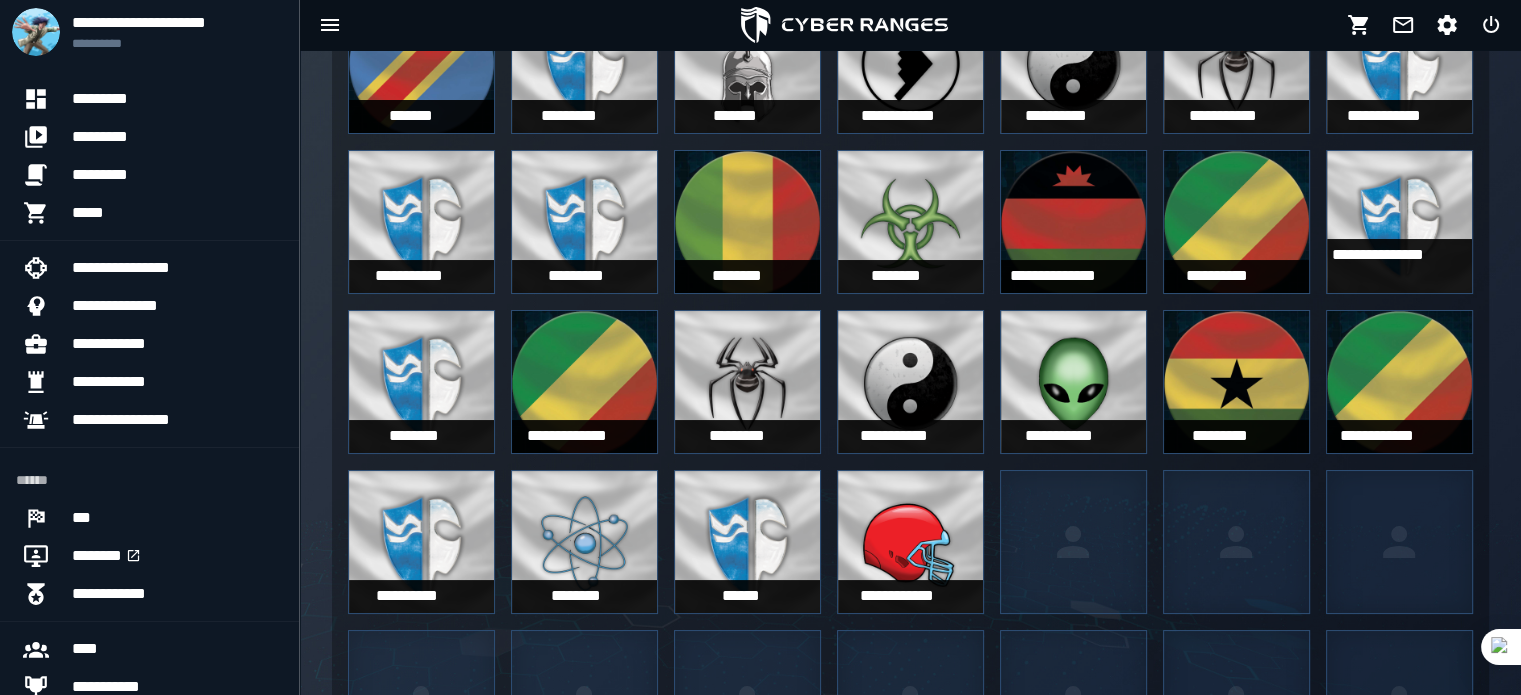 click 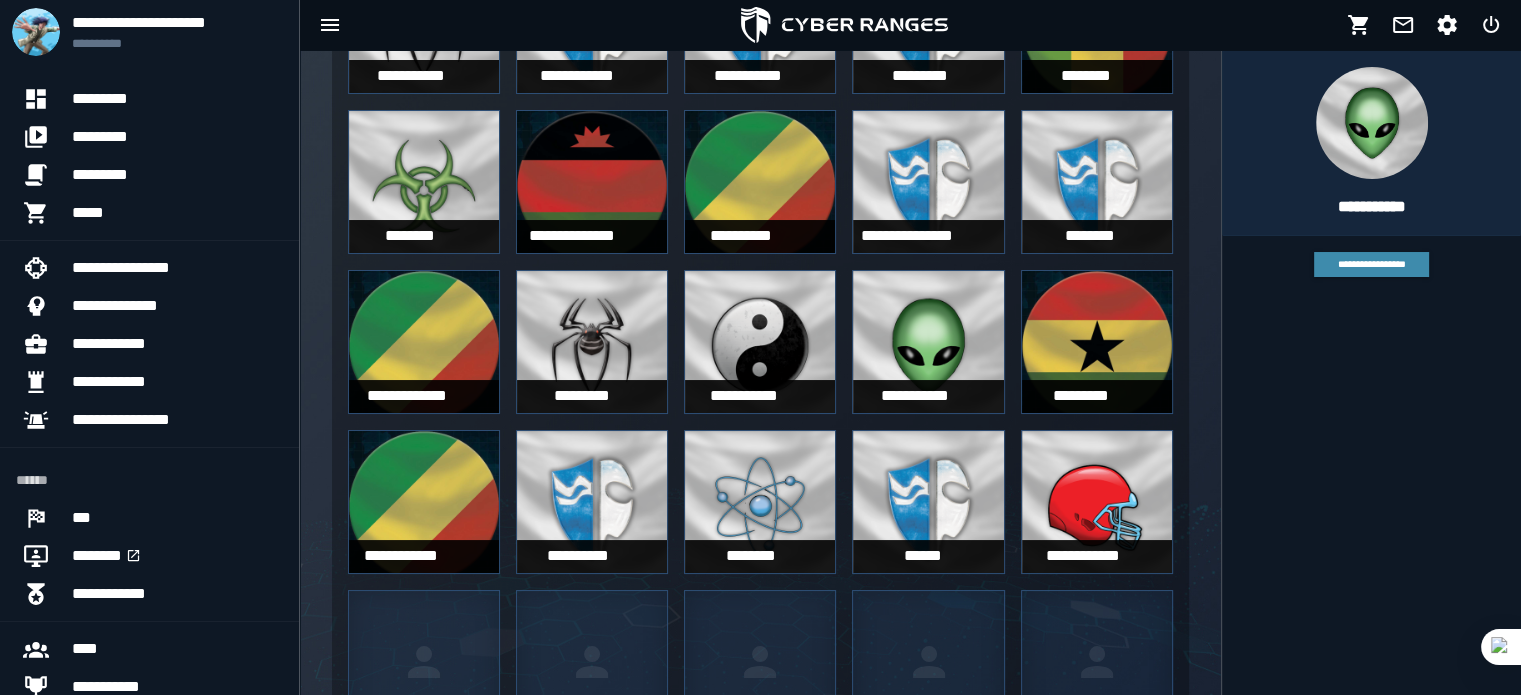 scroll, scrollTop: 1643, scrollLeft: 0, axis: vertical 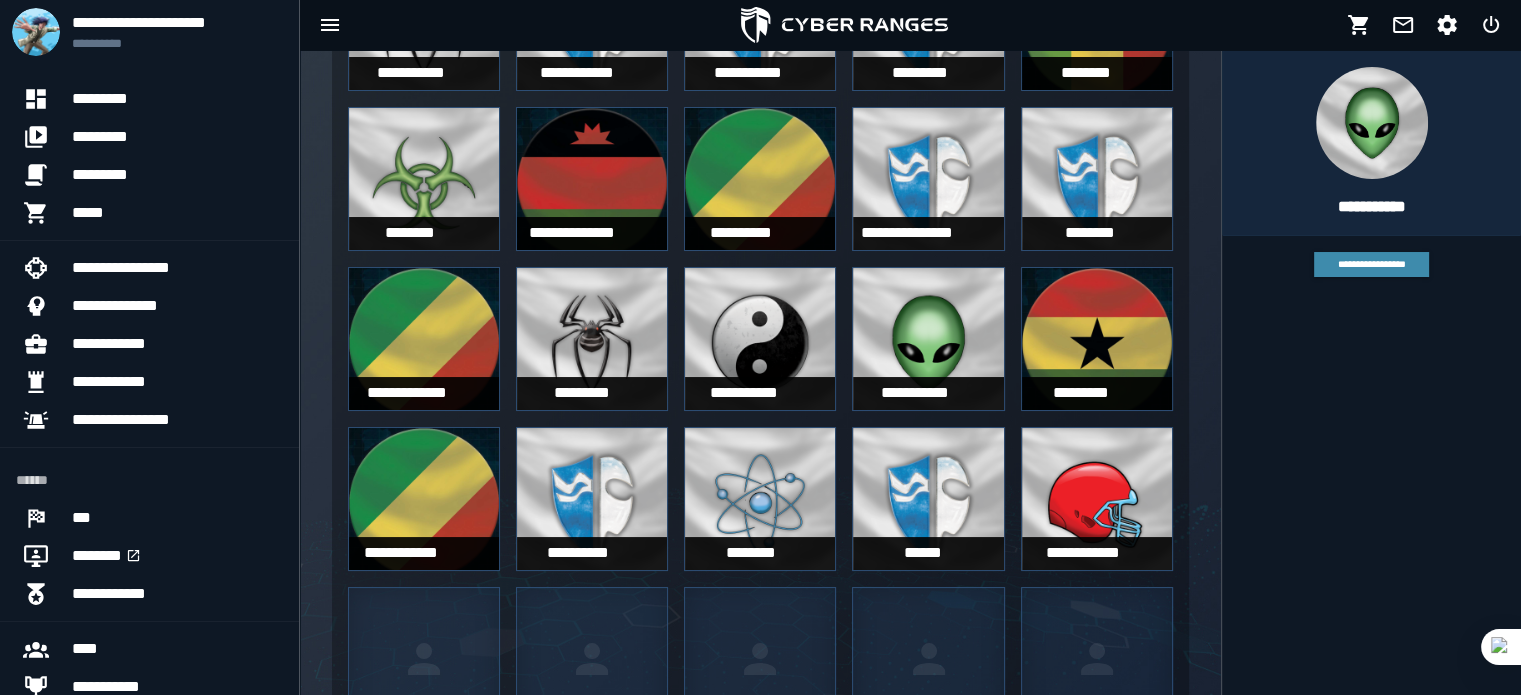 drag, startPoint x: 945, startPoint y: 361, endPoint x: 933, endPoint y: 337, distance: 26.832815 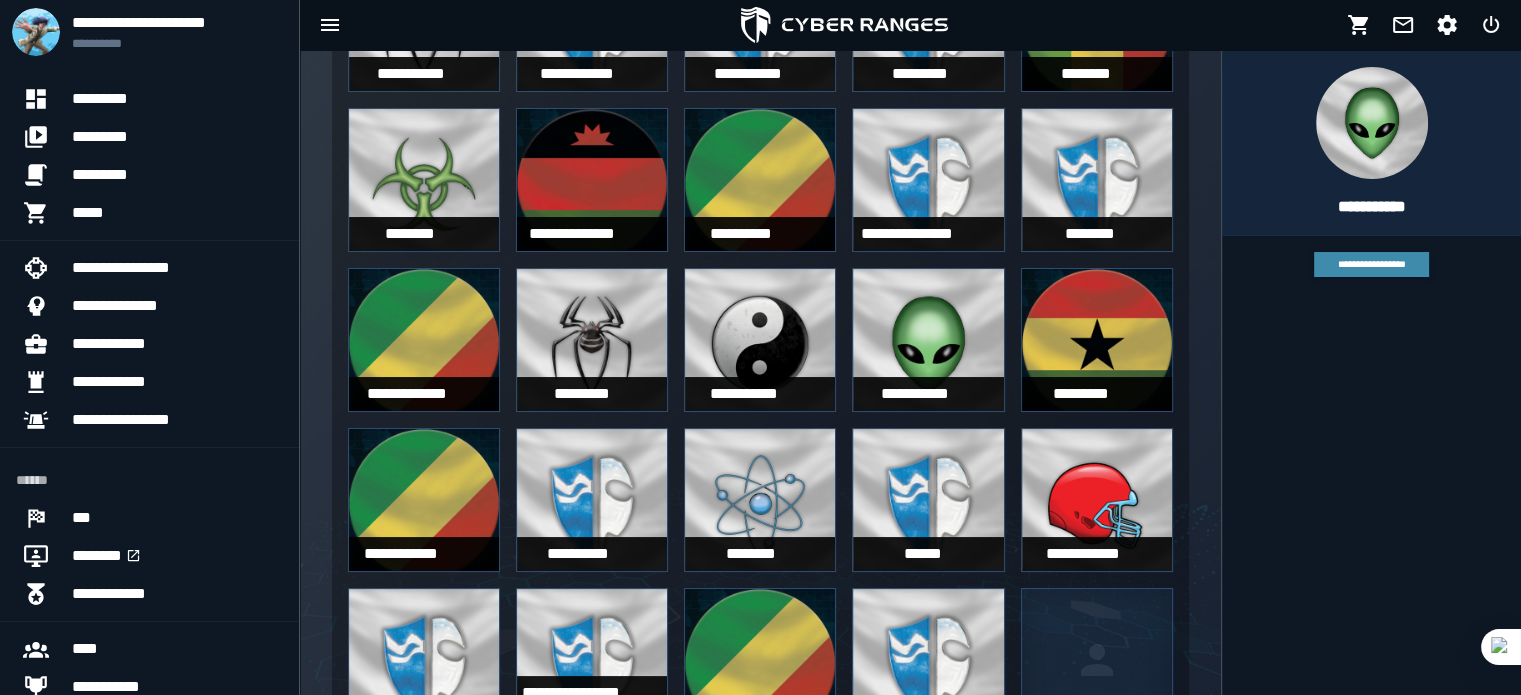 scroll, scrollTop: 1744, scrollLeft: 0, axis: vertical 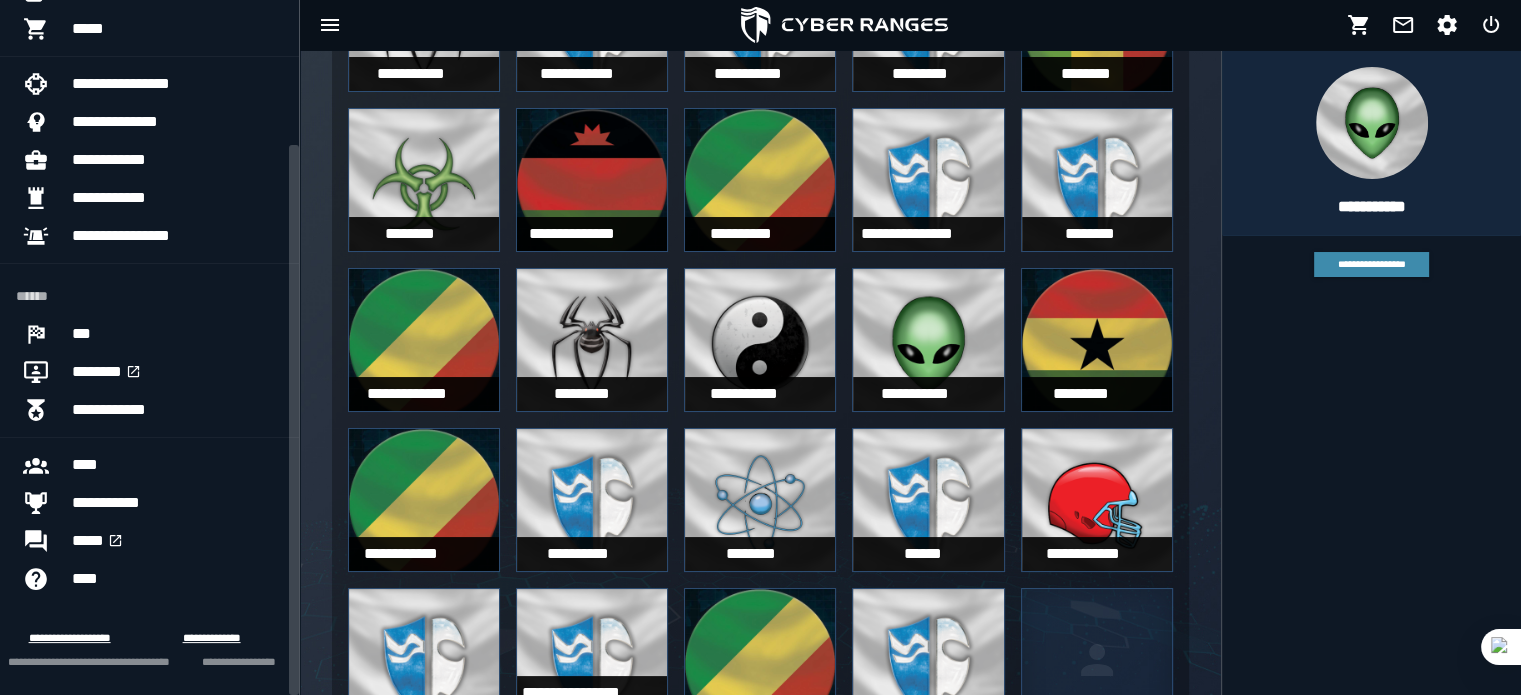 drag, startPoint x: 295, startPoint y: 386, endPoint x: 322, endPoint y: 536, distance: 152.41063 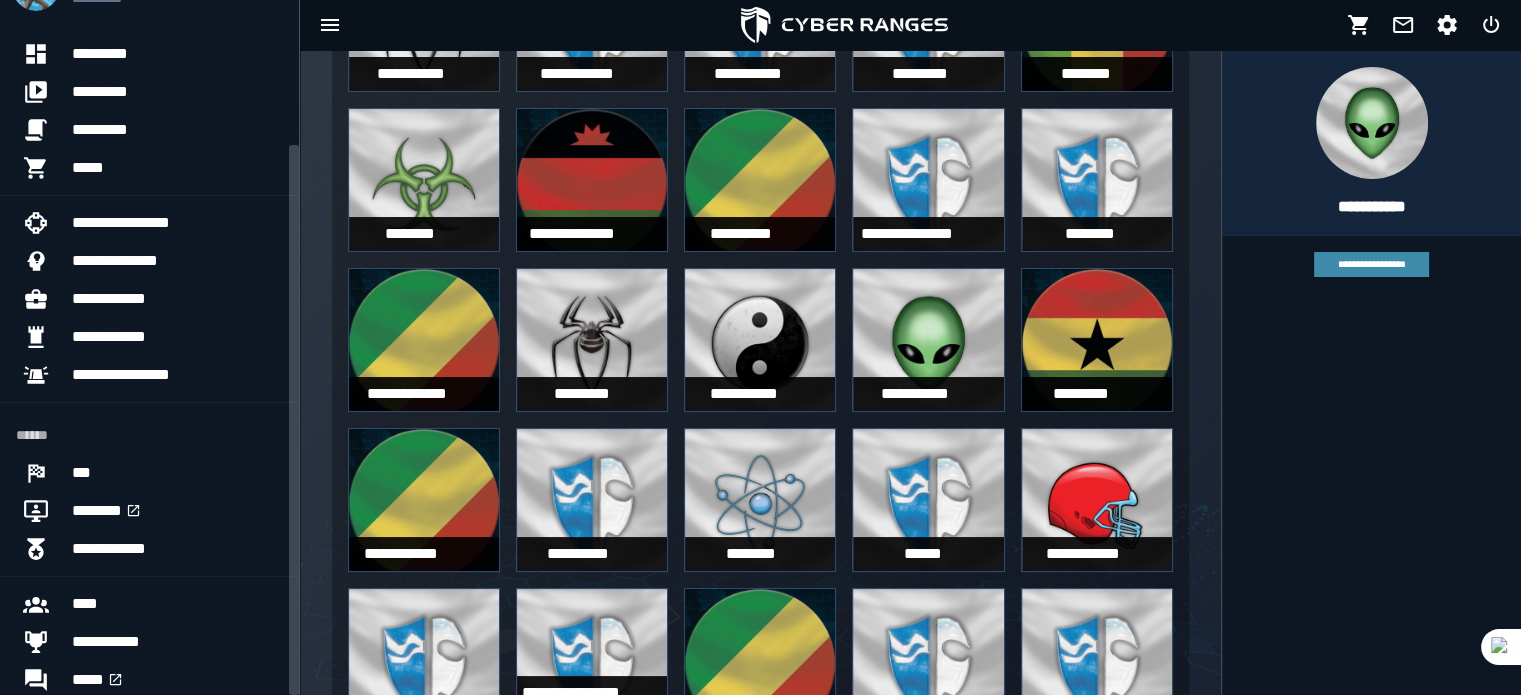 scroll, scrollTop: 0, scrollLeft: 0, axis: both 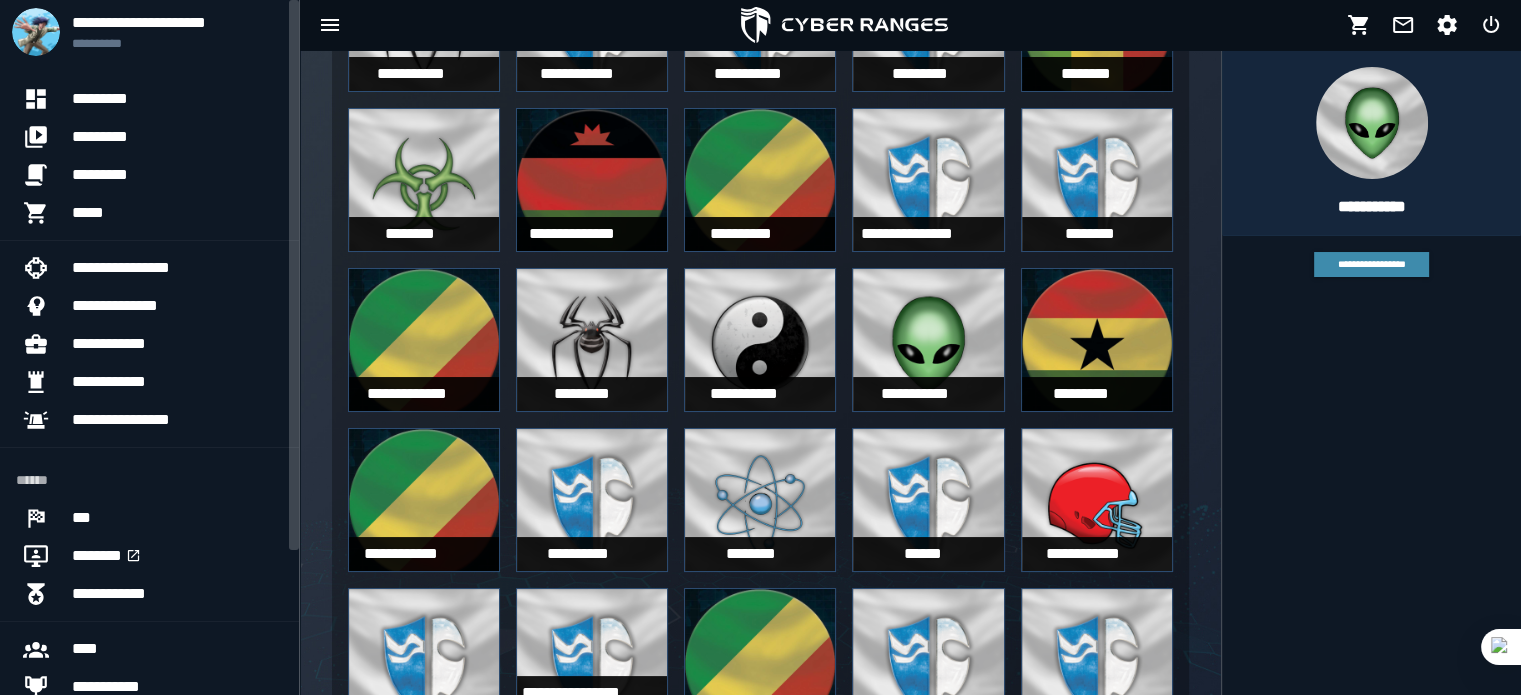 drag, startPoint x: 297, startPoint y: 312, endPoint x: 307, endPoint y: 155, distance: 157.31815 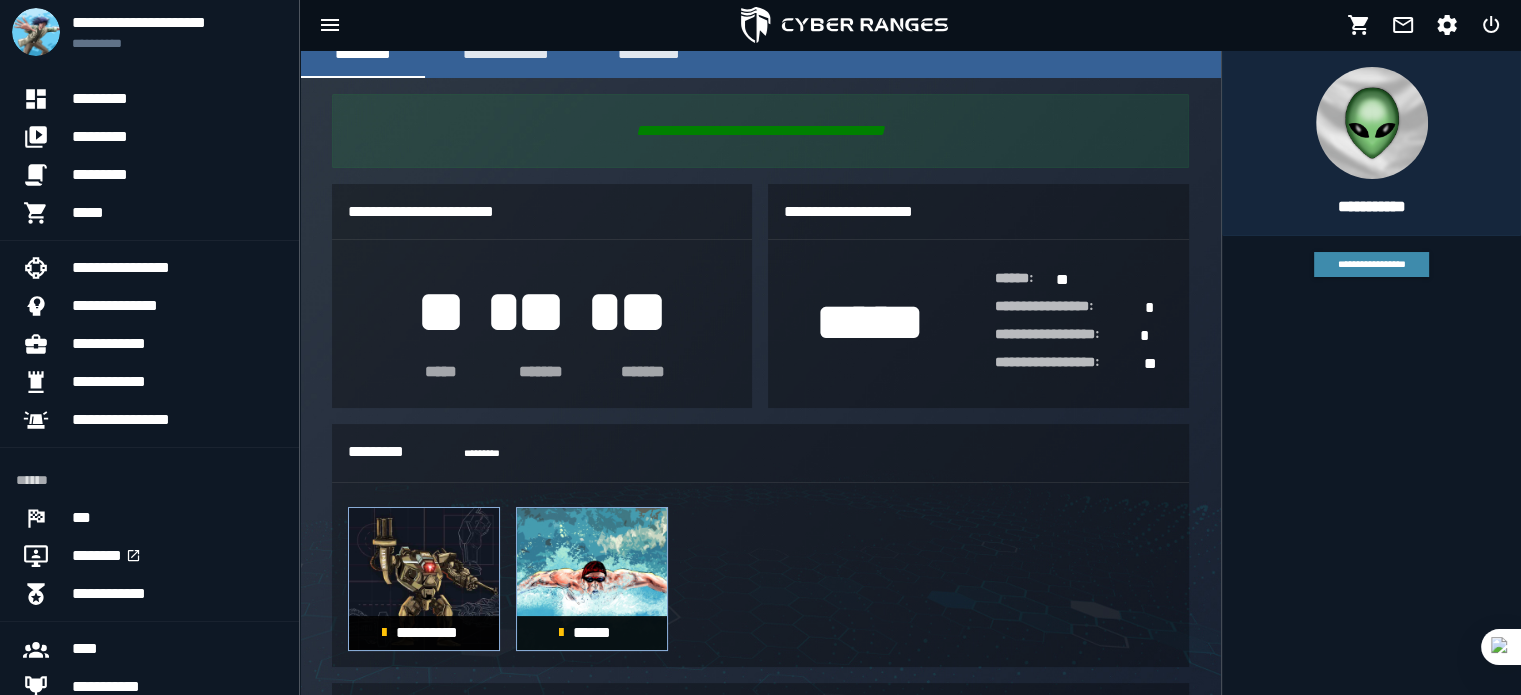 scroll, scrollTop: 748, scrollLeft: 0, axis: vertical 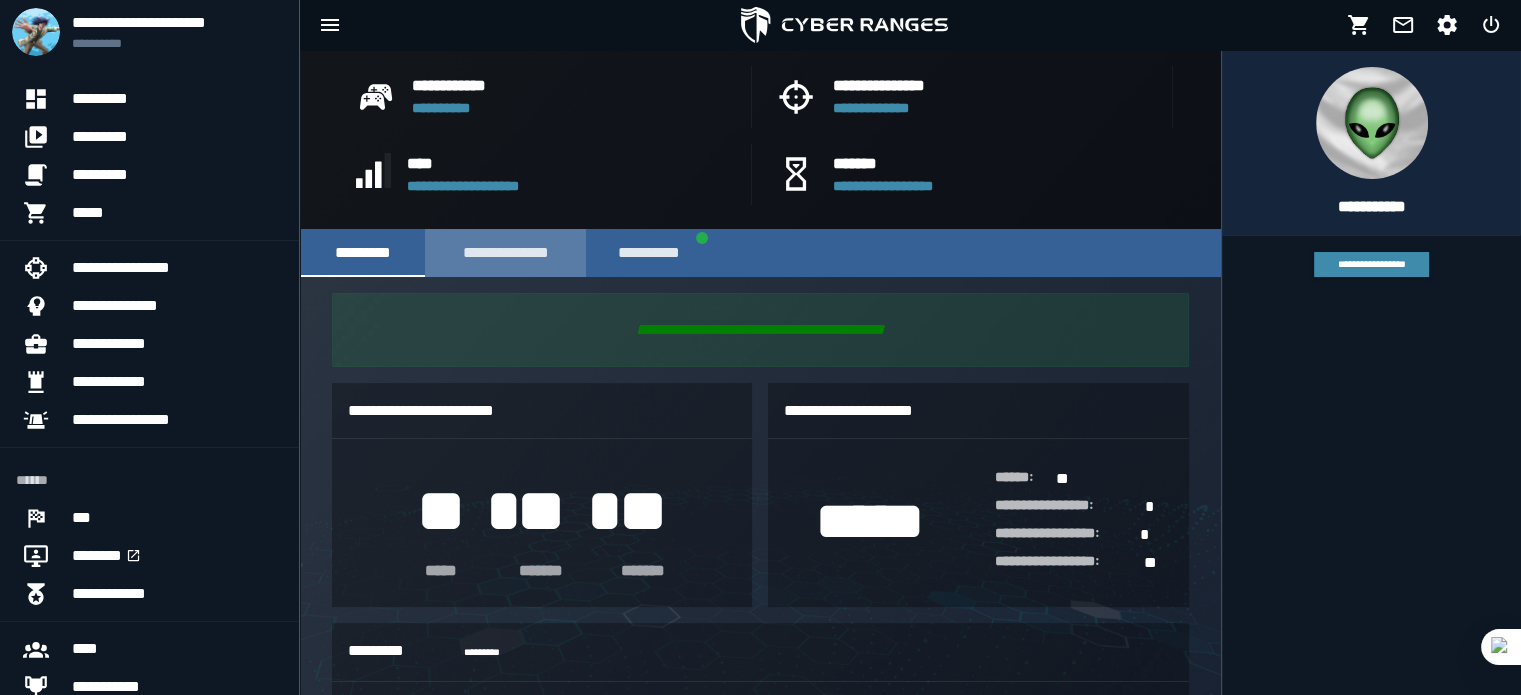 click on "**********" at bounding box center (505, 253) 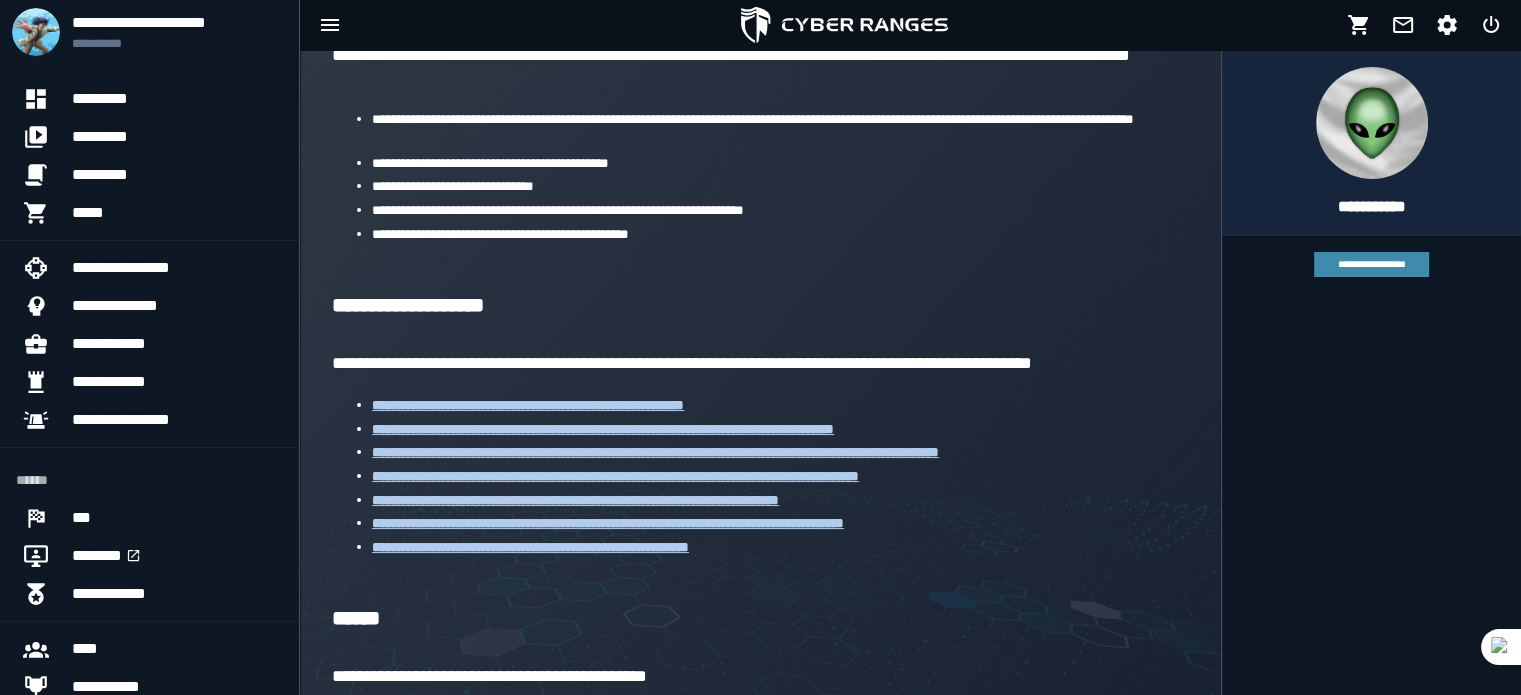 scroll, scrollTop: 1454, scrollLeft: 0, axis: vertical 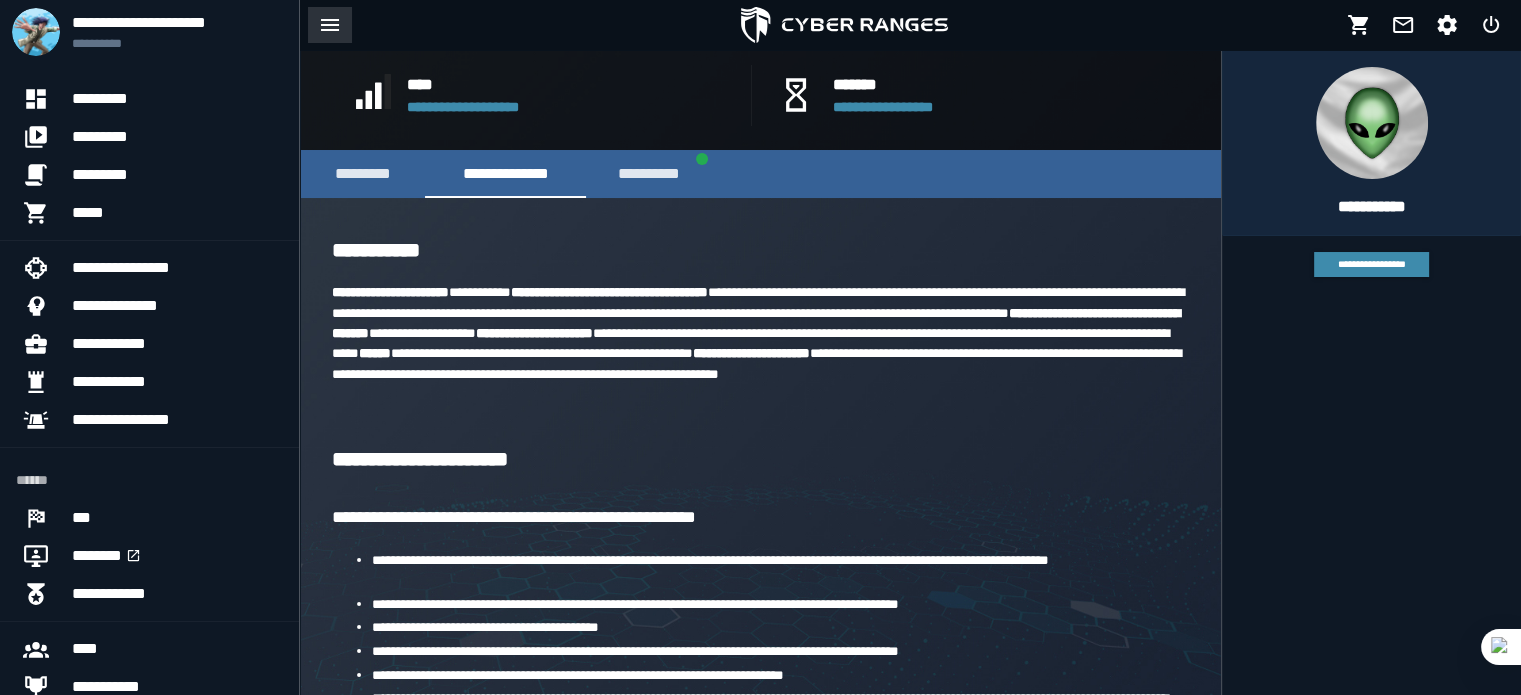click 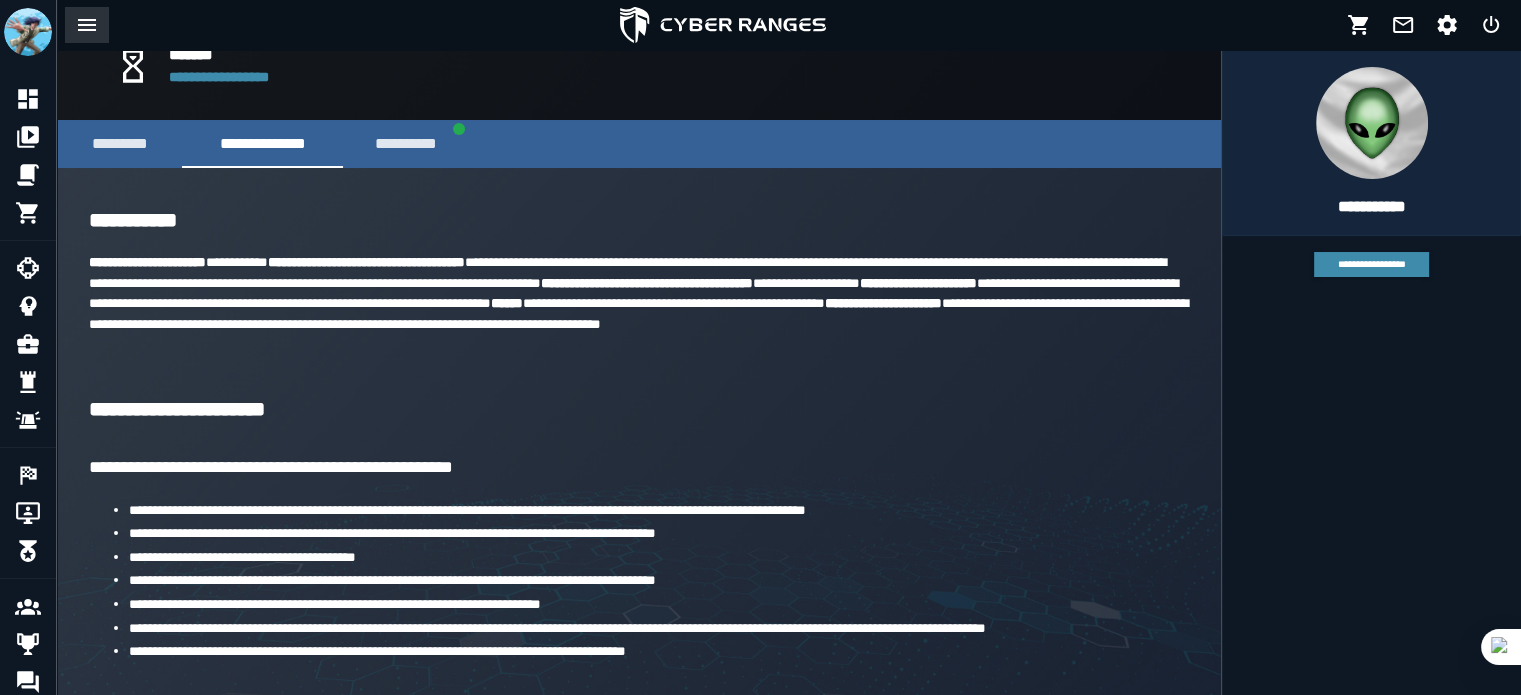click 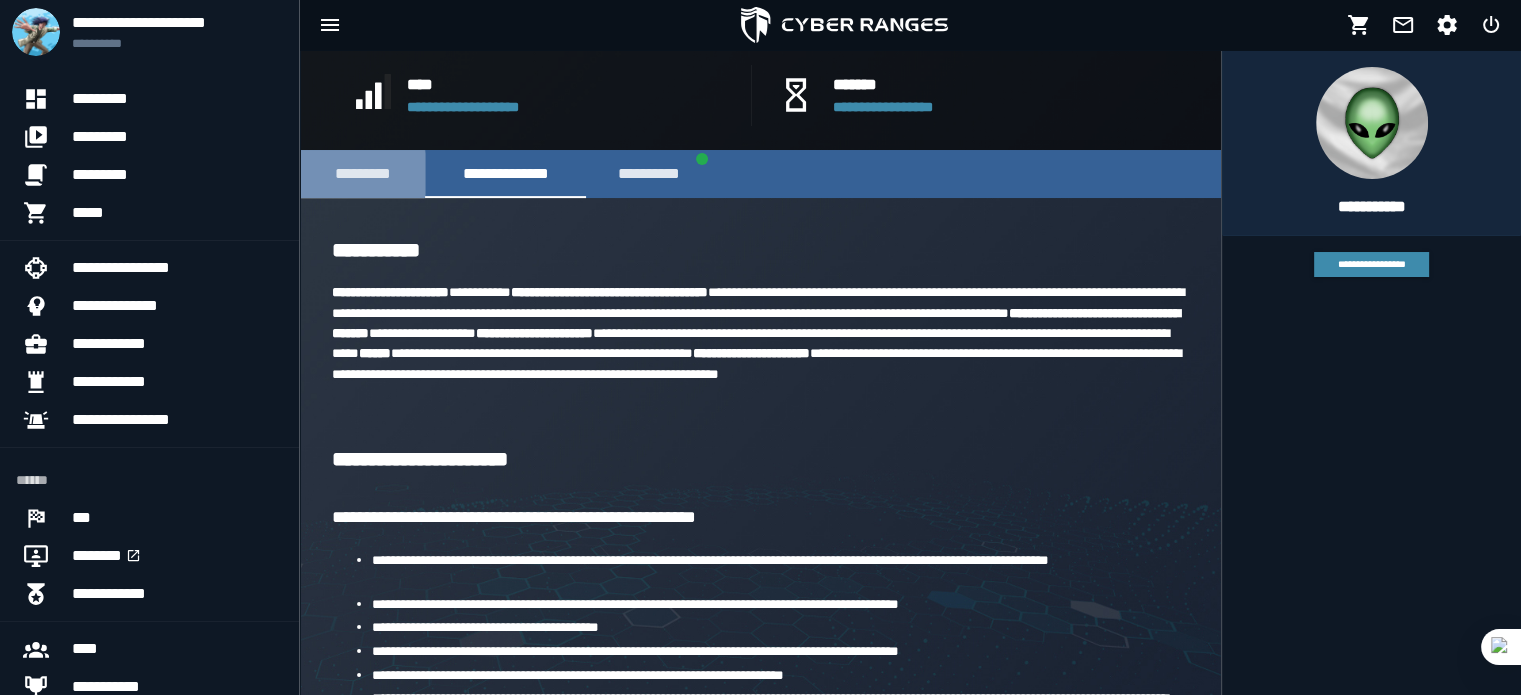 click on "*********" at bounding box center [362, 174] 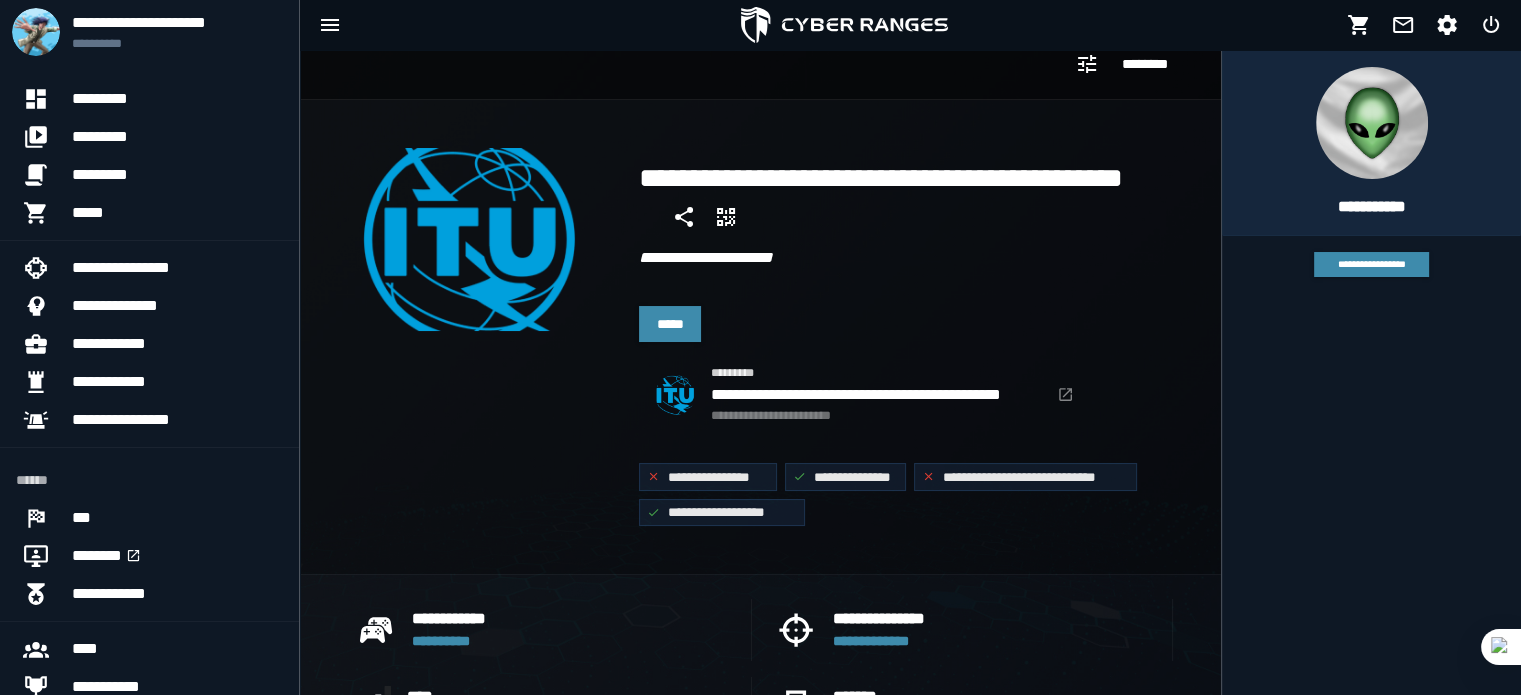 scroll, scrollTop: 0, scrollLeft: 0, axis: both 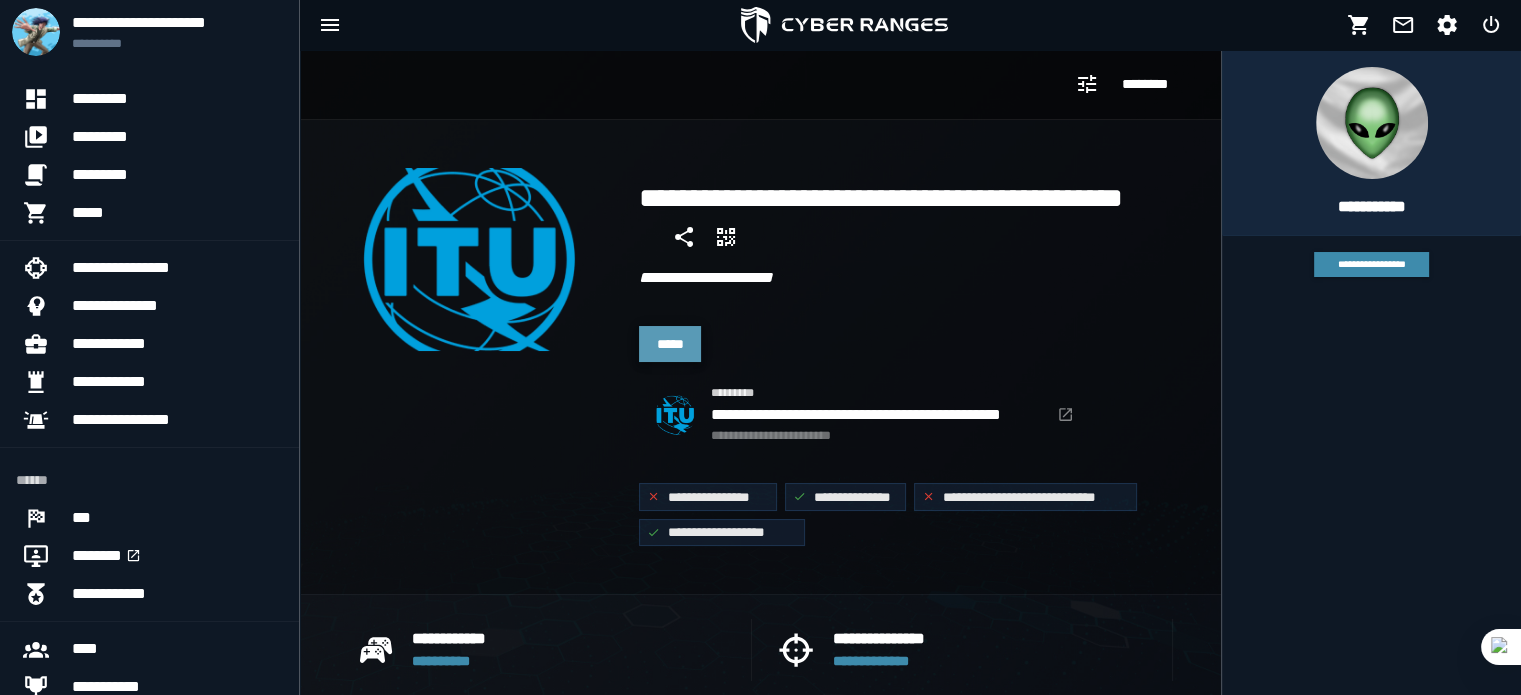 click on "*****" at bounding box center (670, 344) 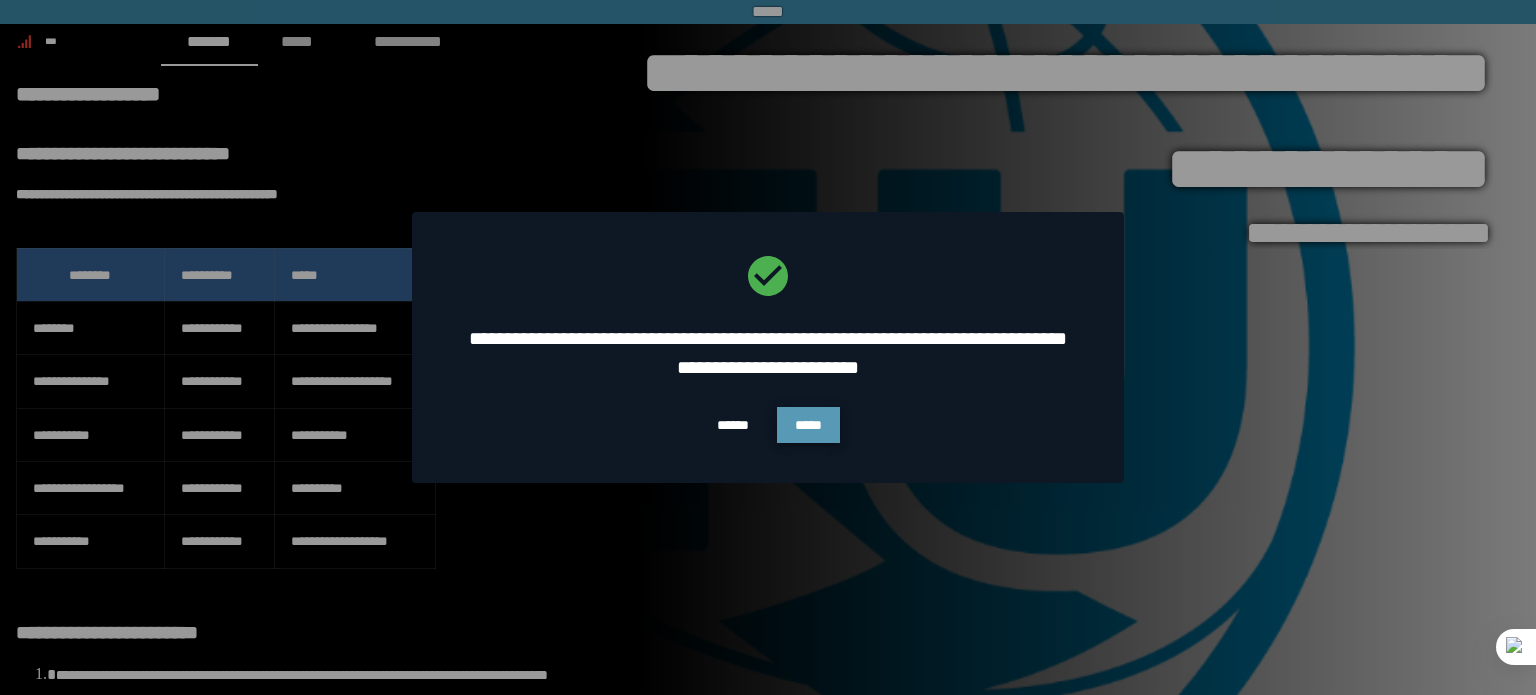 click on "*****" at bounding box center (808, 425) 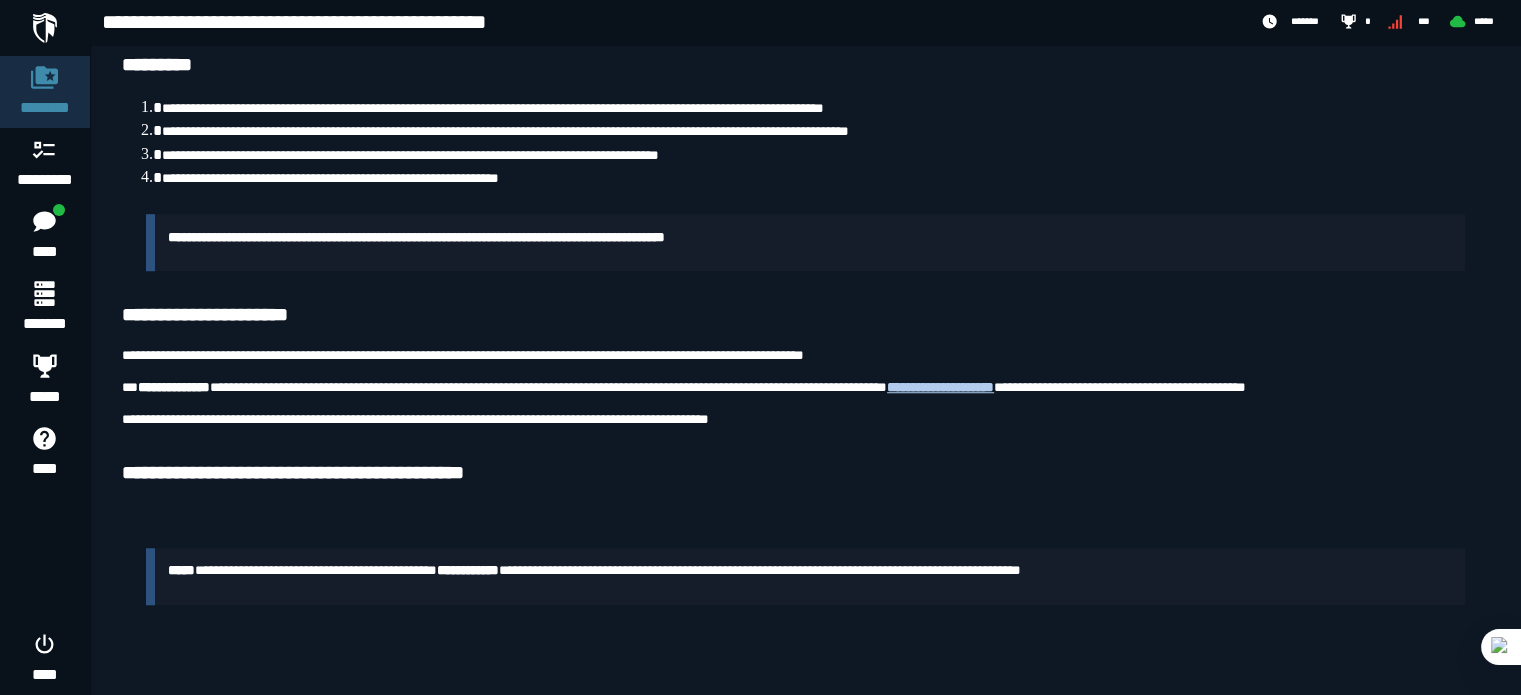 scroll, scrollTop: 1457, scrollLeft: 0, axis: vertical 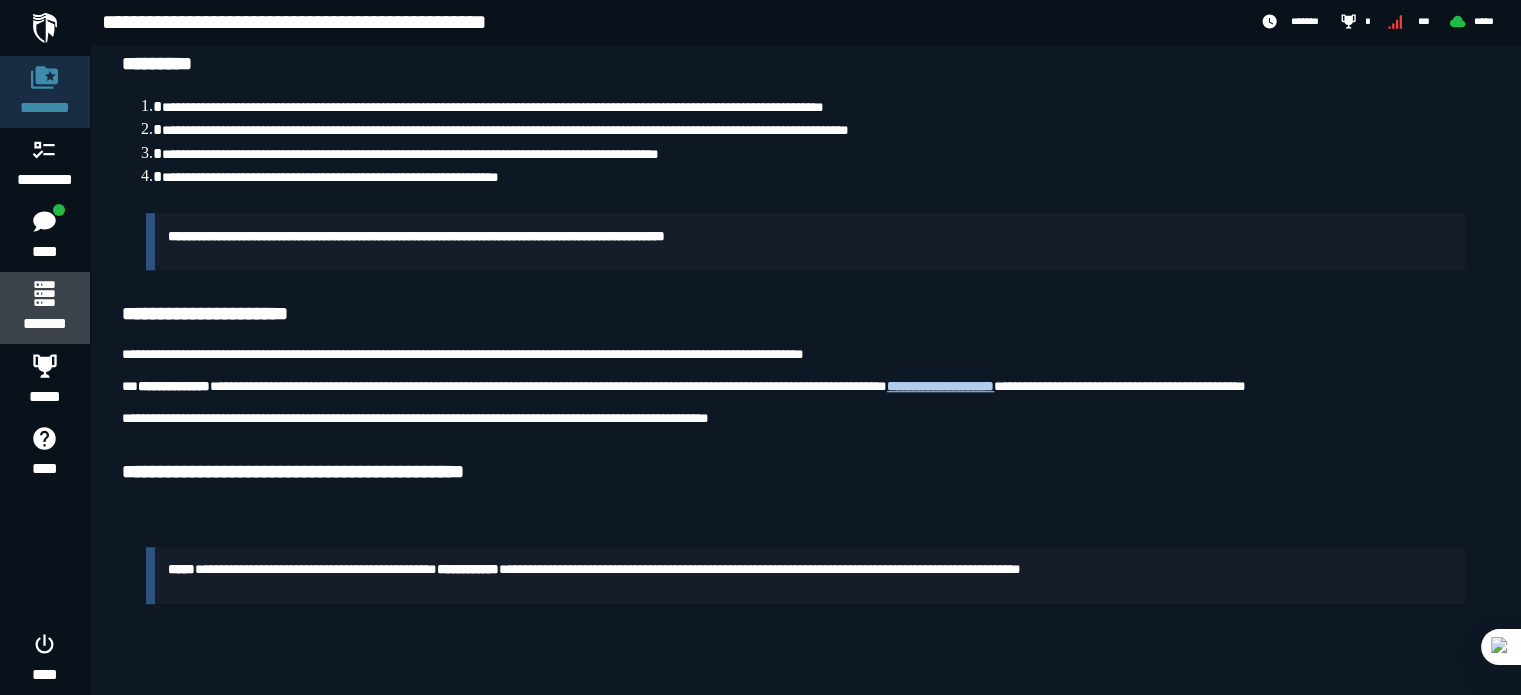 click on "*******" at bounding box center (44, 324) 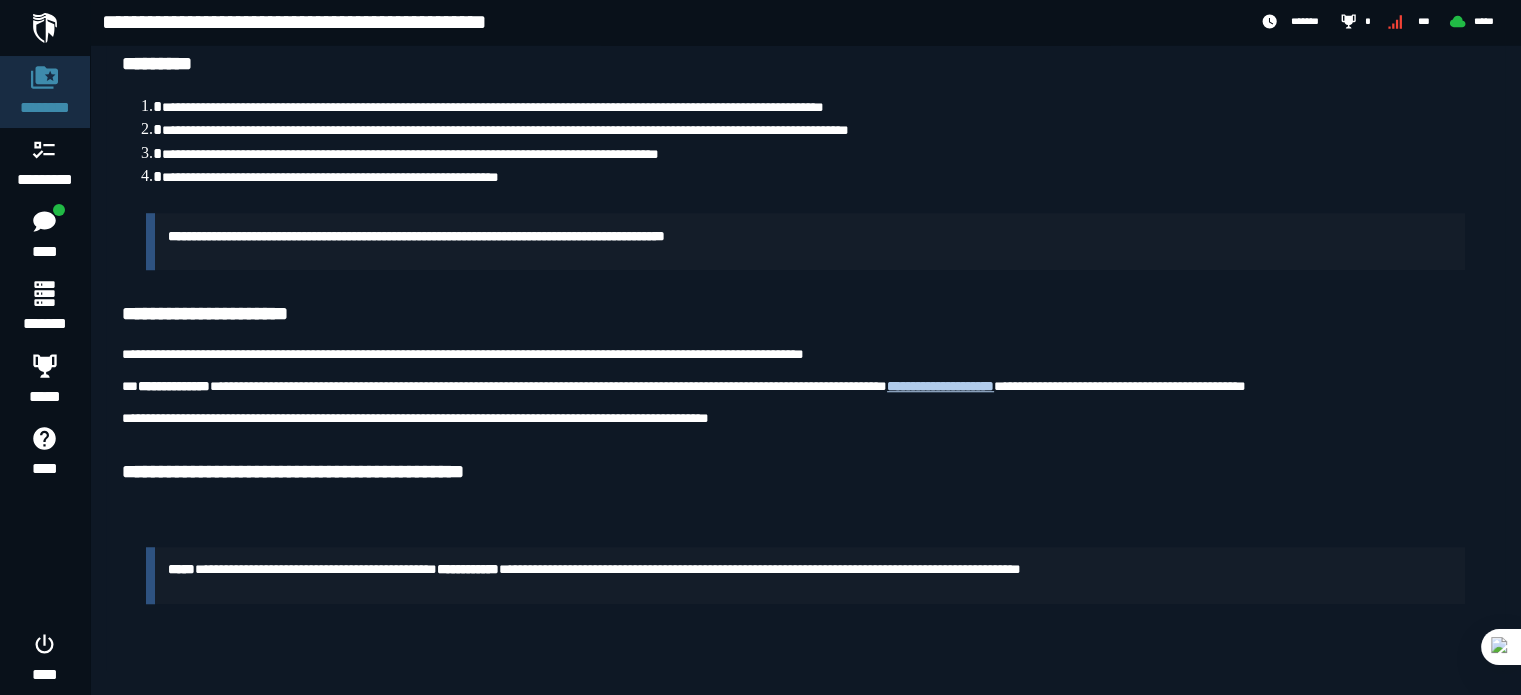 scroll, scrollTop: 0, scrollLeft: 0, axis: both 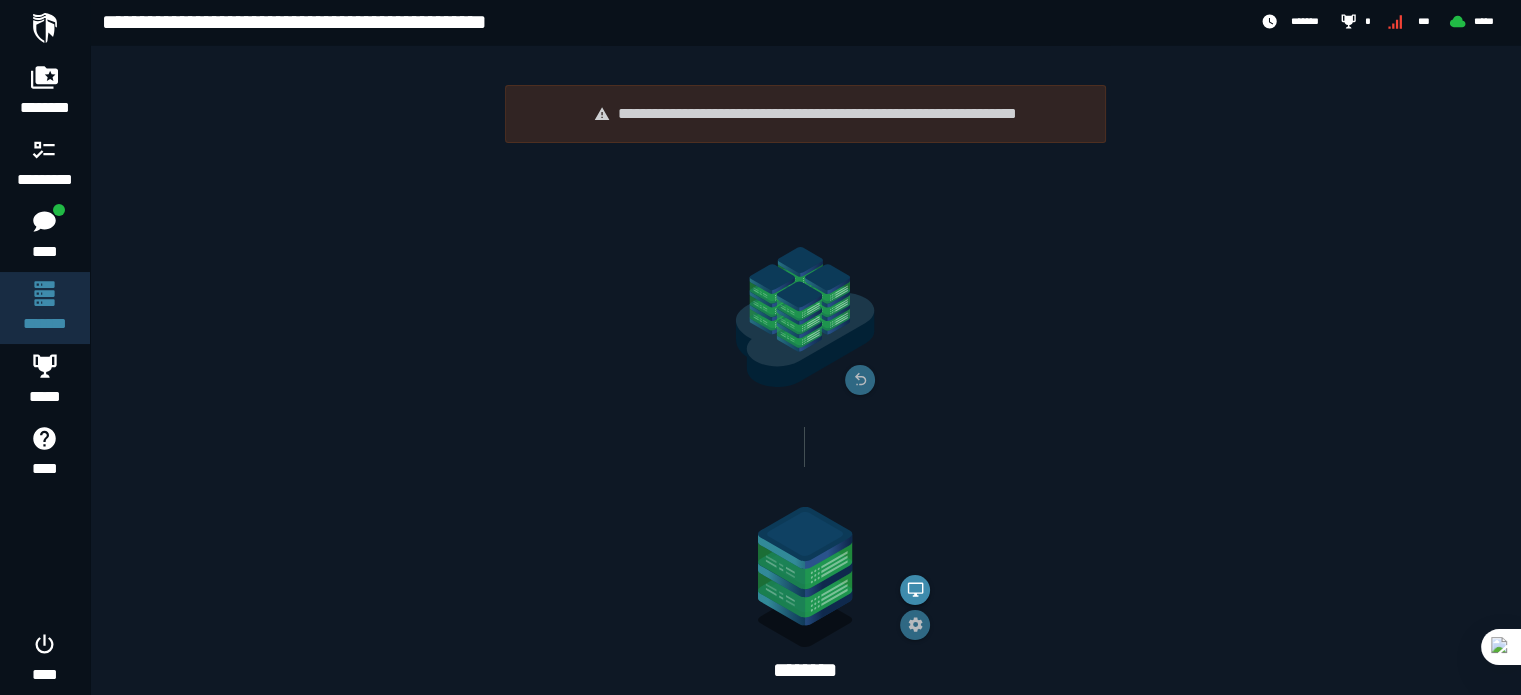 click on "**********" 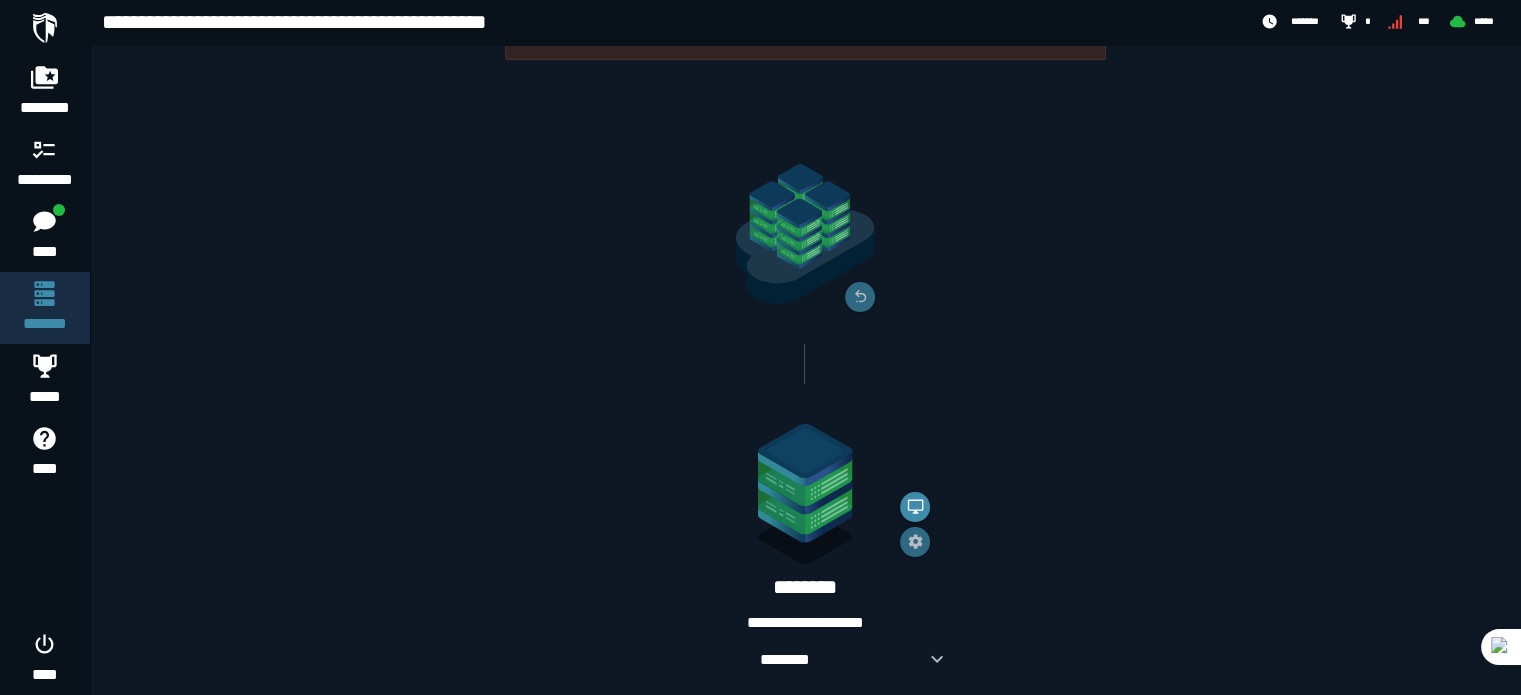 scroll, scrollTop: 116, scrollLeft: 0, axis: vertical 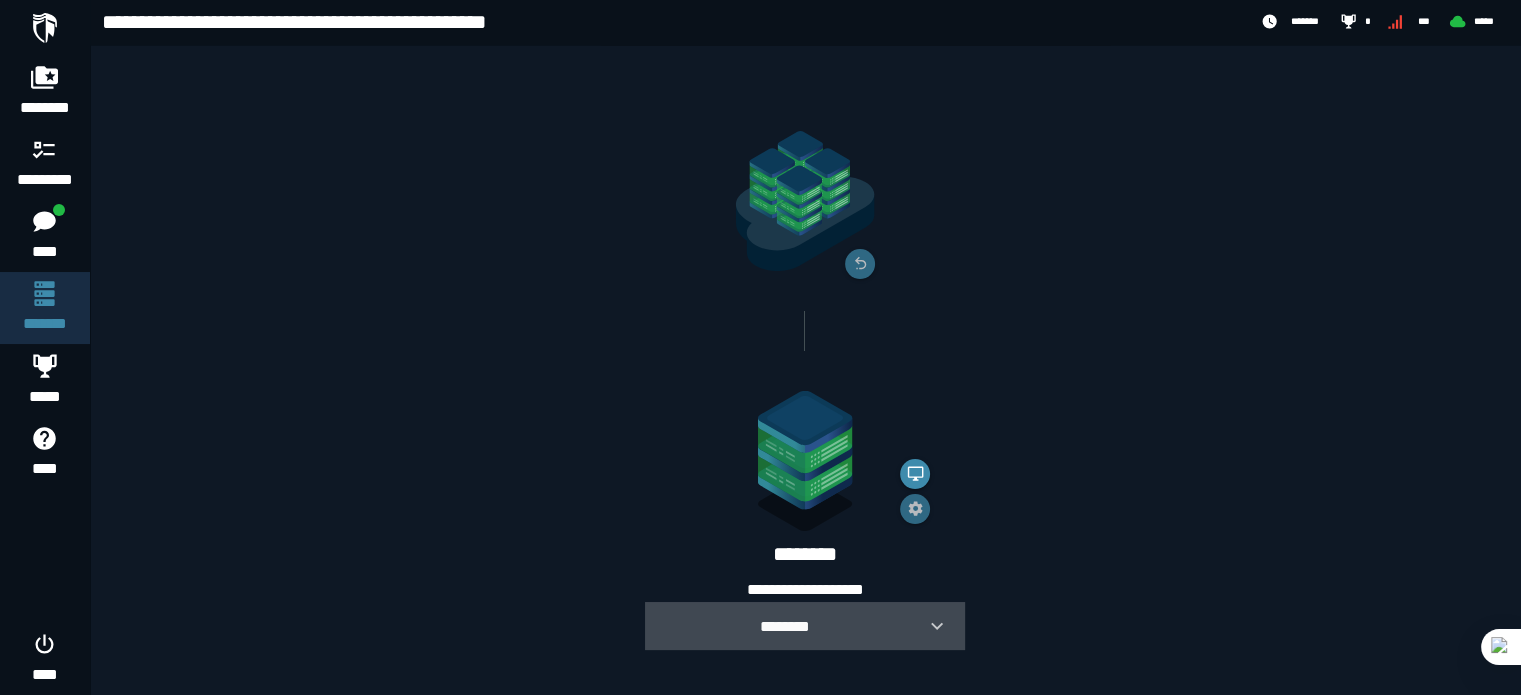 click on "********" at bounding box center [785, 626] 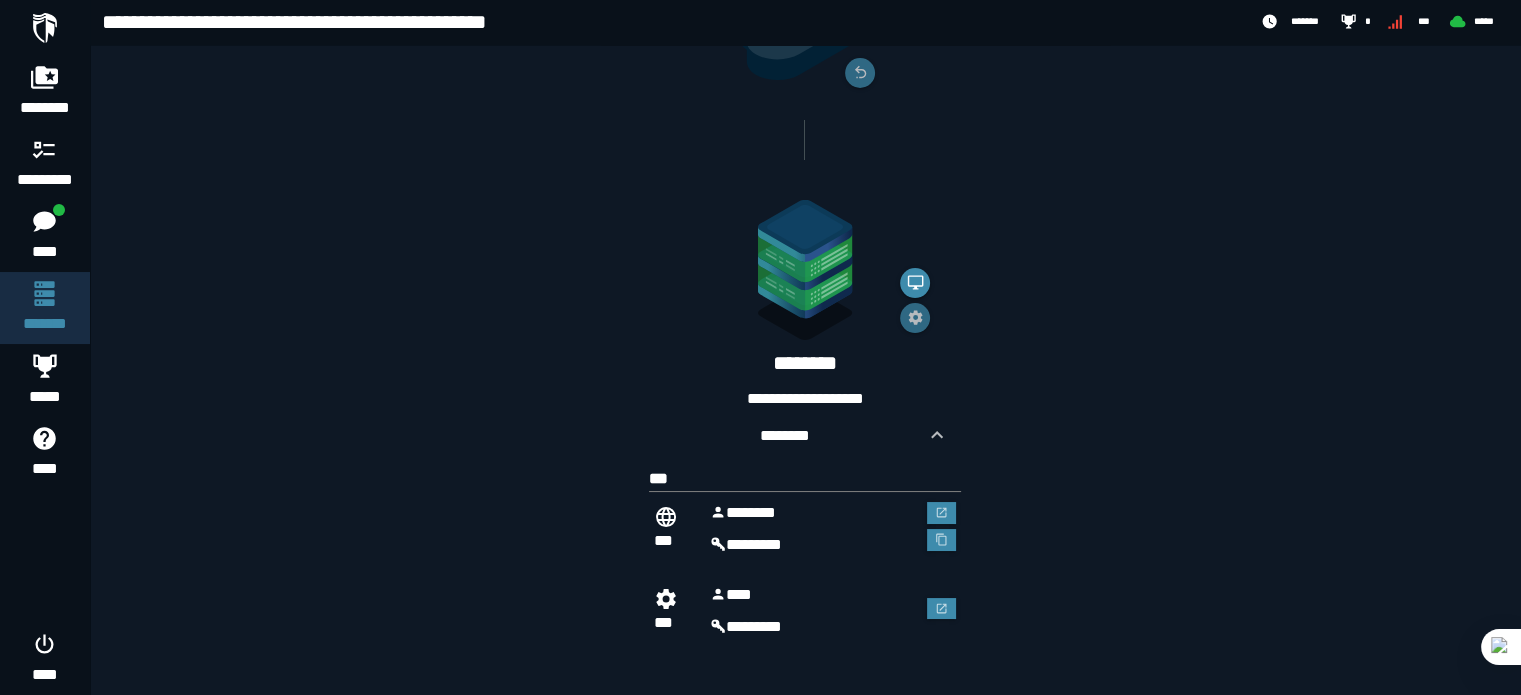 scroll, scrollTop: 308, scrollLeft: 0, axis: vertical 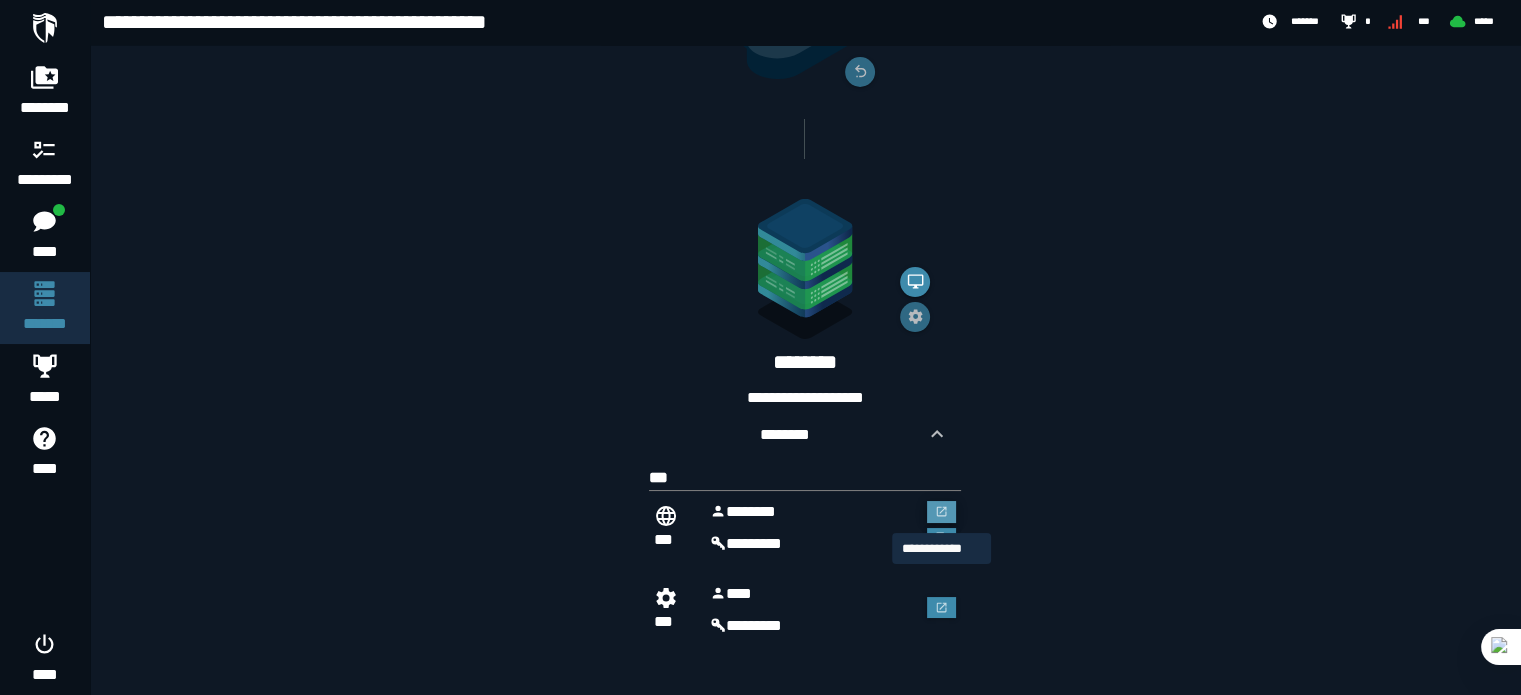 click 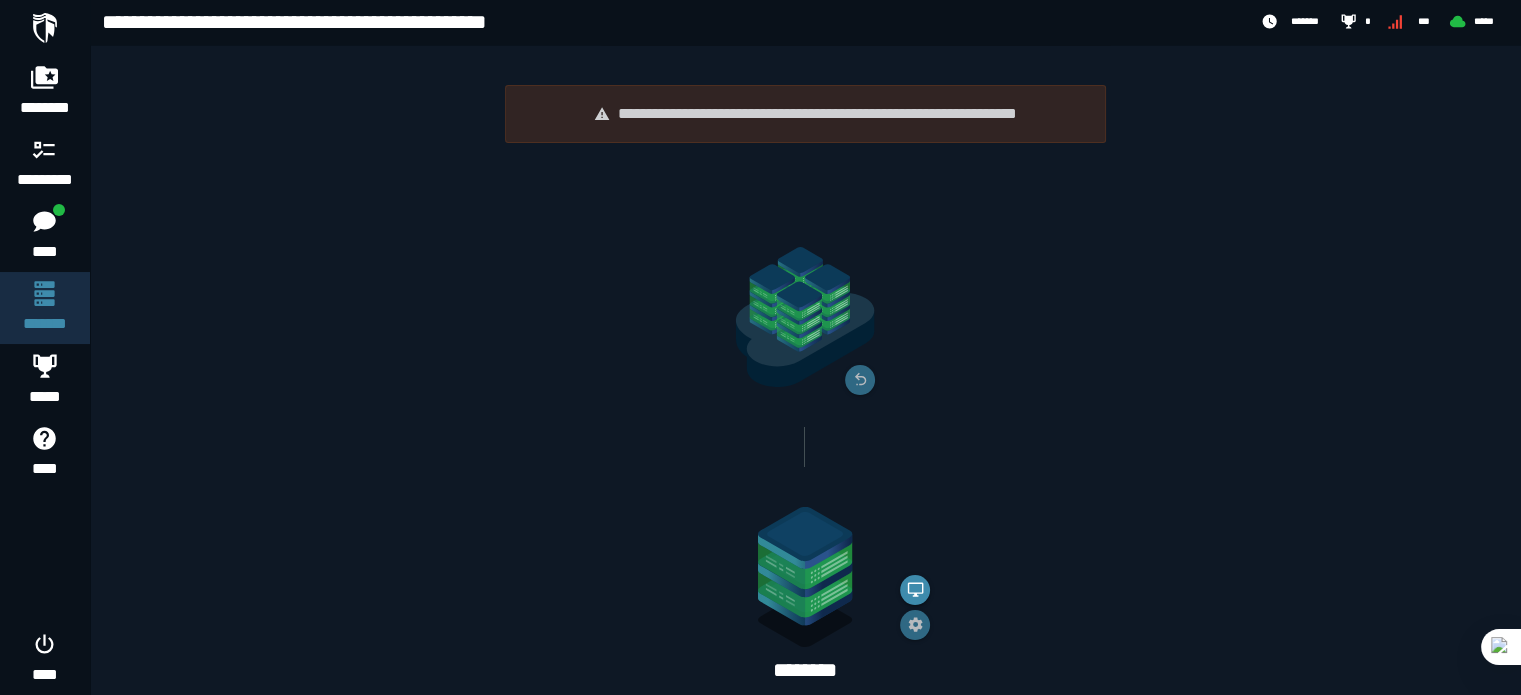 scroll, scrollTop: 308, scrollLeft: 0, axis: vertical 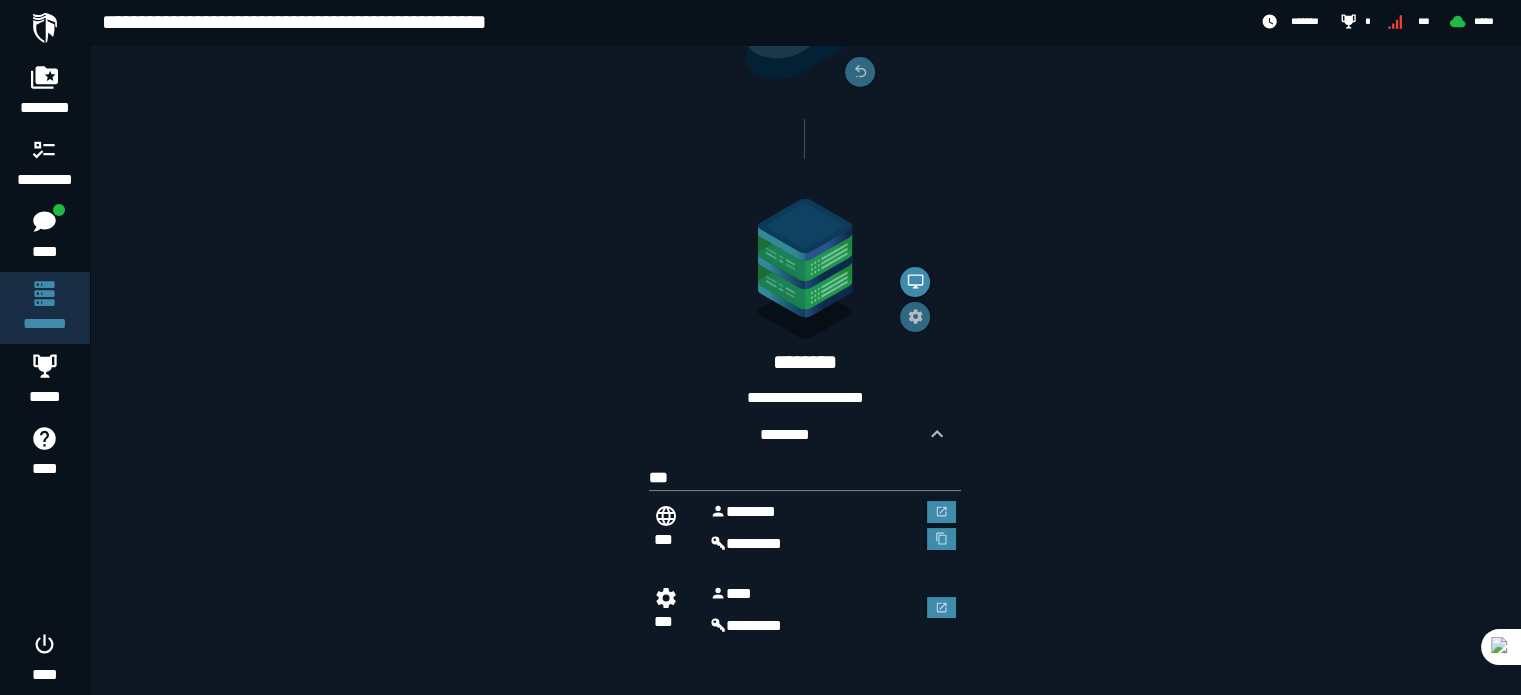 click on "**********" 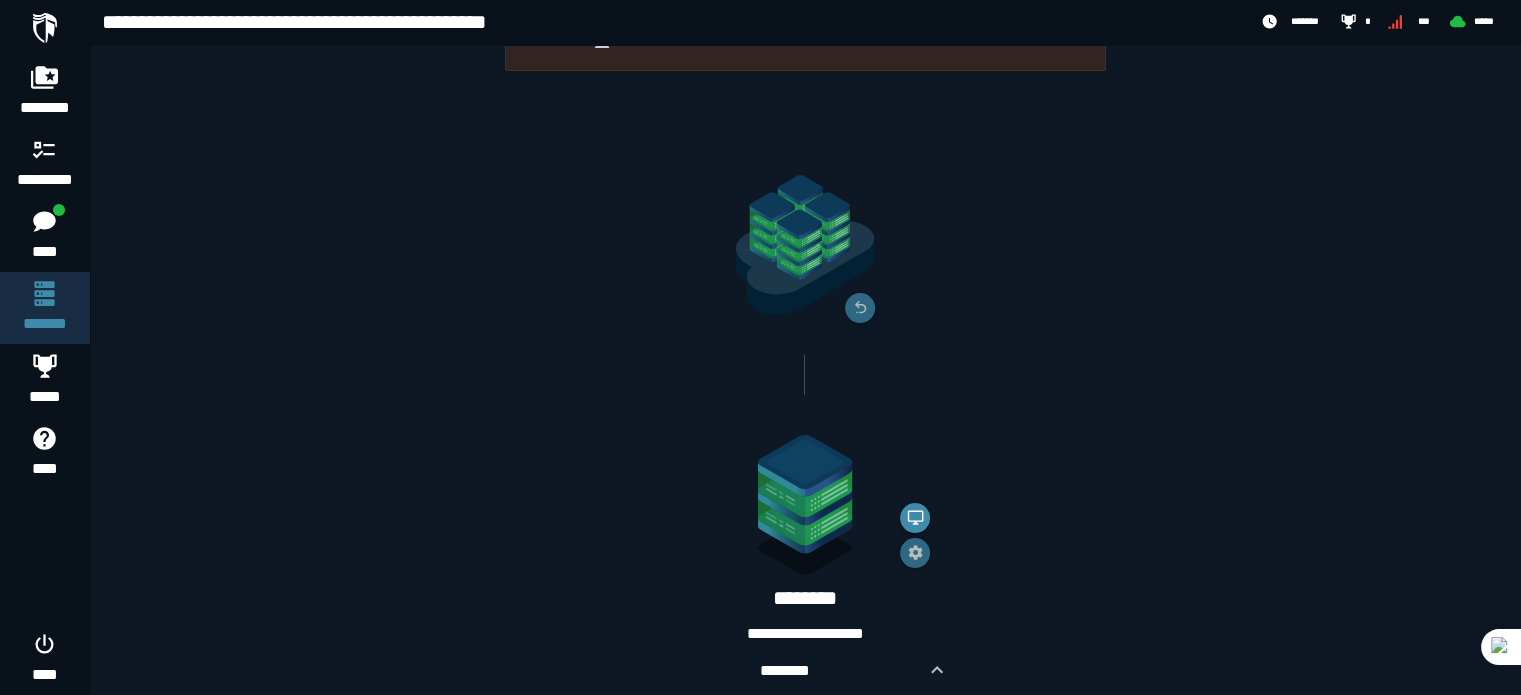 scroll, scrollTop: 0, scrollLeft: 0, axis: both 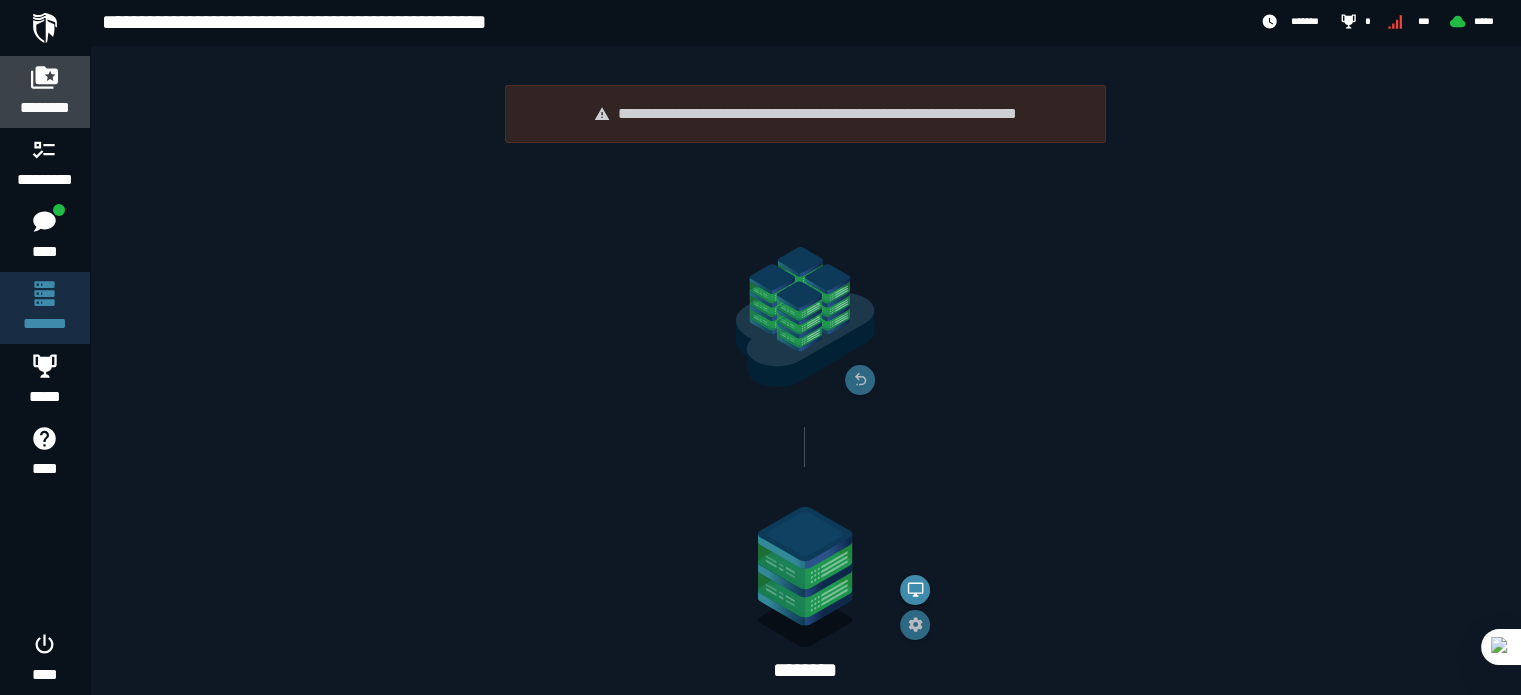 click on "********" at bounding box center [45, 108] 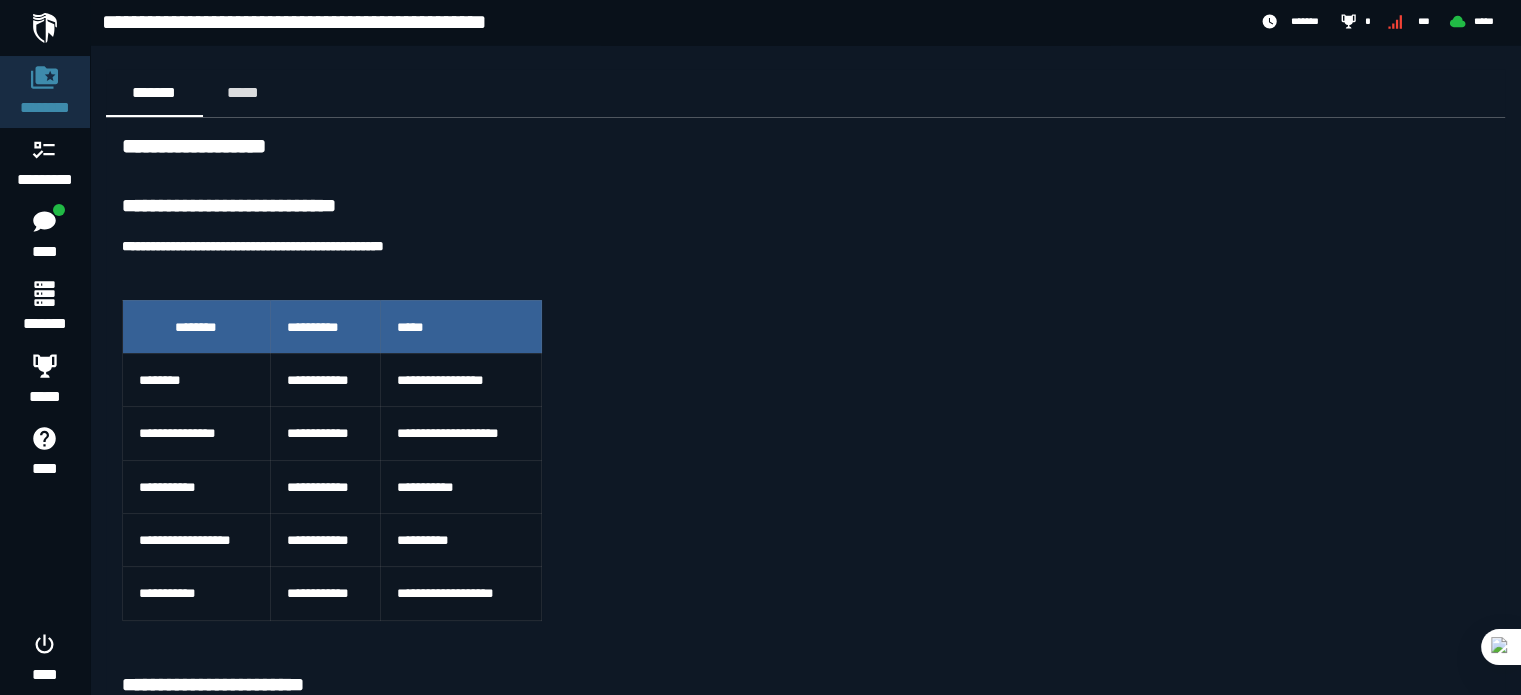 click on "**********" at bounding box center (805, 1123) 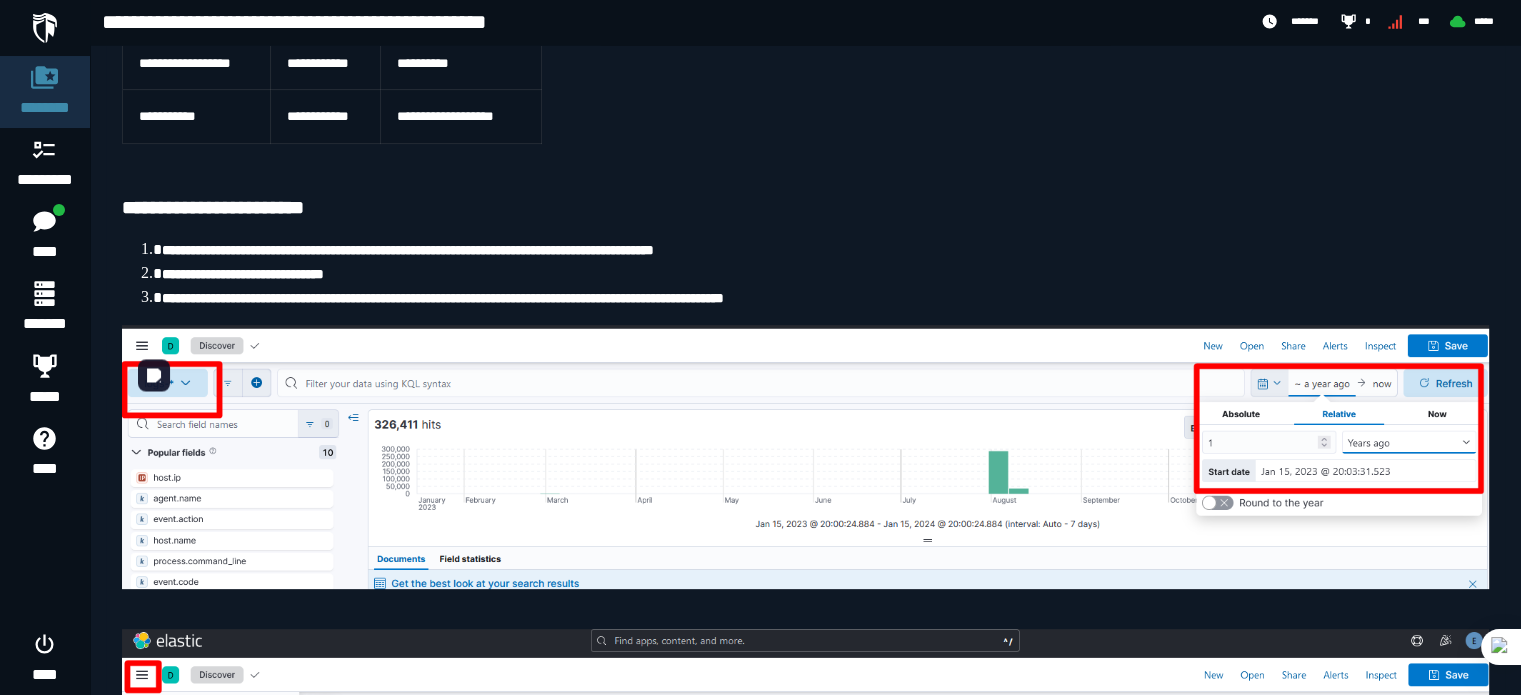 scroll, scrollTop: 480, scrollLeft: 0, axis: vertical 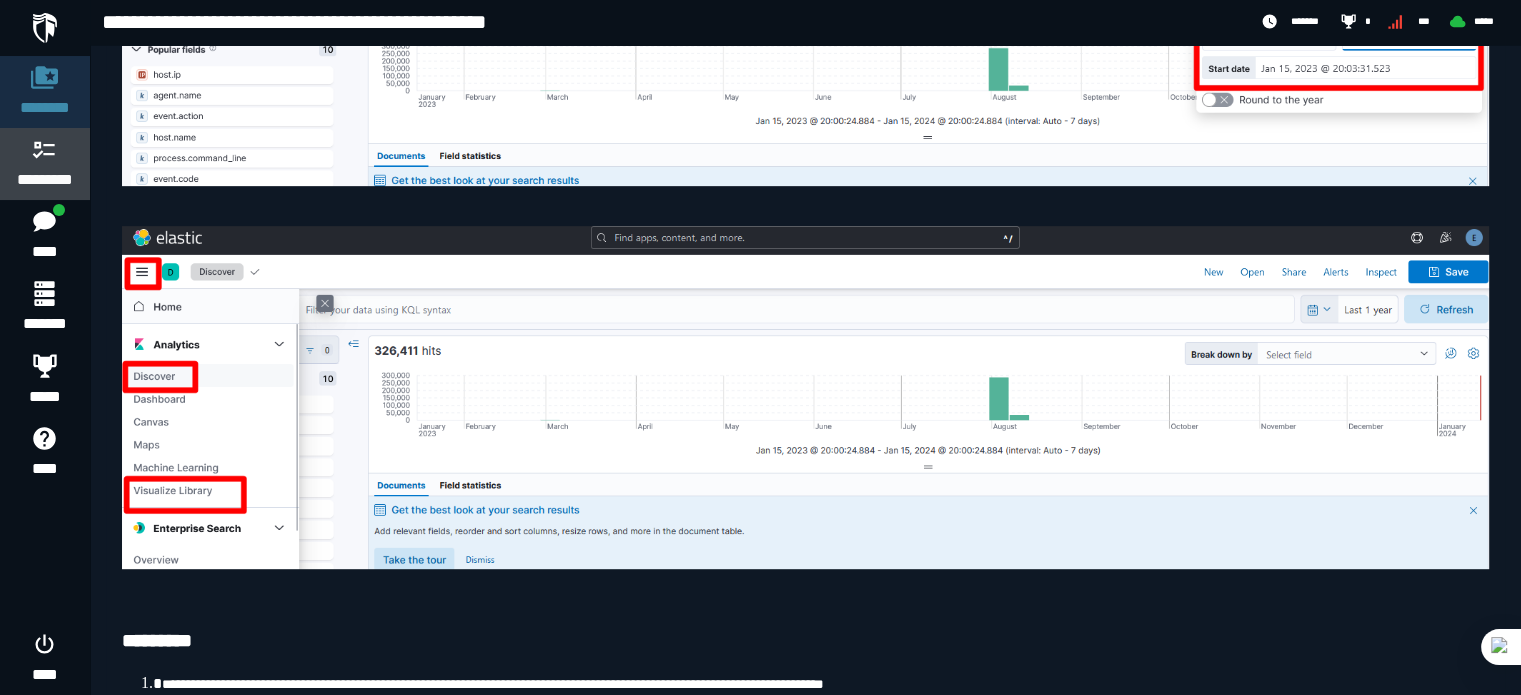 click on "*********" at bounding box center (45, 164) 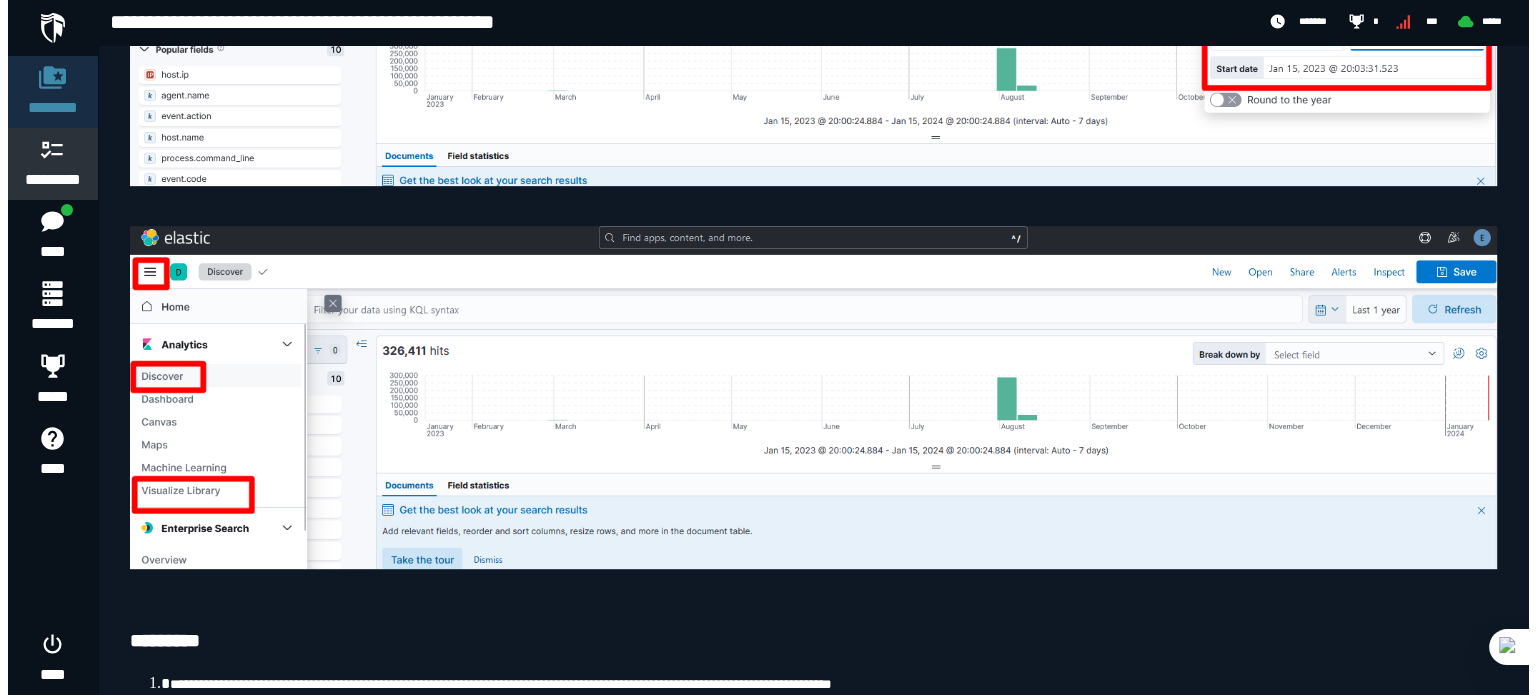 scroll, scrollTop: 0, scrollLeft: 0, axis: both 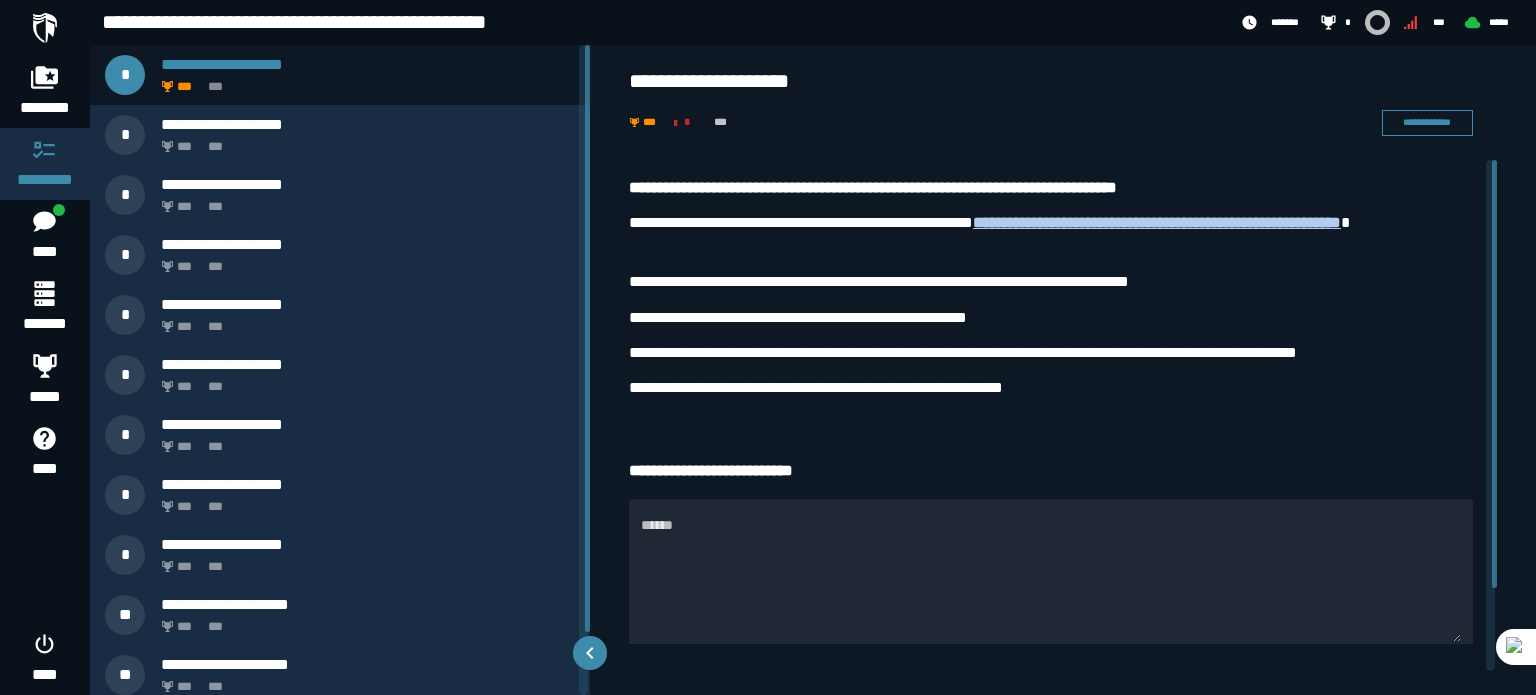 click on "**********" 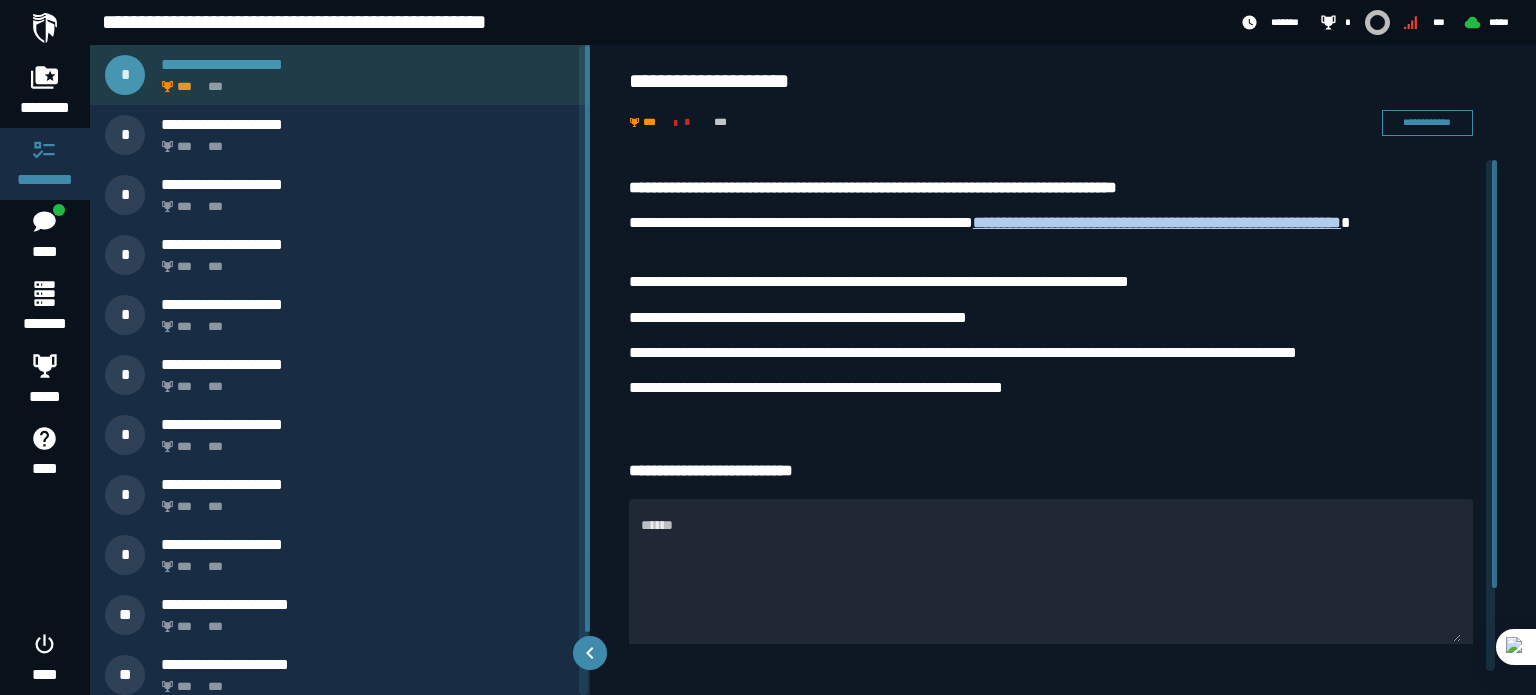 click on "*** ***" at bounding box center (364, 81) 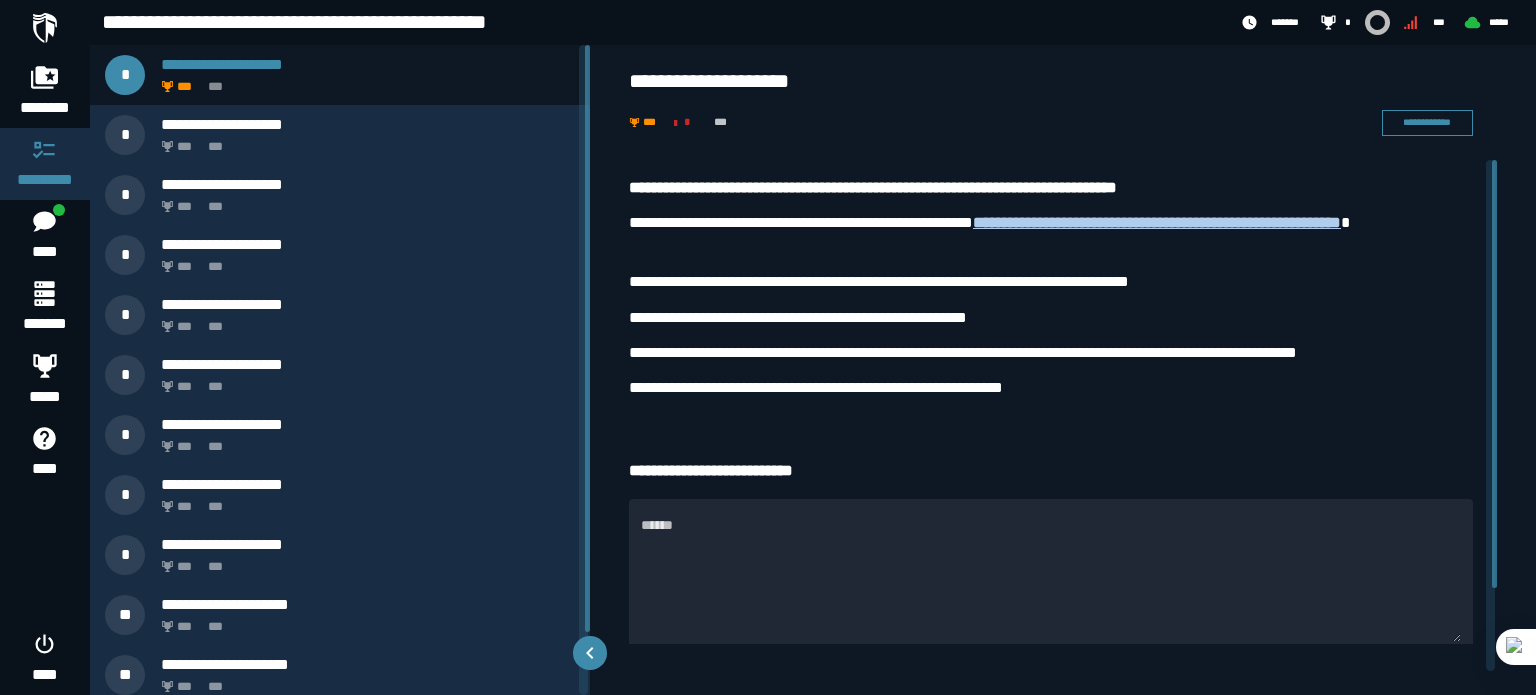 click on "**********" at bounding box center [1063, 465] 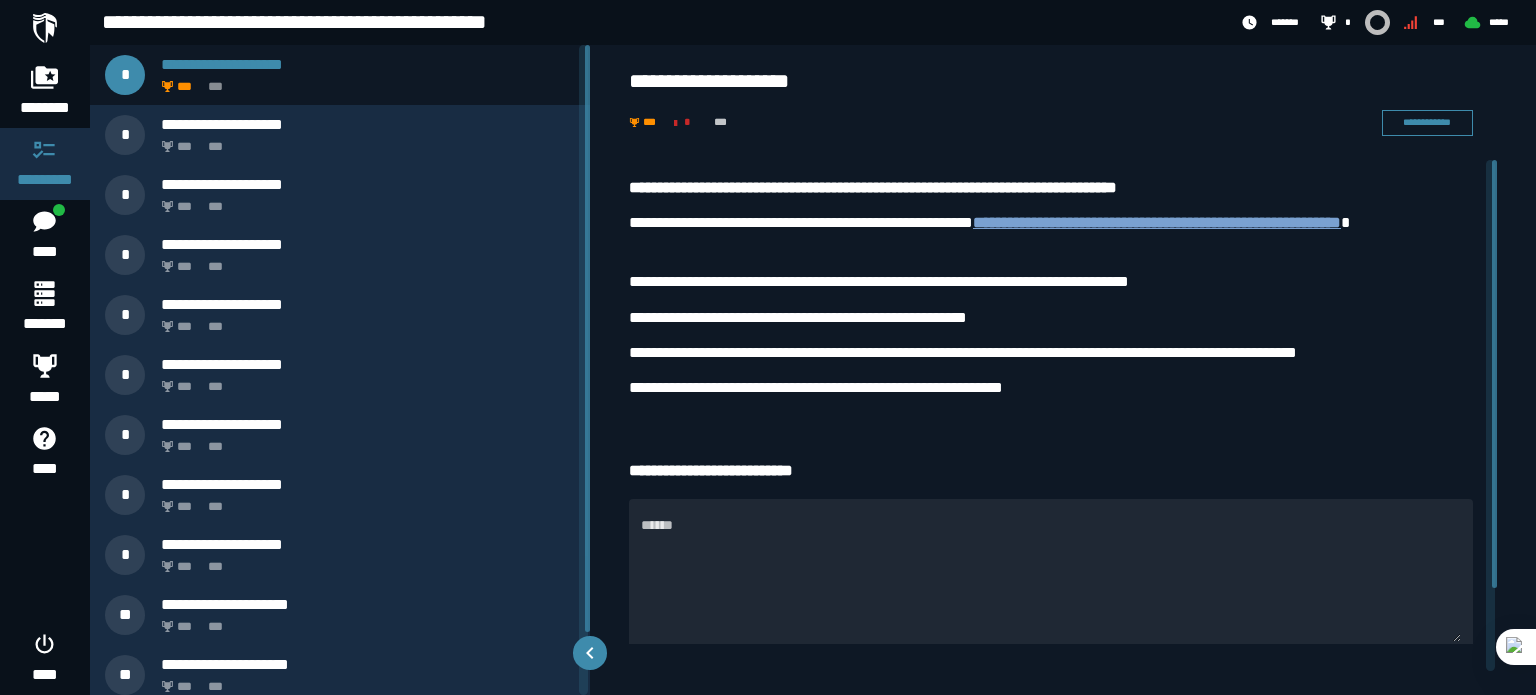 click on "**********" at bounding box center [1157, 222] 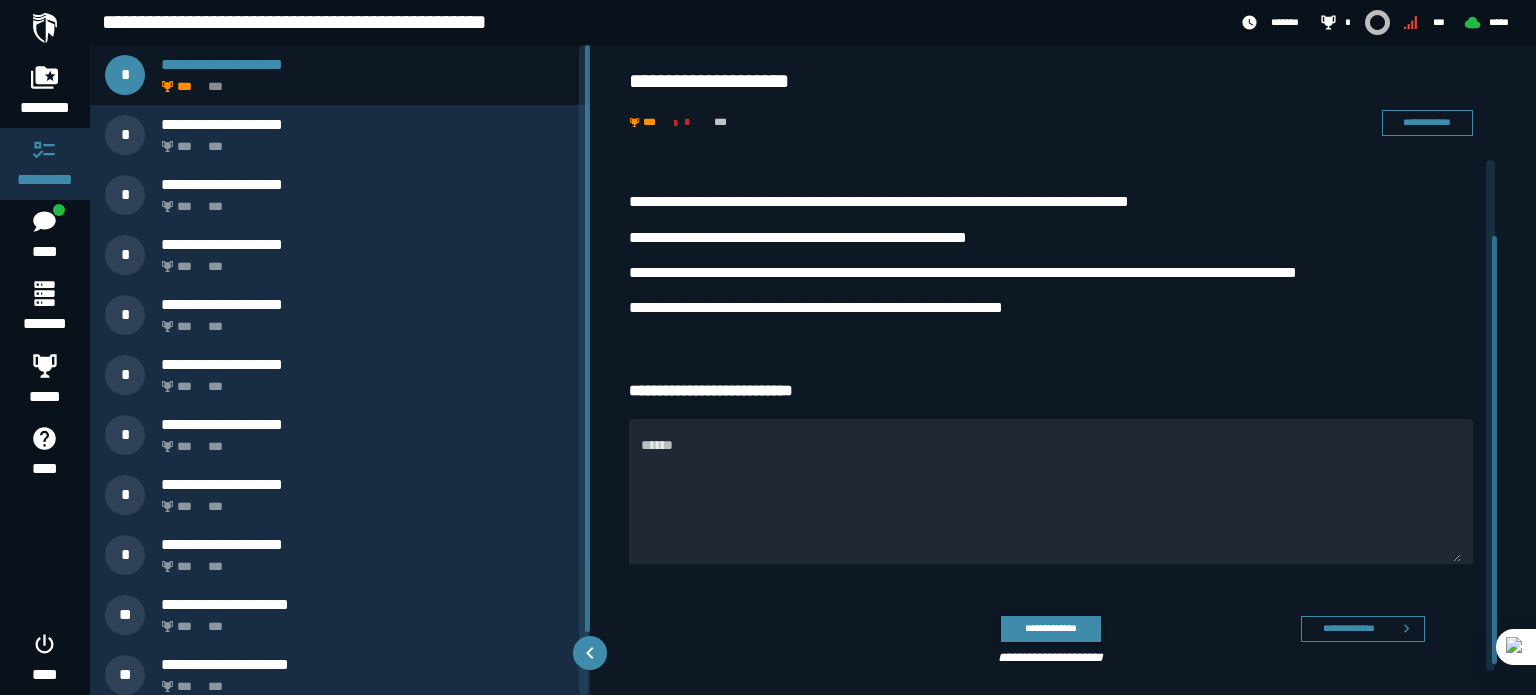 scroll, scrollTop: 99, scrollLeft: 0, axis: vertical 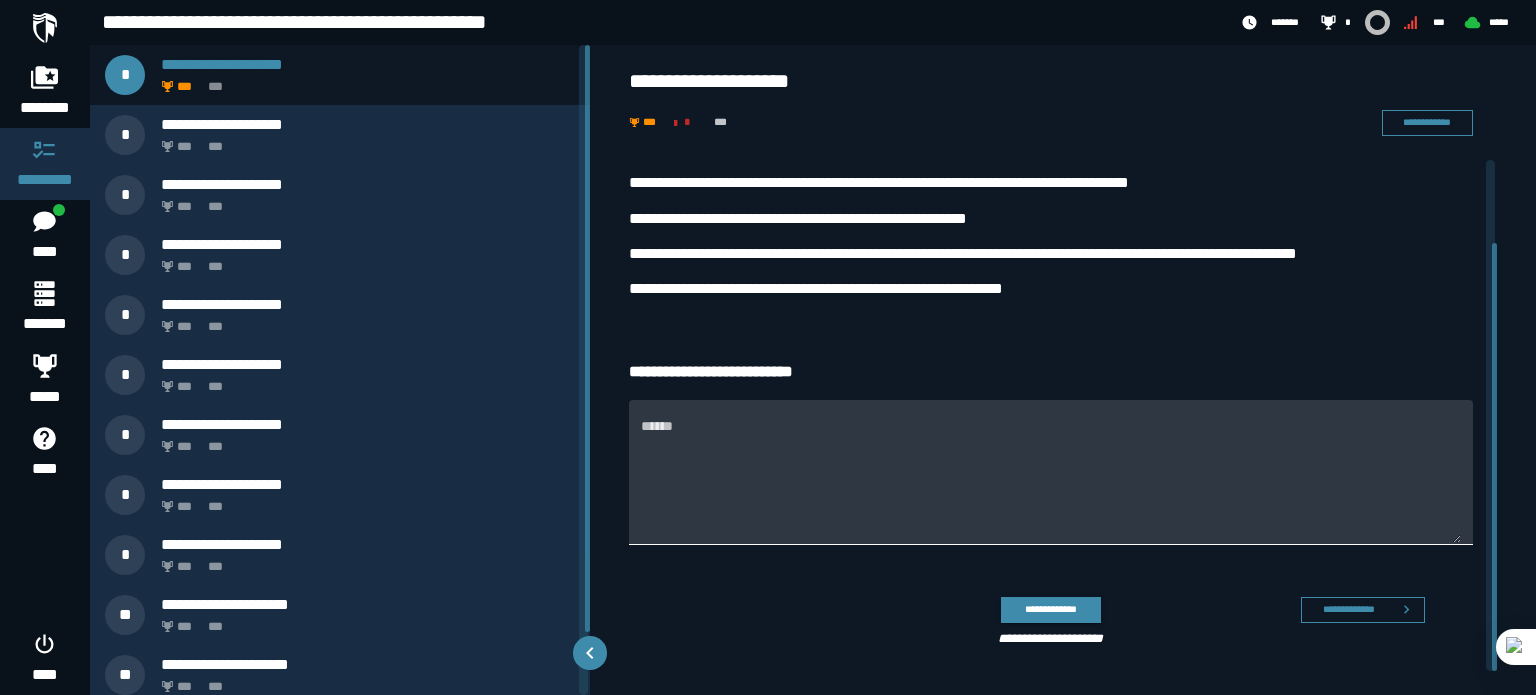 click on "******" at bounding box center (1051, 484) 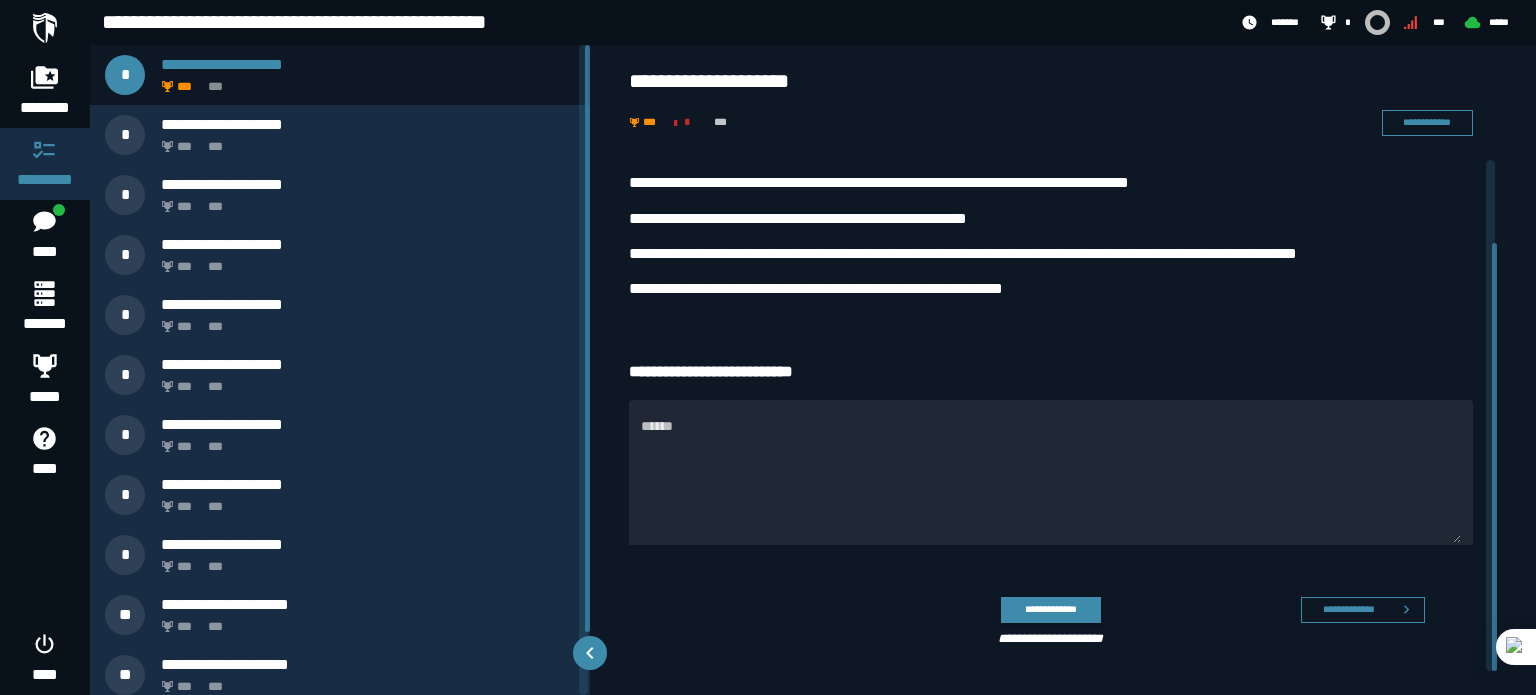 click on "**********" at bounding box center [1051, 289] 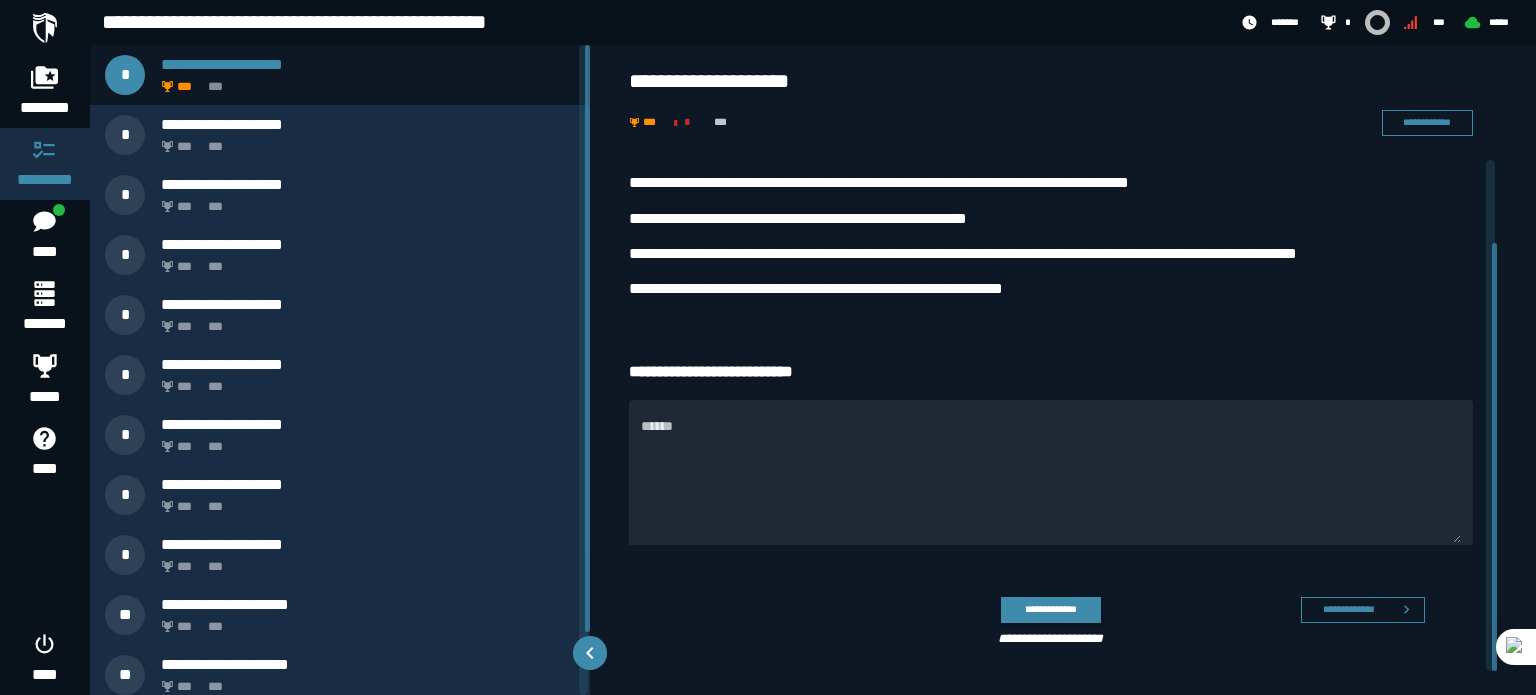 click on "**********" at bounding box center [1063, 366] 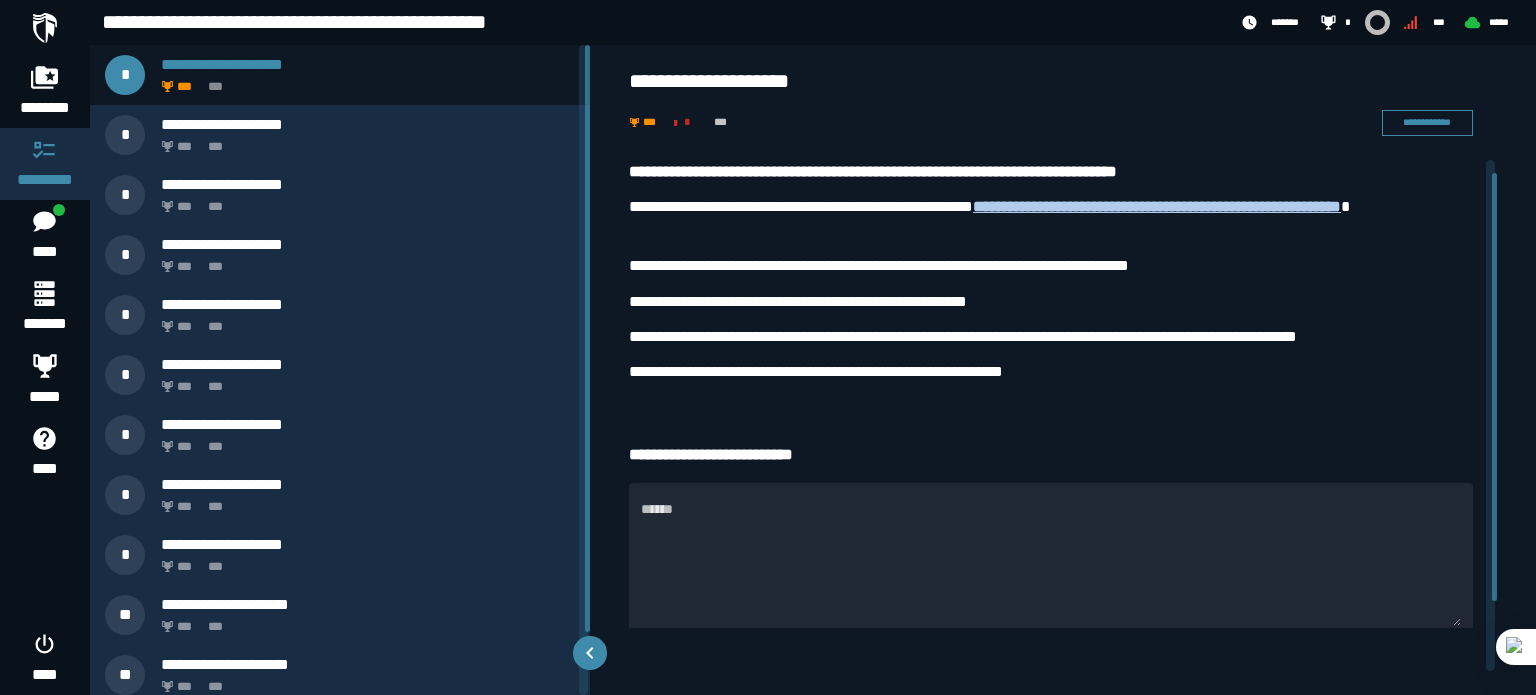 scroll, scrollTop: 0, scrollLeft: 0, axis: both 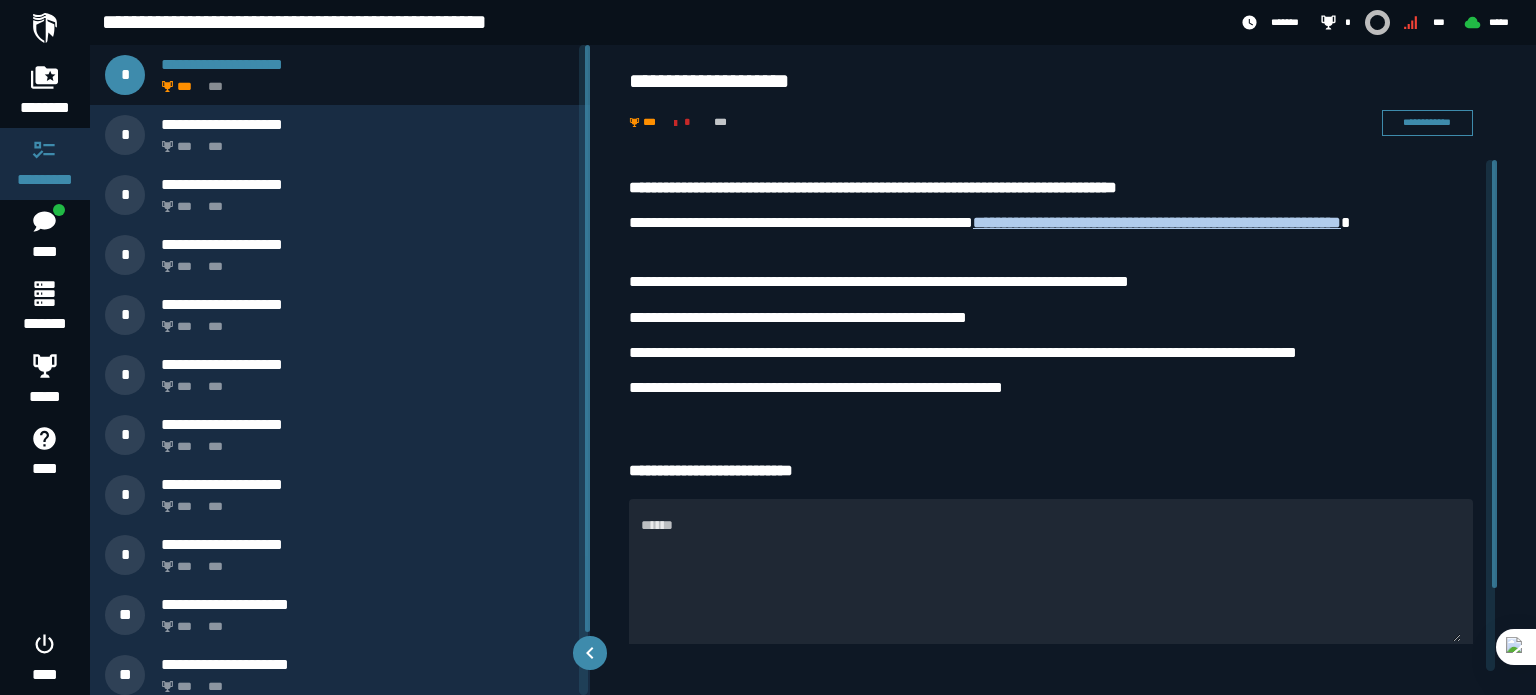 drag, startPoint x: 1493, startPoint y: 310, endPoint x: 1478, endPoint y: 171, distance: 139.807 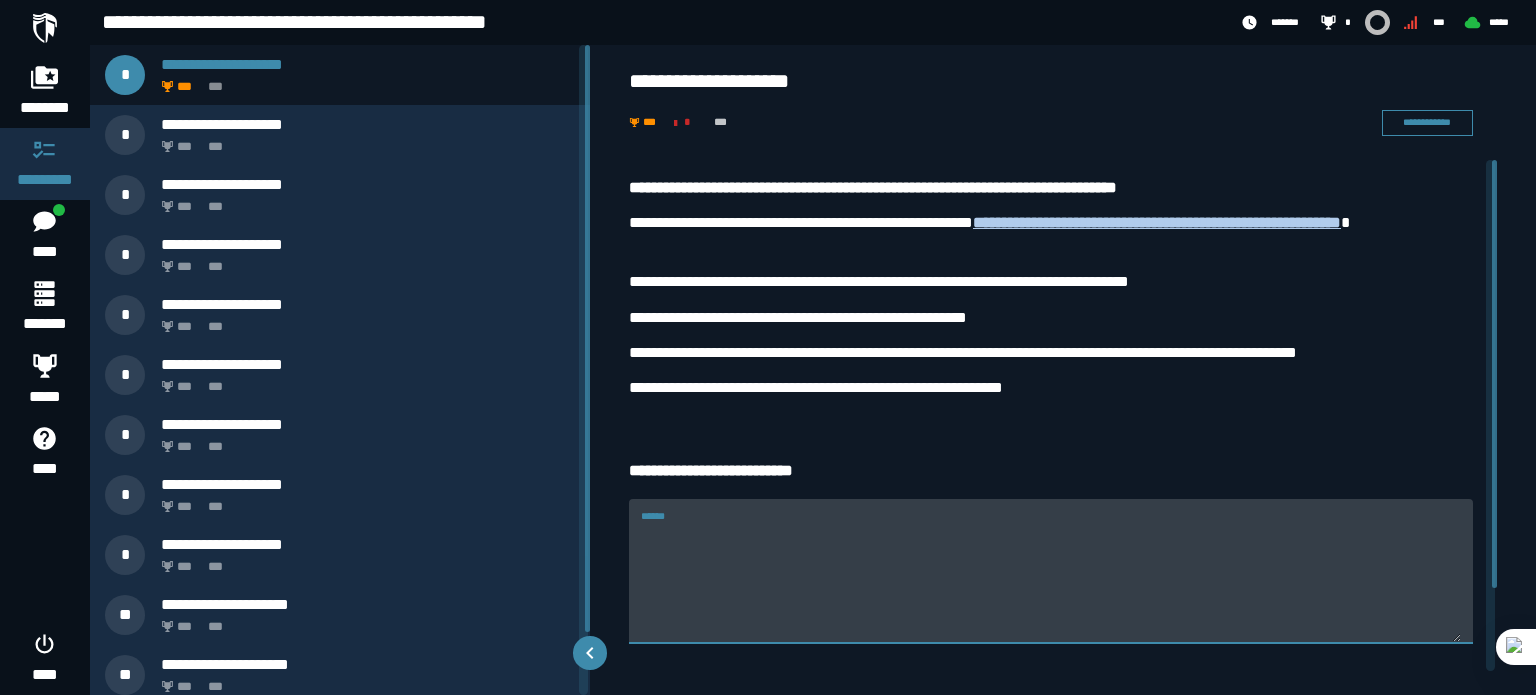 click on "******" at bounding box center (1051, 583) 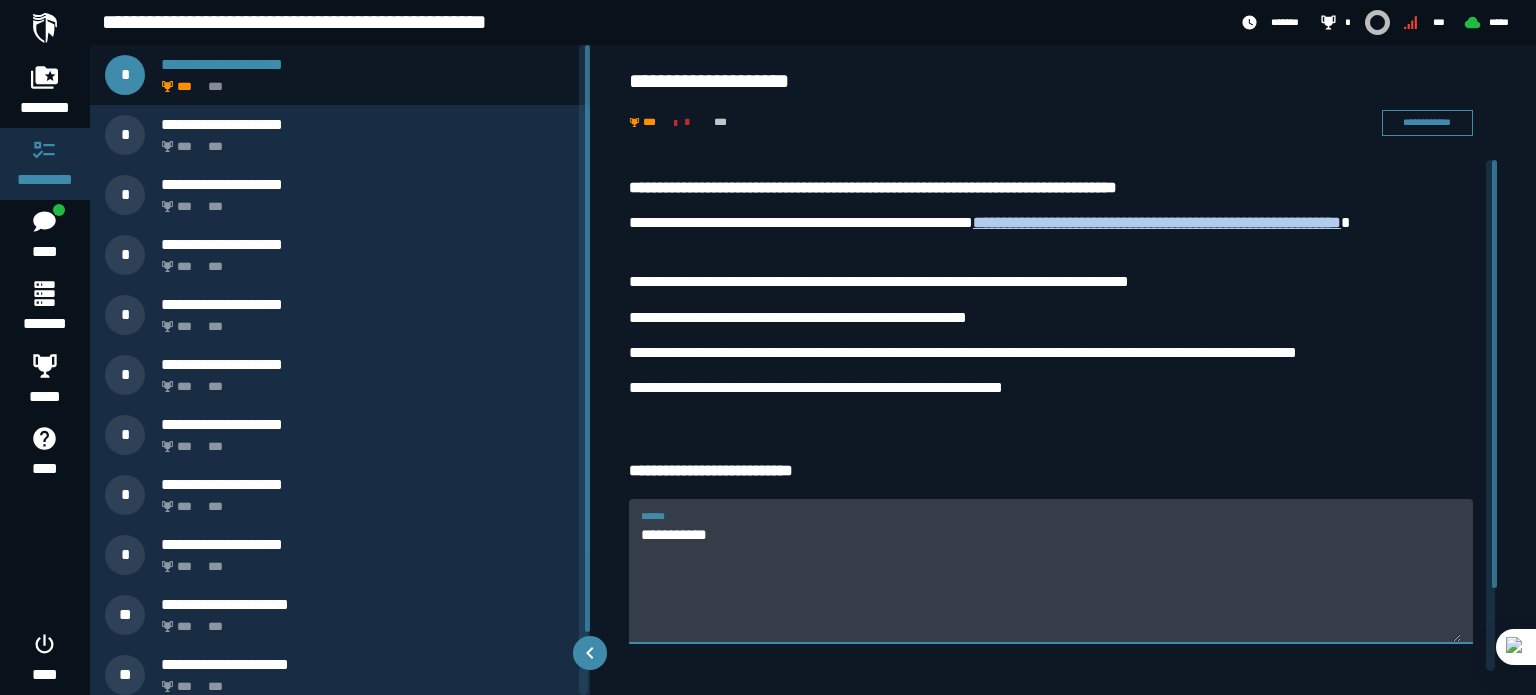 type on "**********" 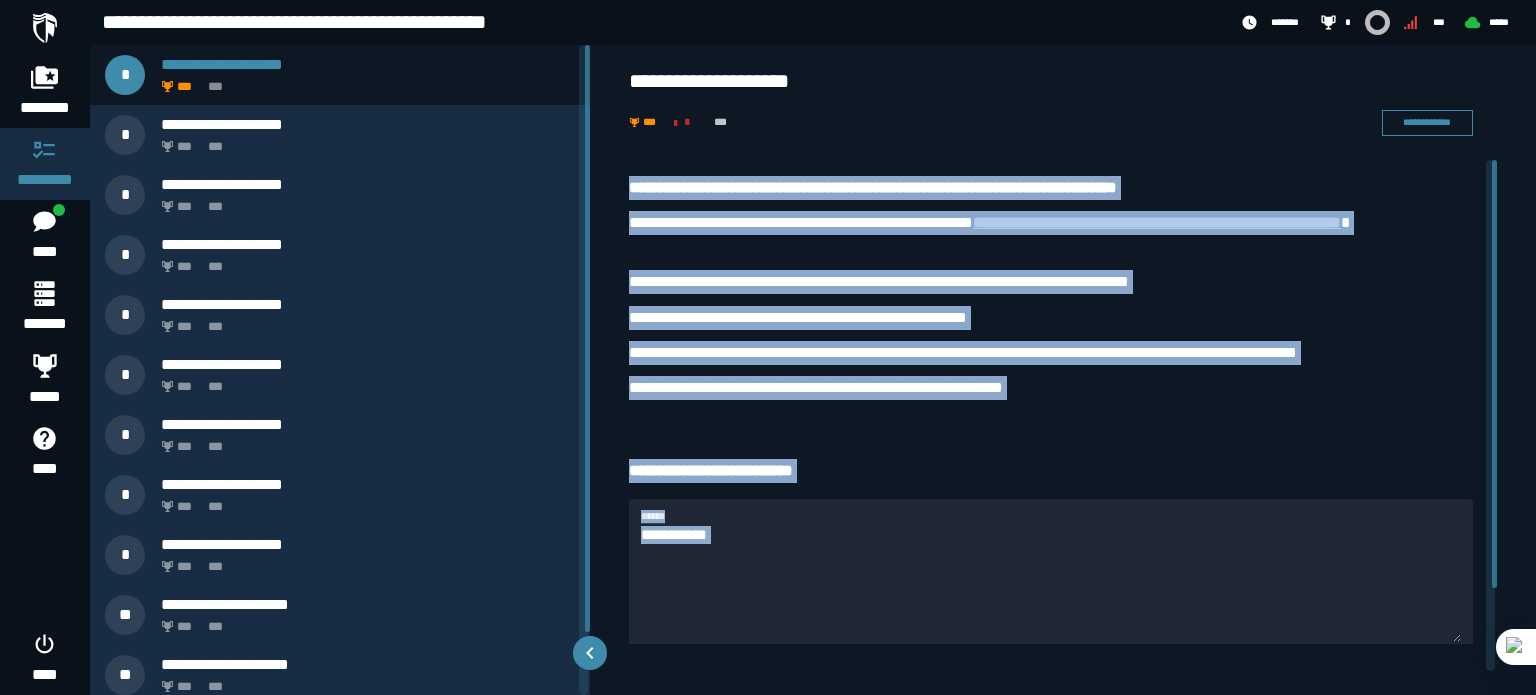 drag, startPoint x: 1499, startPoint y: 505, endPoint x: 1493, endPoint y: 611, distance: 106.16968 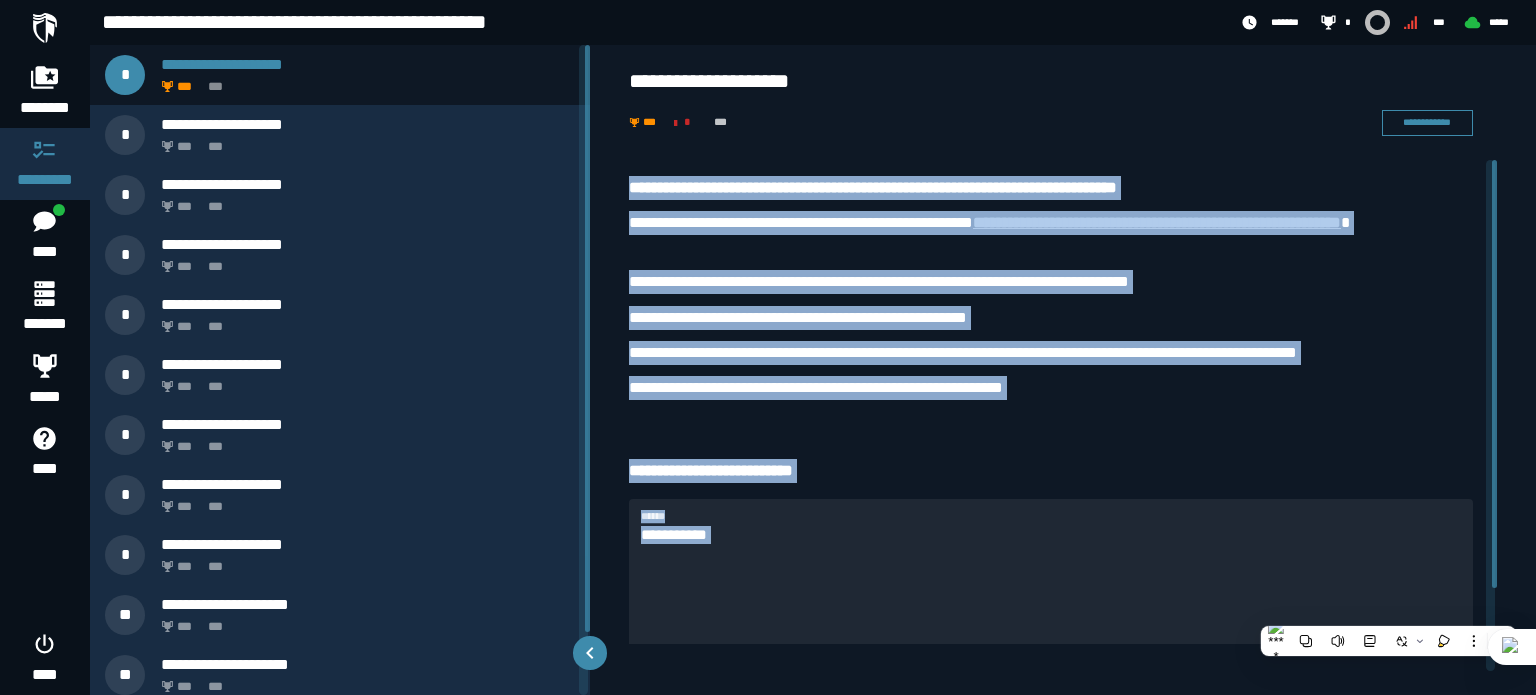 click on "**********" at bounding box center [1051, 471] 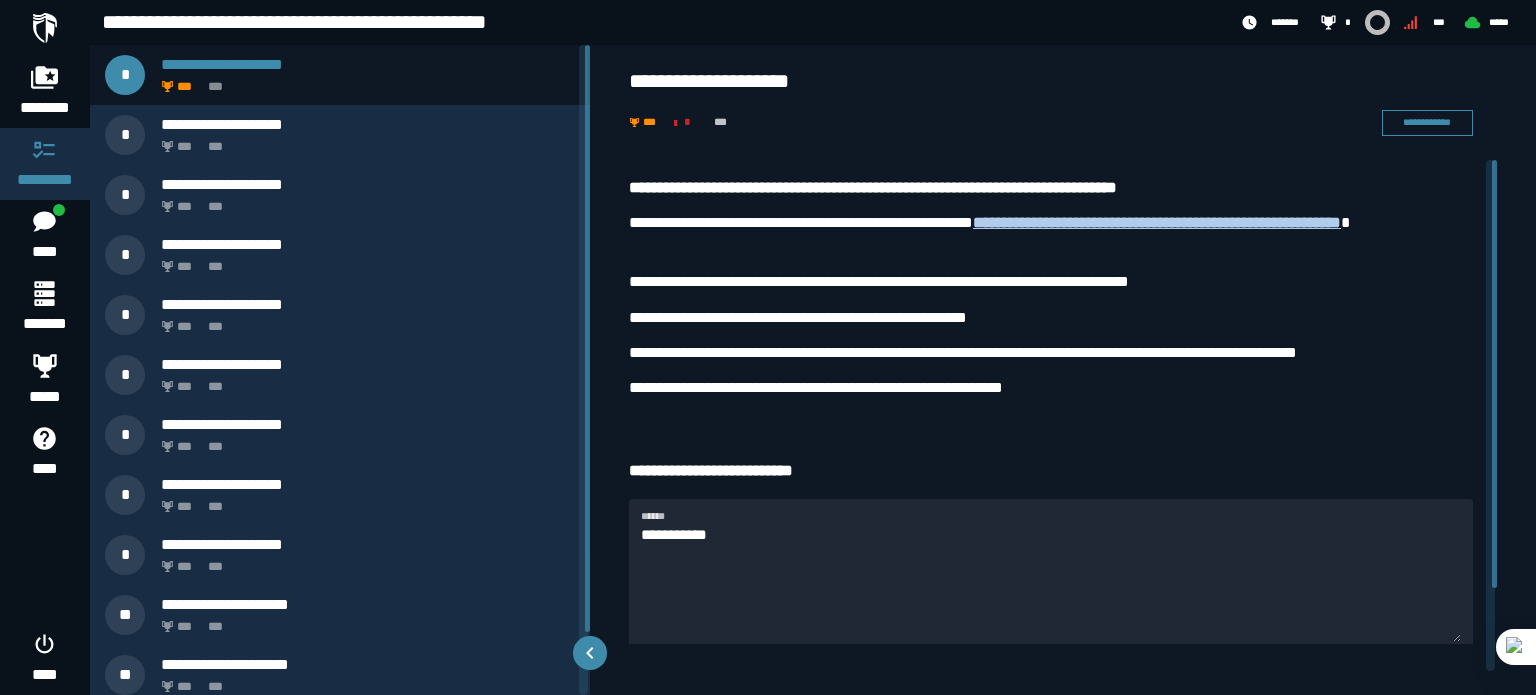 click on "**********" 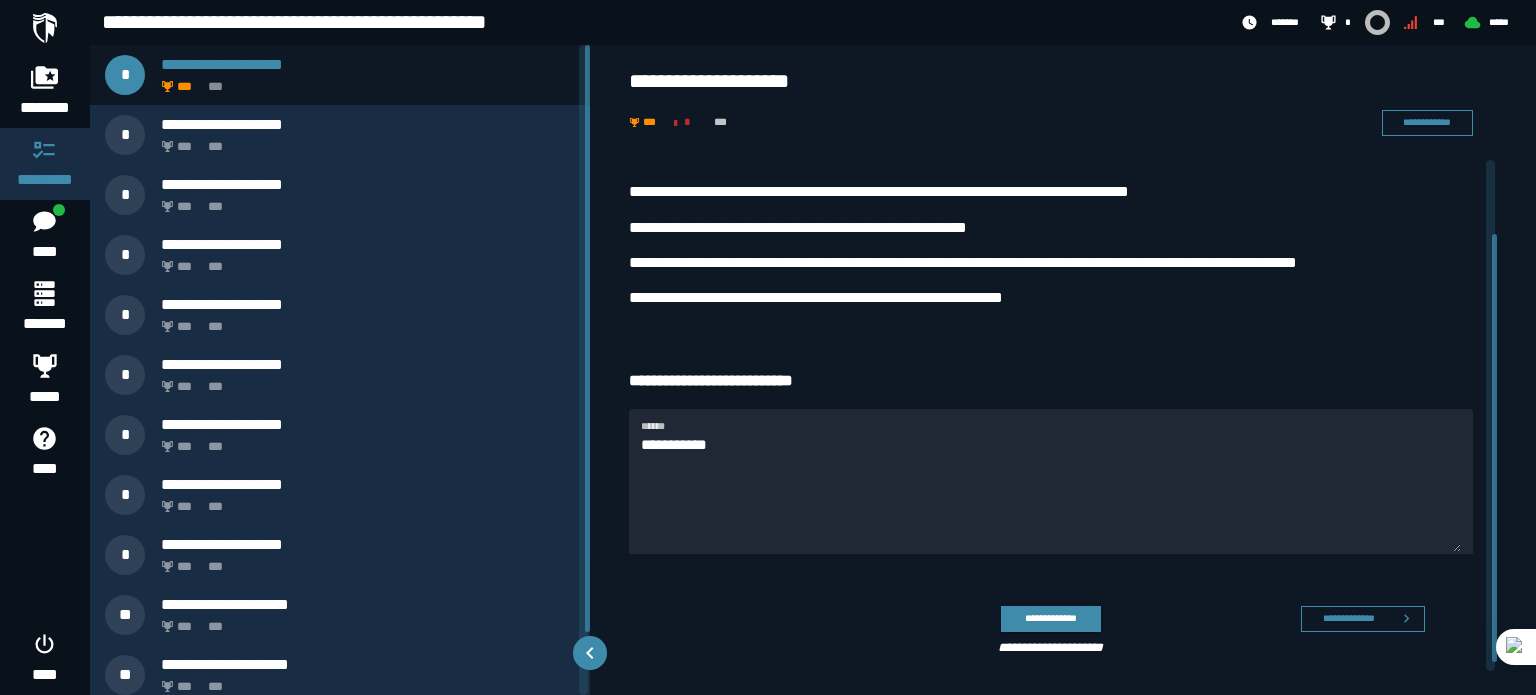 scroll, scrollTop: 99, scrollLeft: 0, axis: vertical 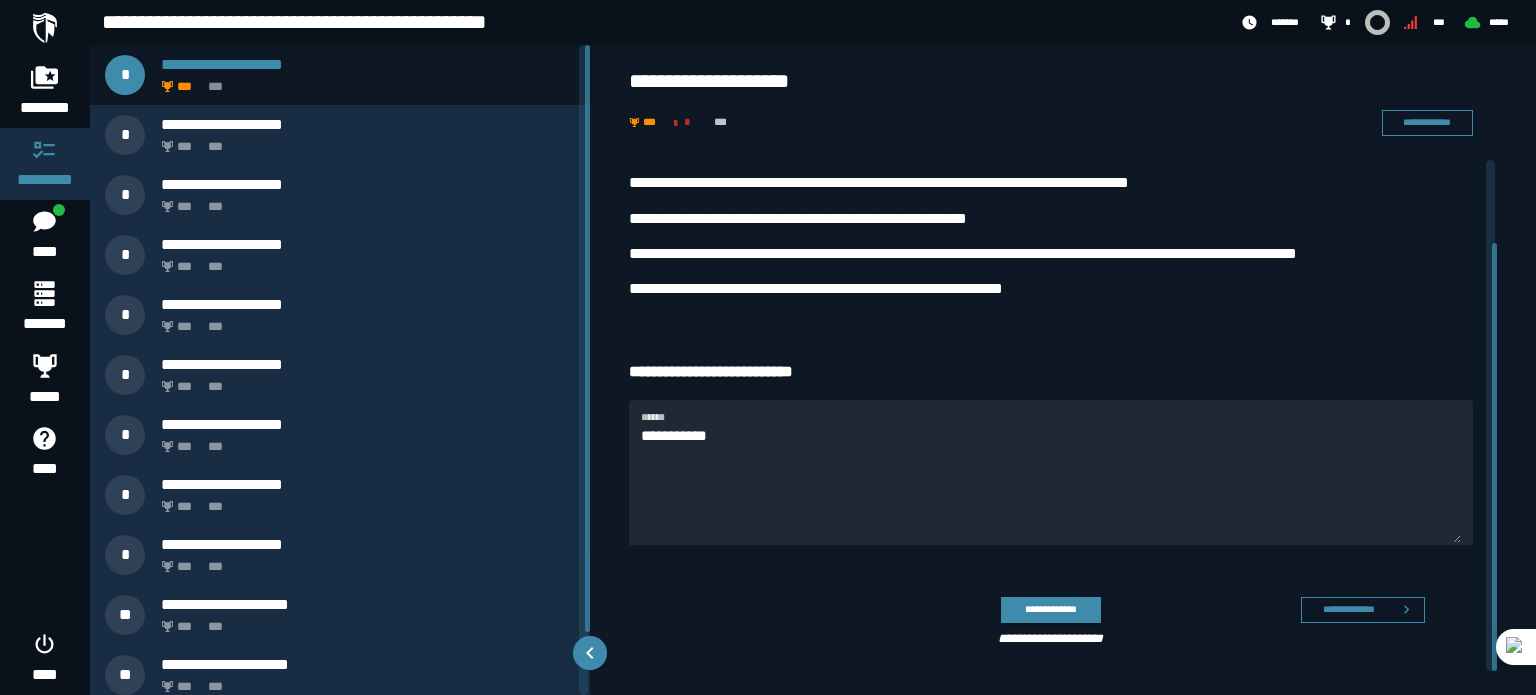 drag, startPoint x: 1496, startPoint y: 518, endPoint x: 1526, endPoint y: 630, distance: 115.948265 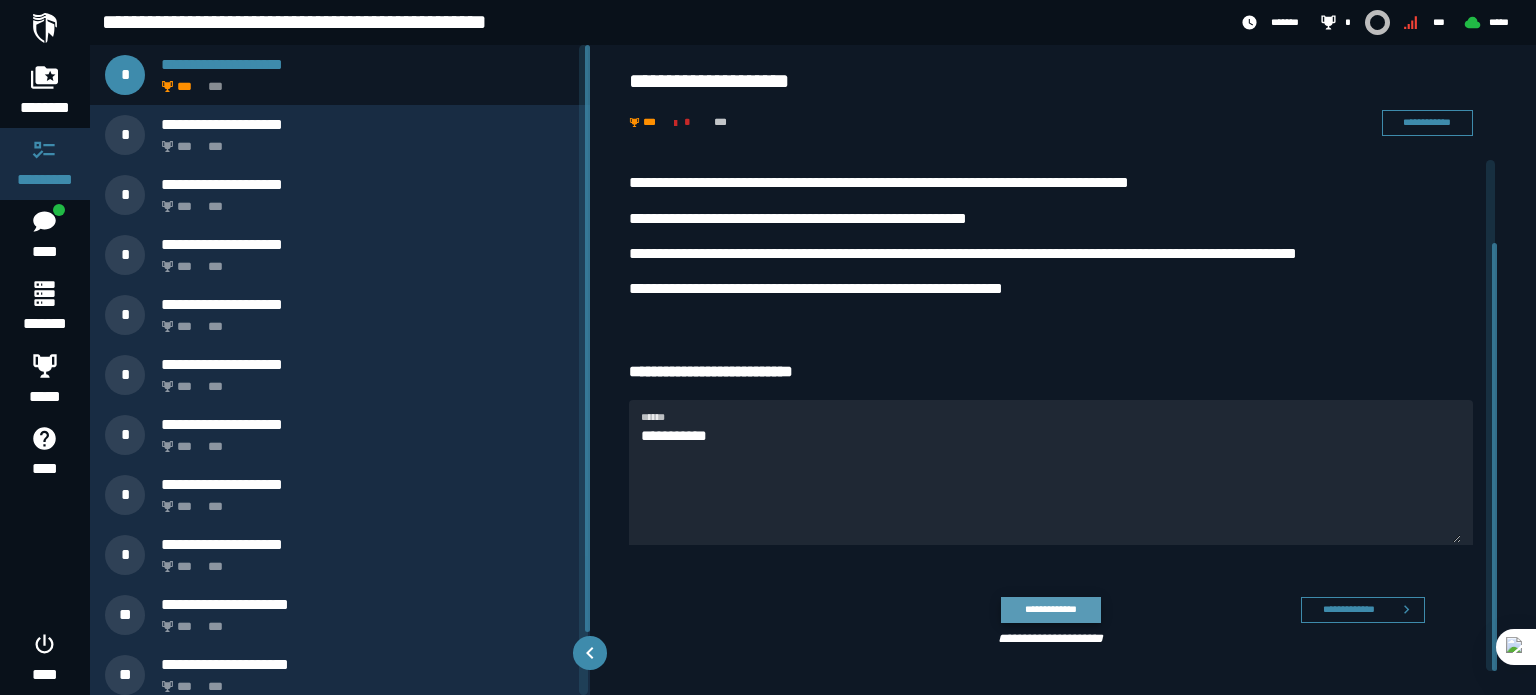 click on "**********" at bounding box center (1050, 609) 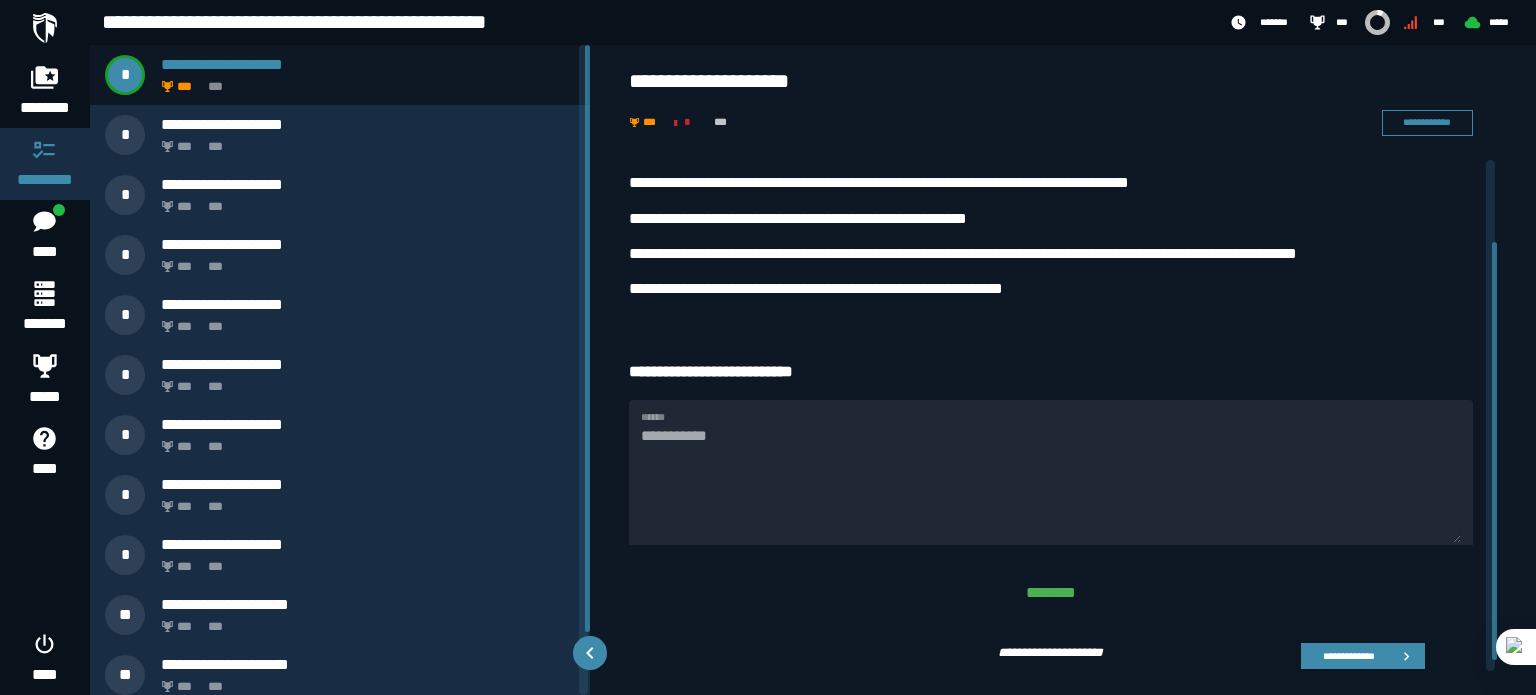 drag, startPoint x: 589, startPoint y: 235, endPoint x: 584, endPoint y: 222, distance: 13.928389 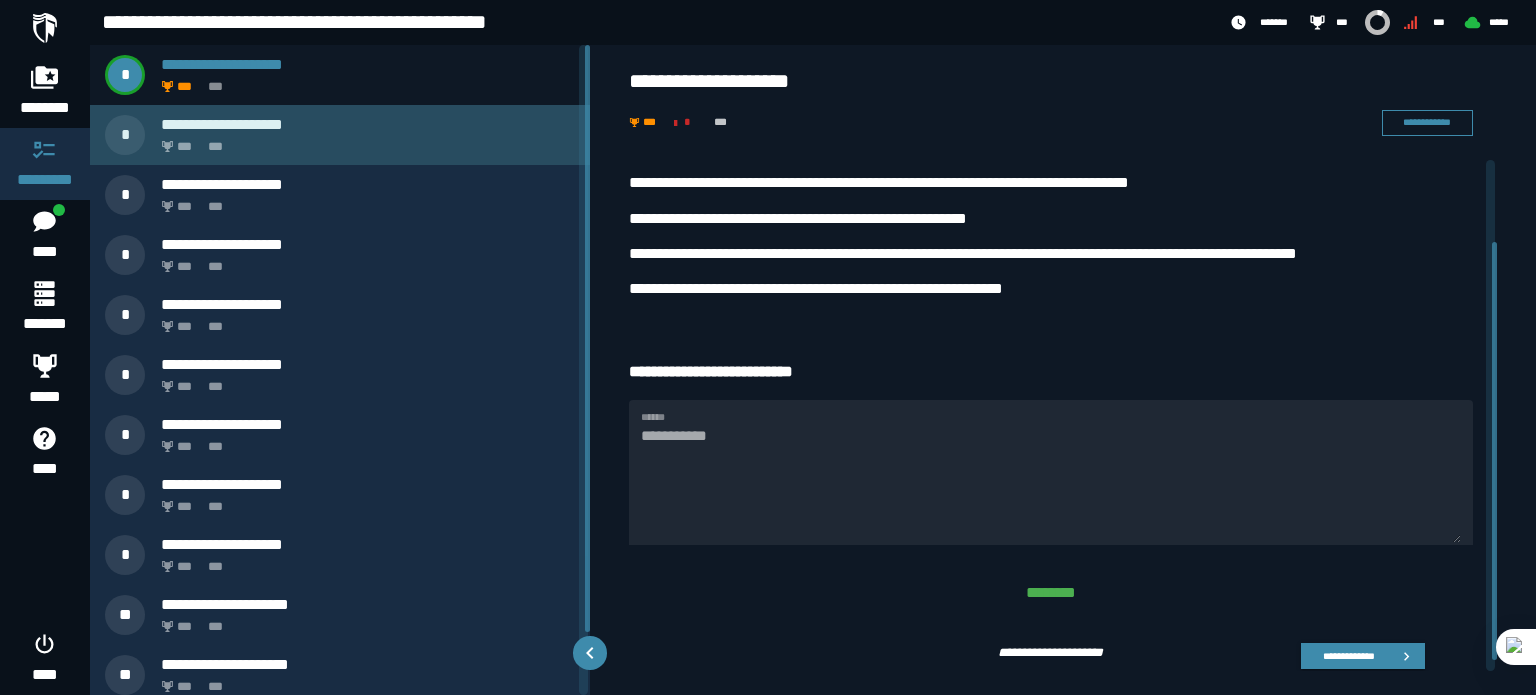 click on "*** ***" at bounding box center [364, 141] 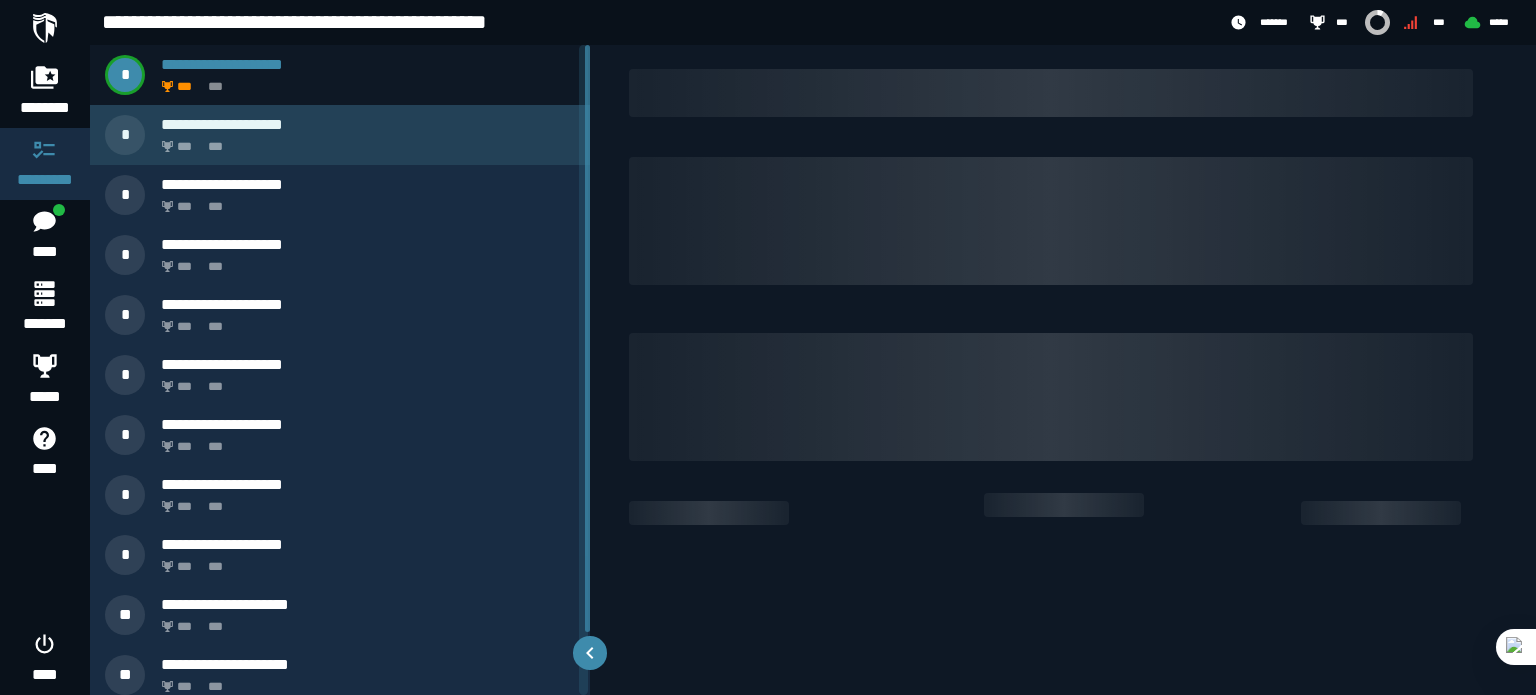 scroll, scrollTop: 0, scrollLeft: 0, axis: both 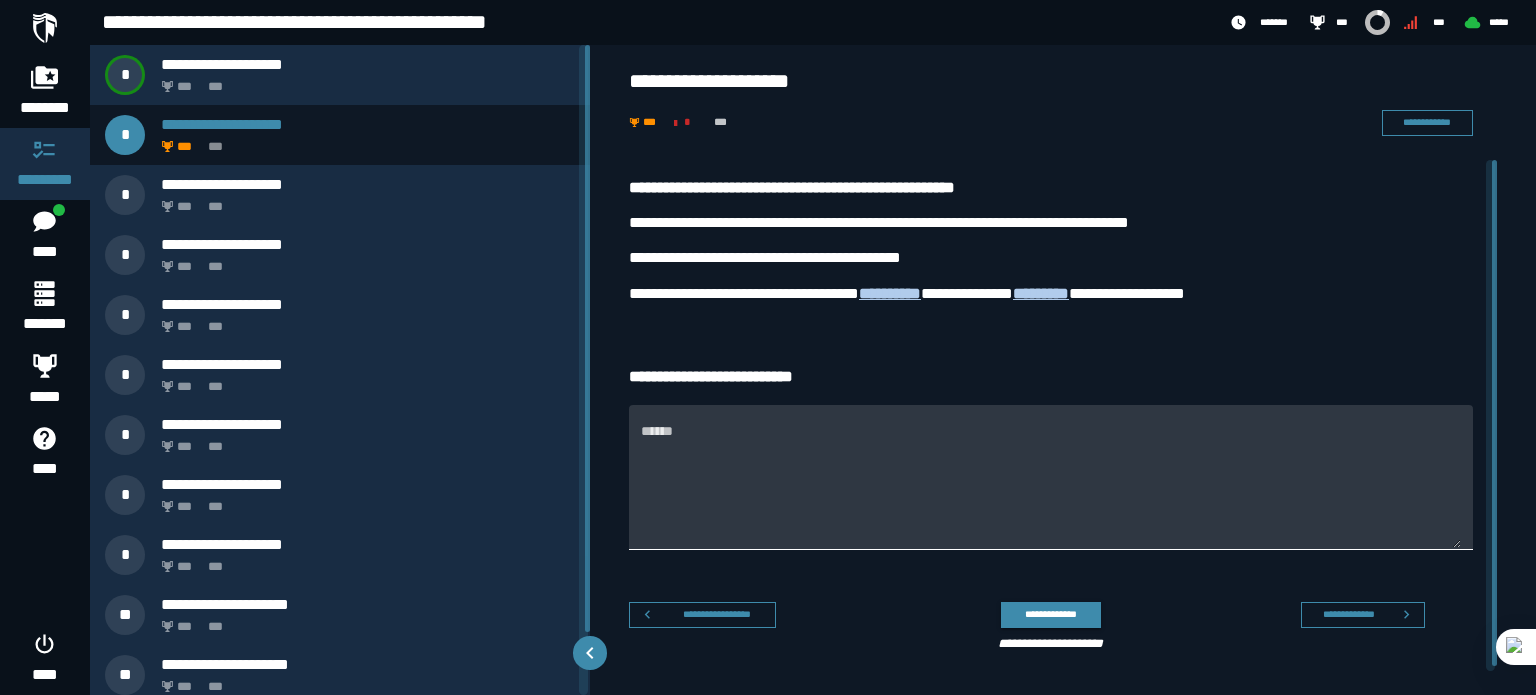 click on "******" at bounding box center [1051, 488] 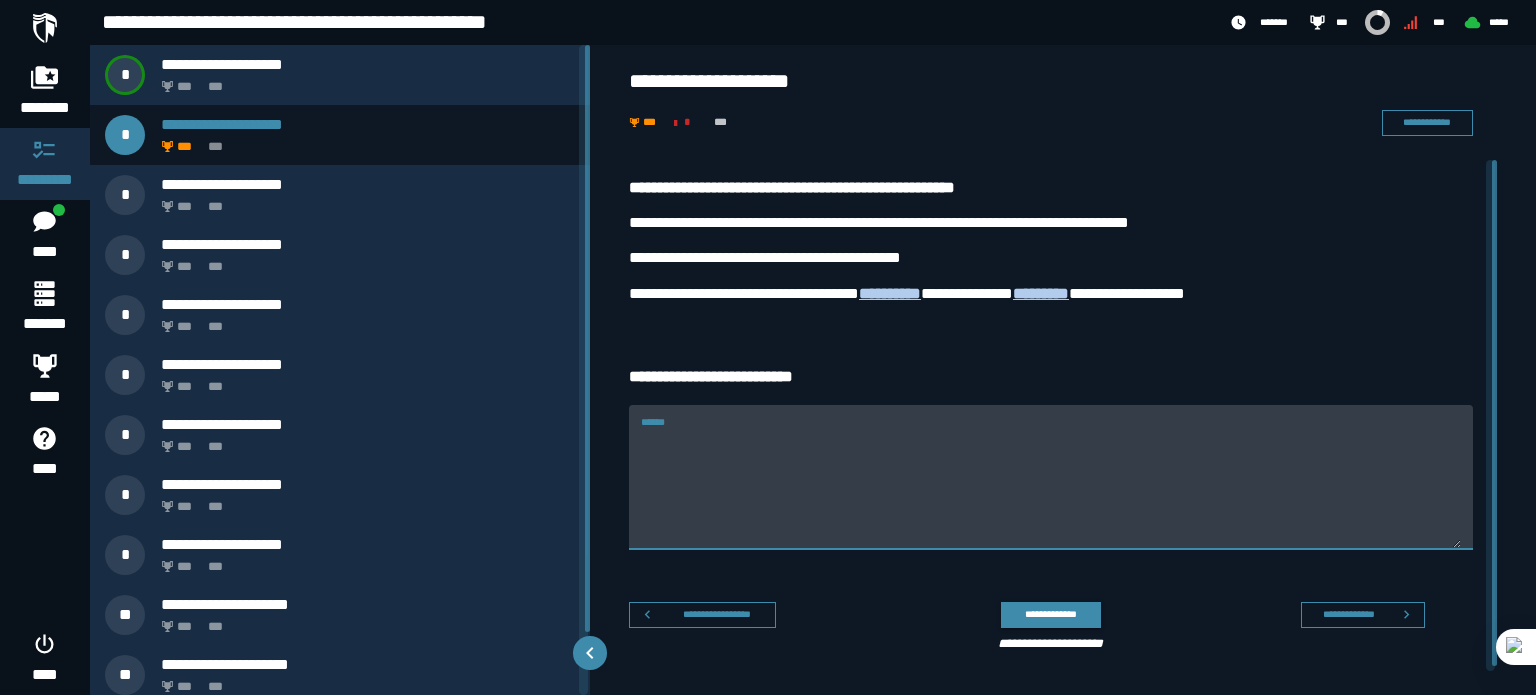 paste on "*********" 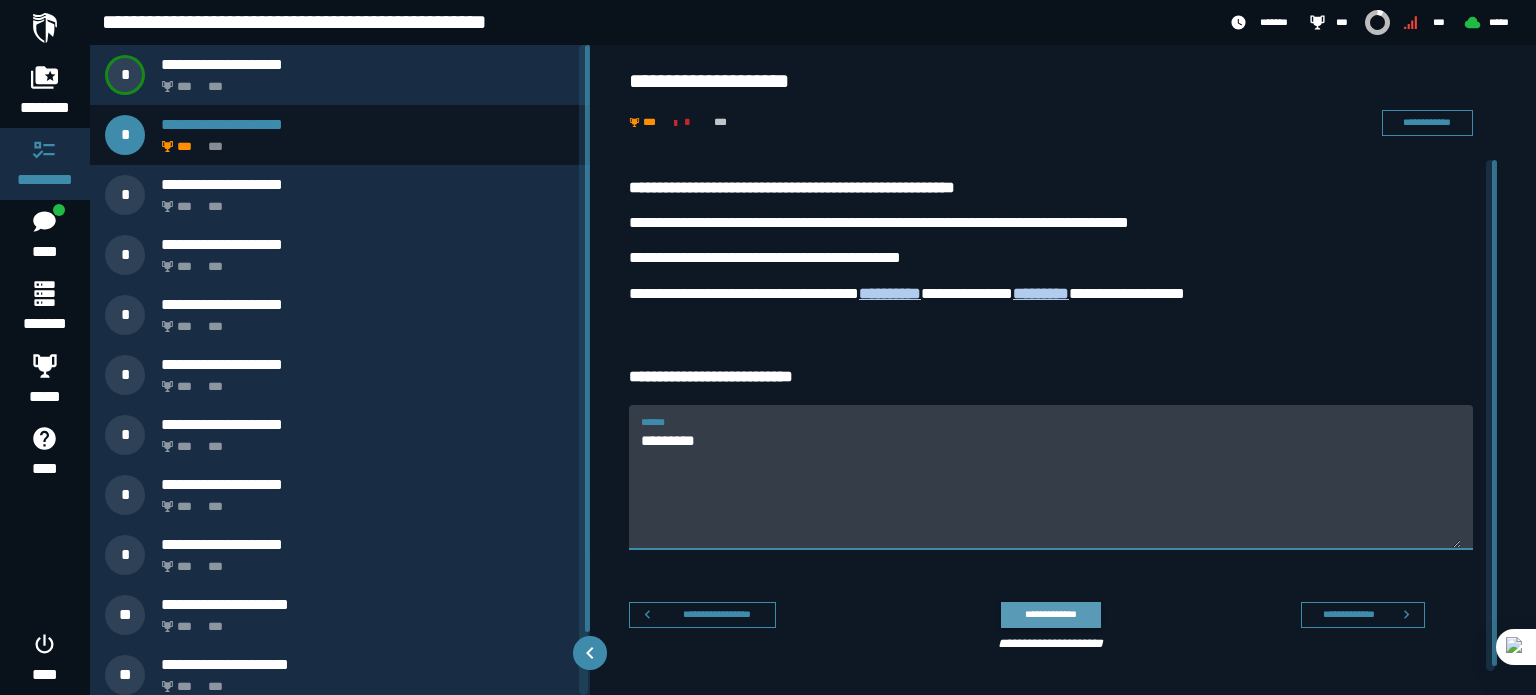 type on "*********" 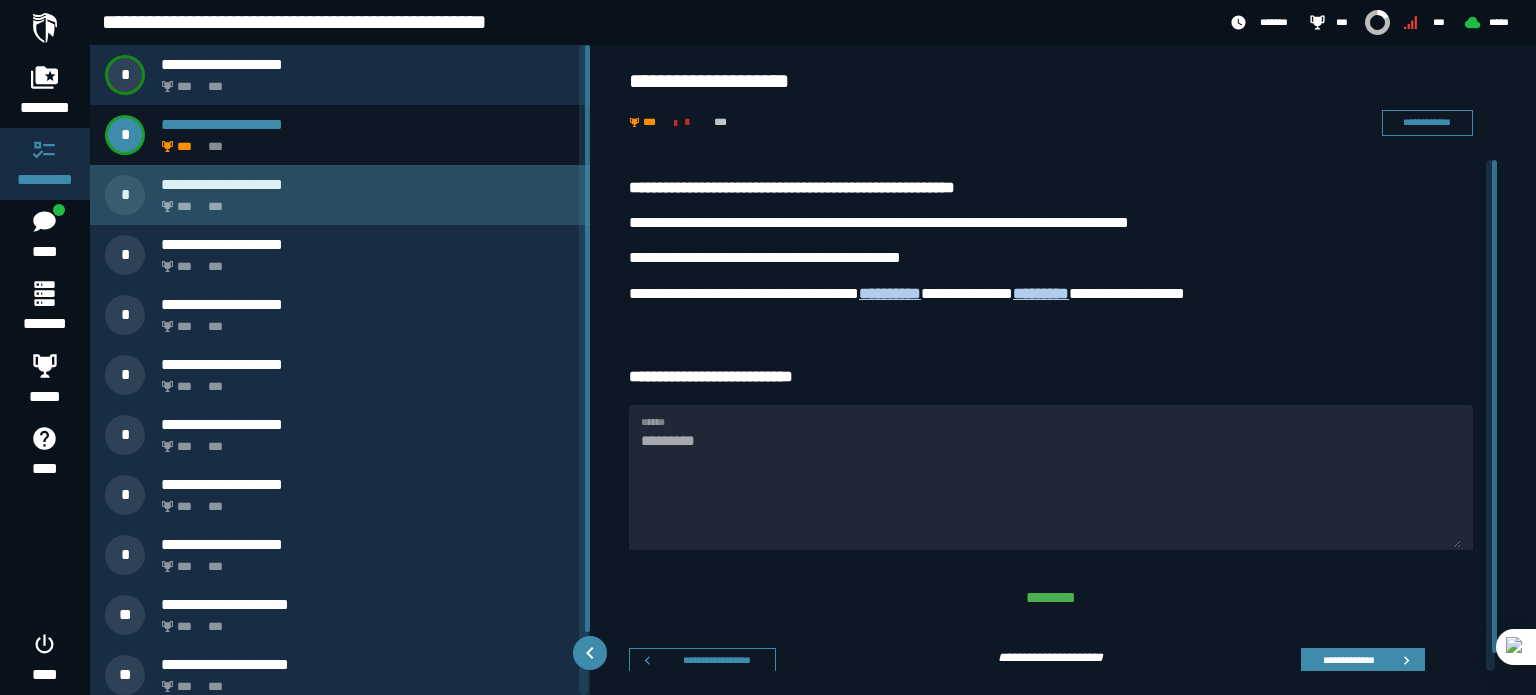 click on "*** ***" at bounding box center (364, 201) 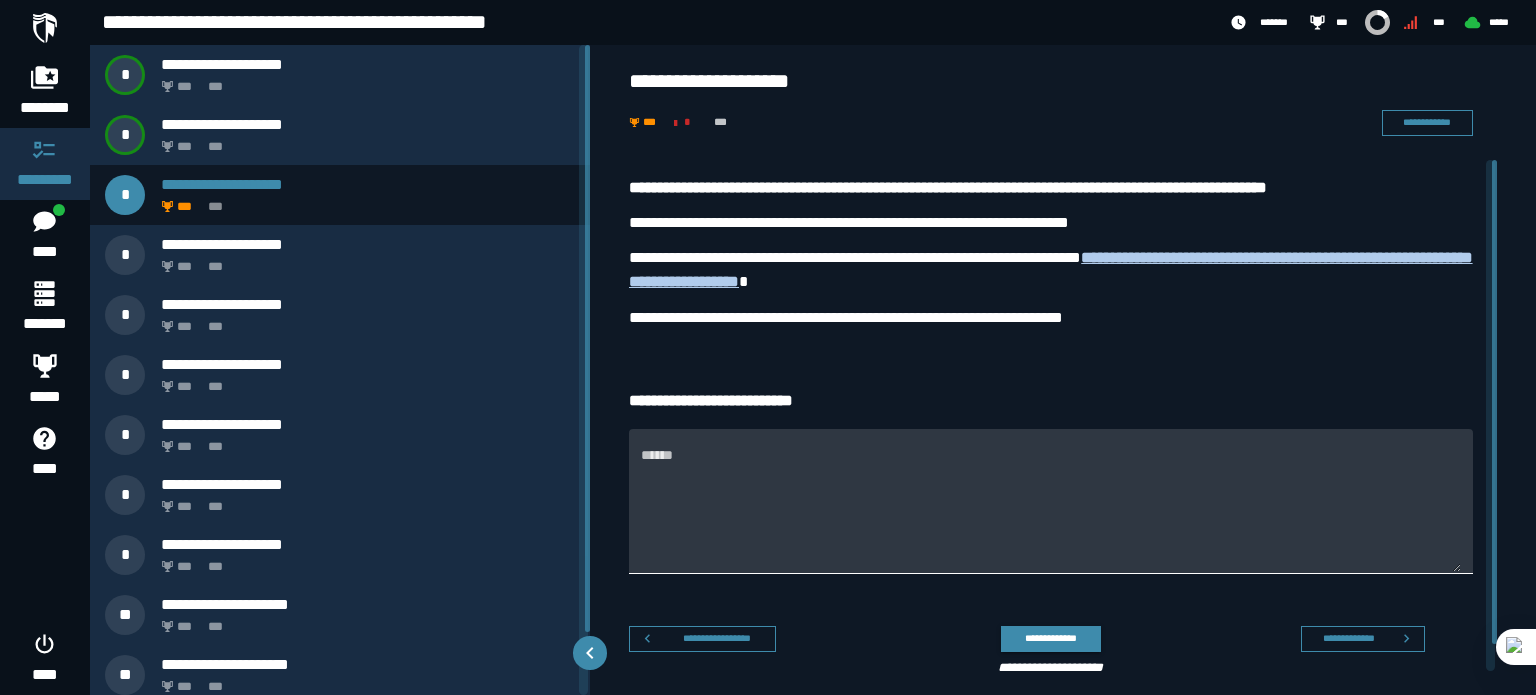 click on "******" at bounding box center (1051, 512) 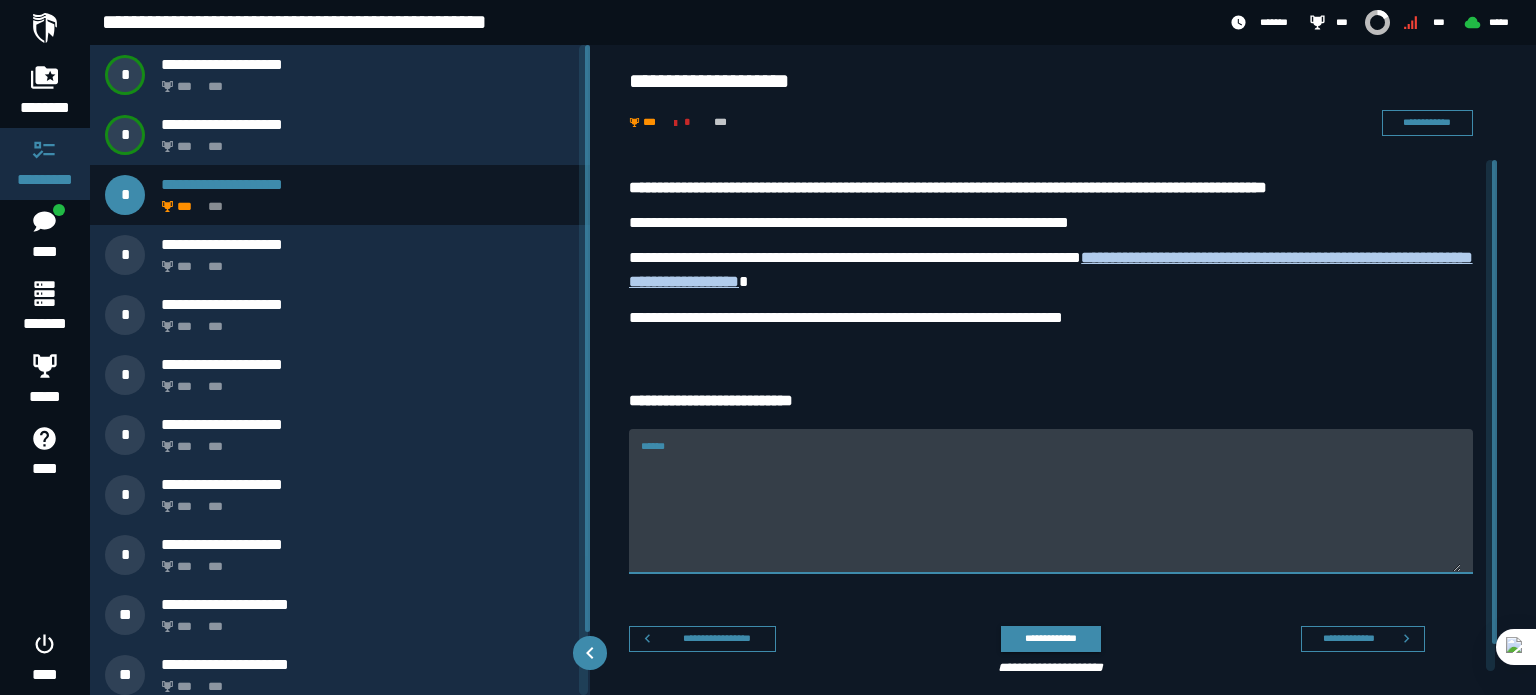 paste on "**********" 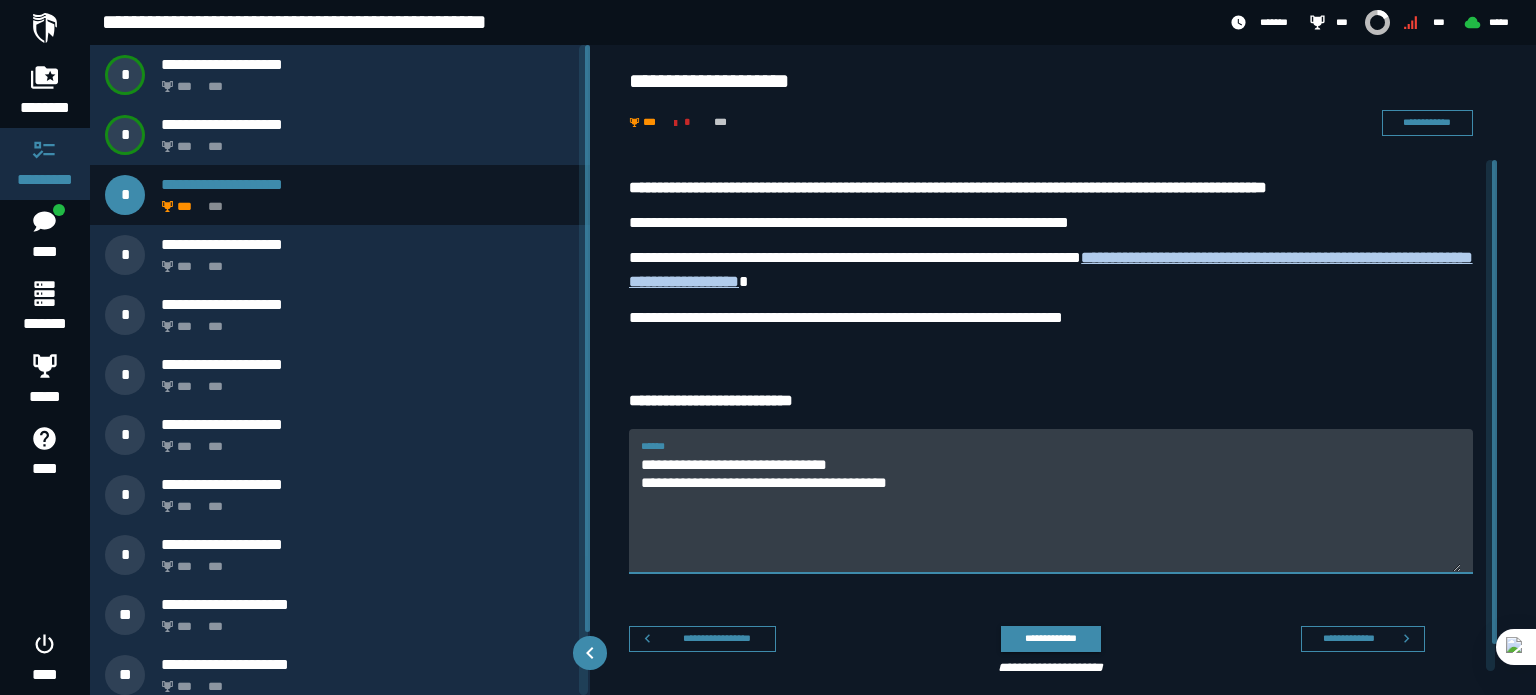 drag, startPoint x: 909, startPoint y: 485, endPoint x: 920, endPoint y: 428, distance: 58.0517 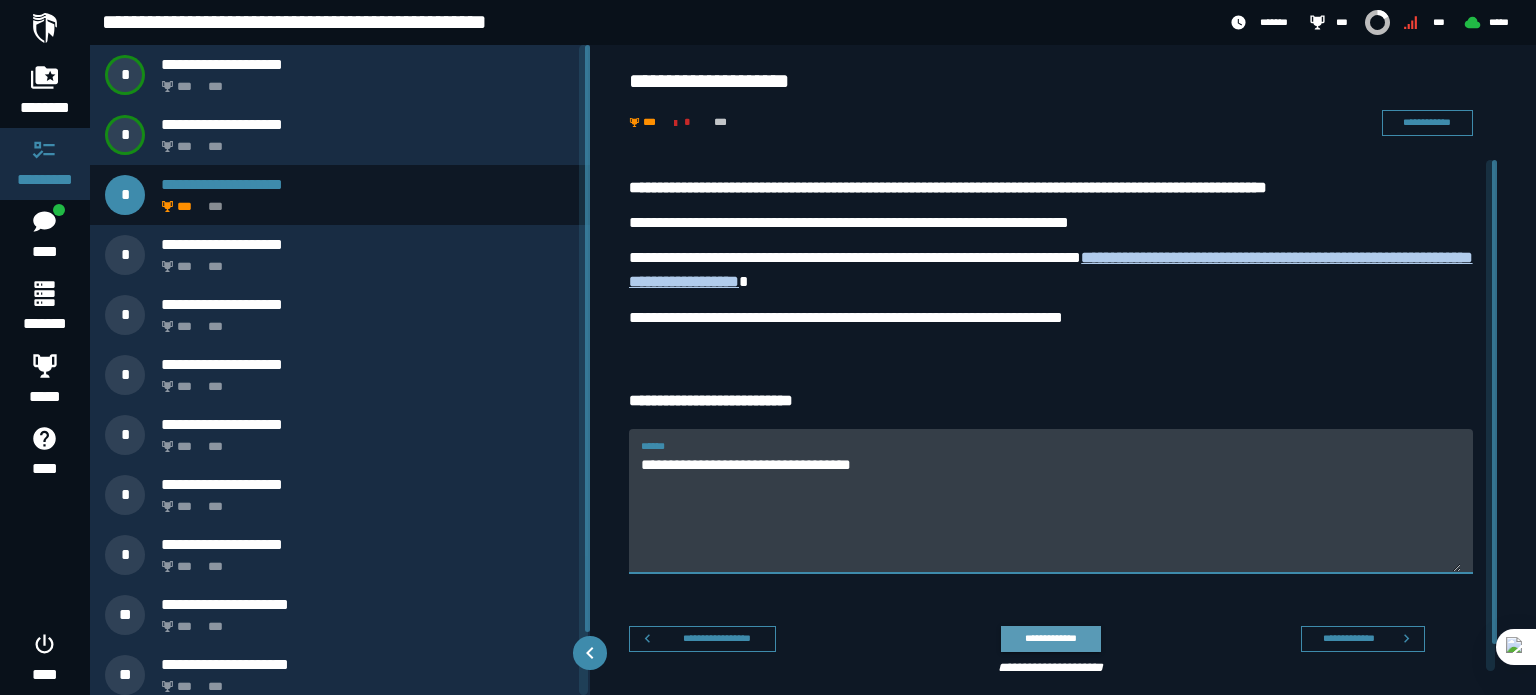 type on "**********" 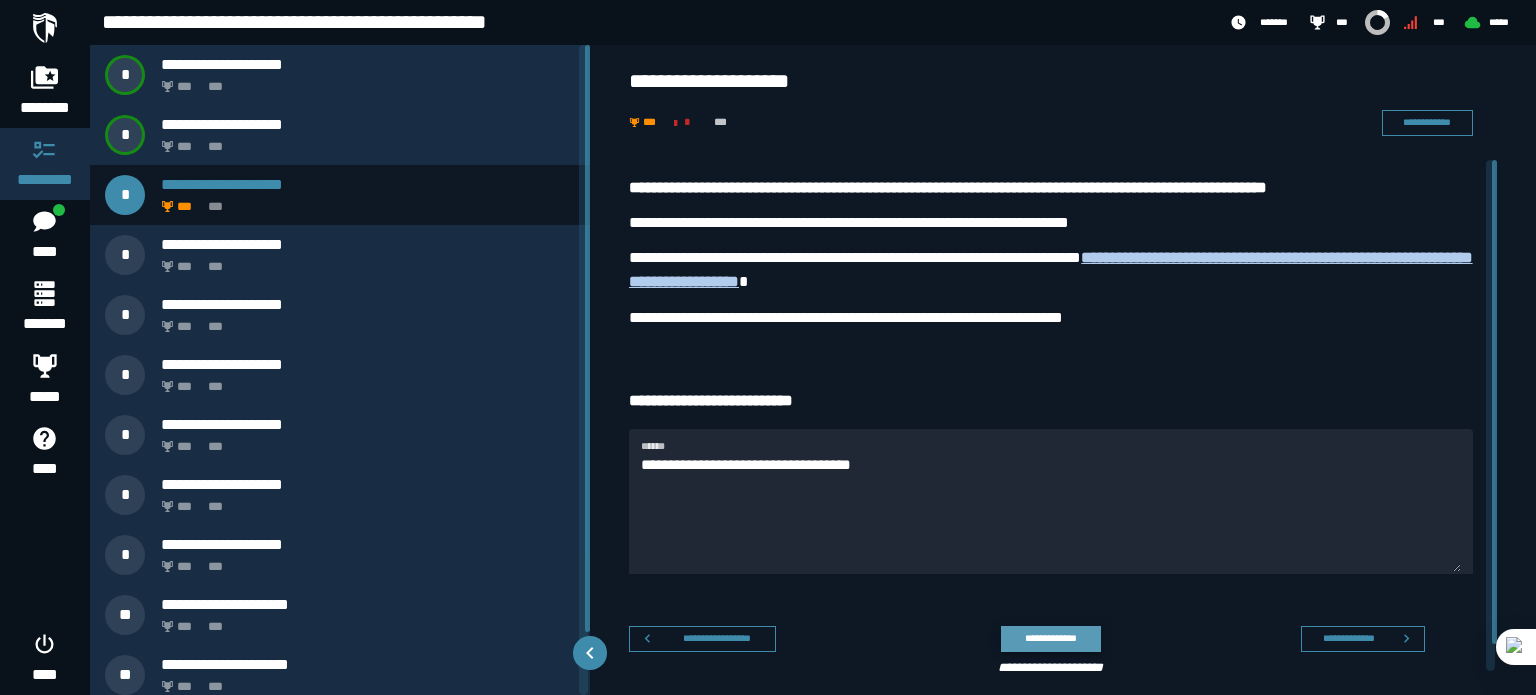 click on "**********" at bounding box center (1050, 638) 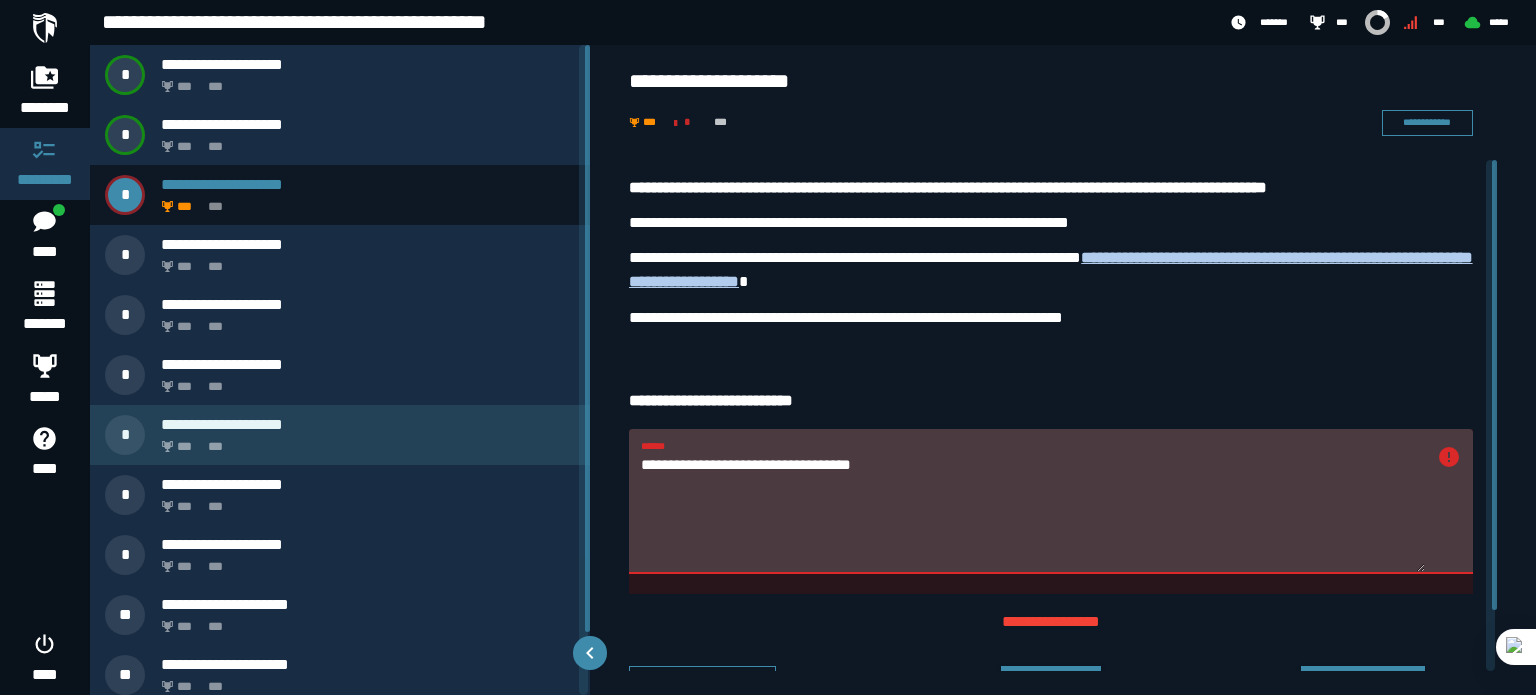 drag, startPoint x: 937, startPoint y: 482, endPoint x: 559, endPoint y: 459, distance: 378.6991 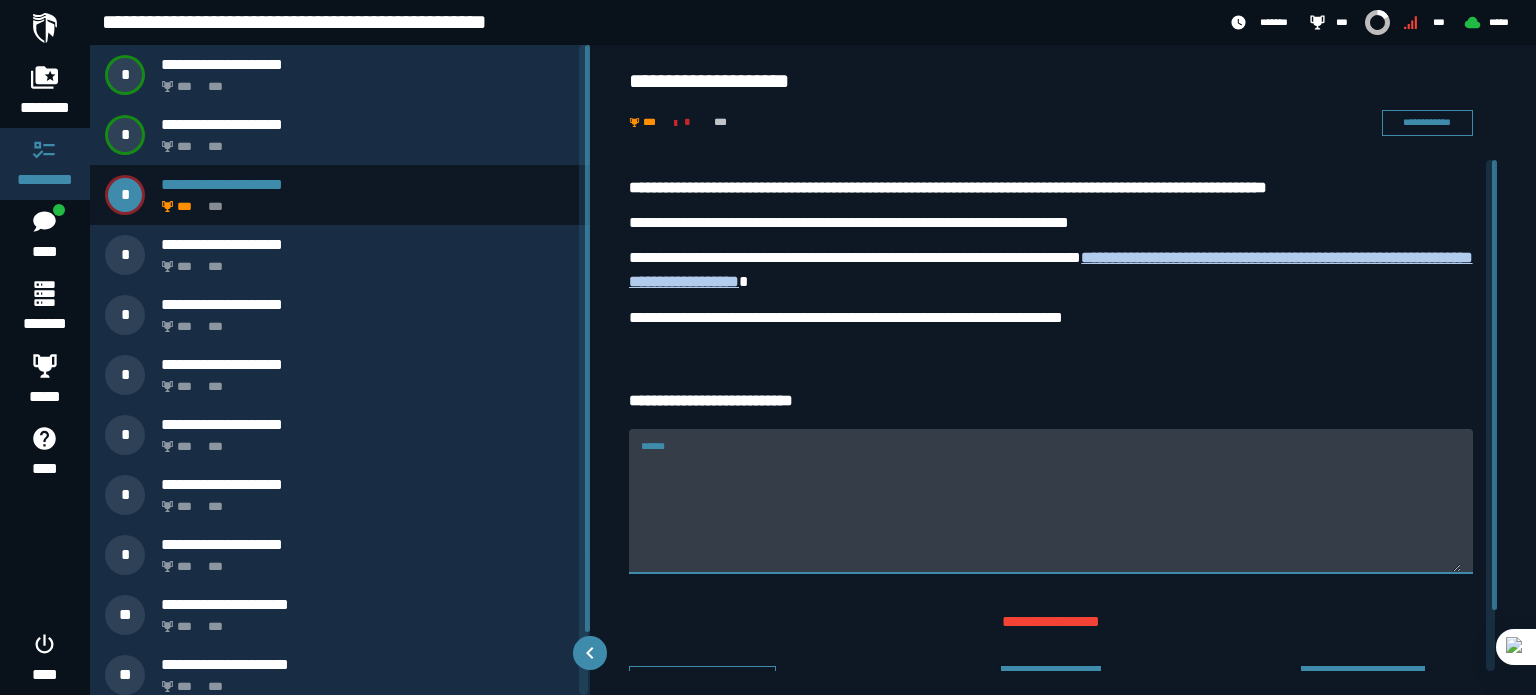 click on "******" at bounding box center [1051, 512] 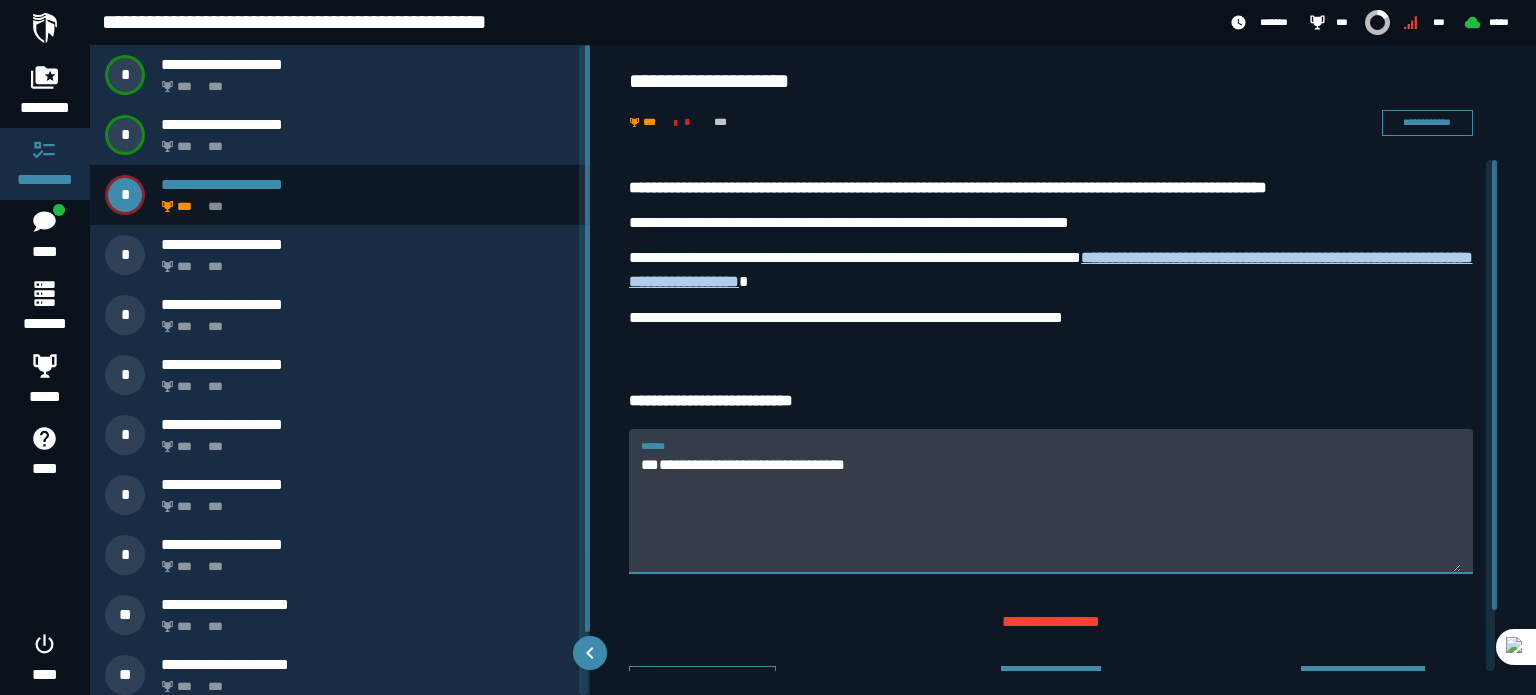 click on "**********" at bounding box center [1051, 512] 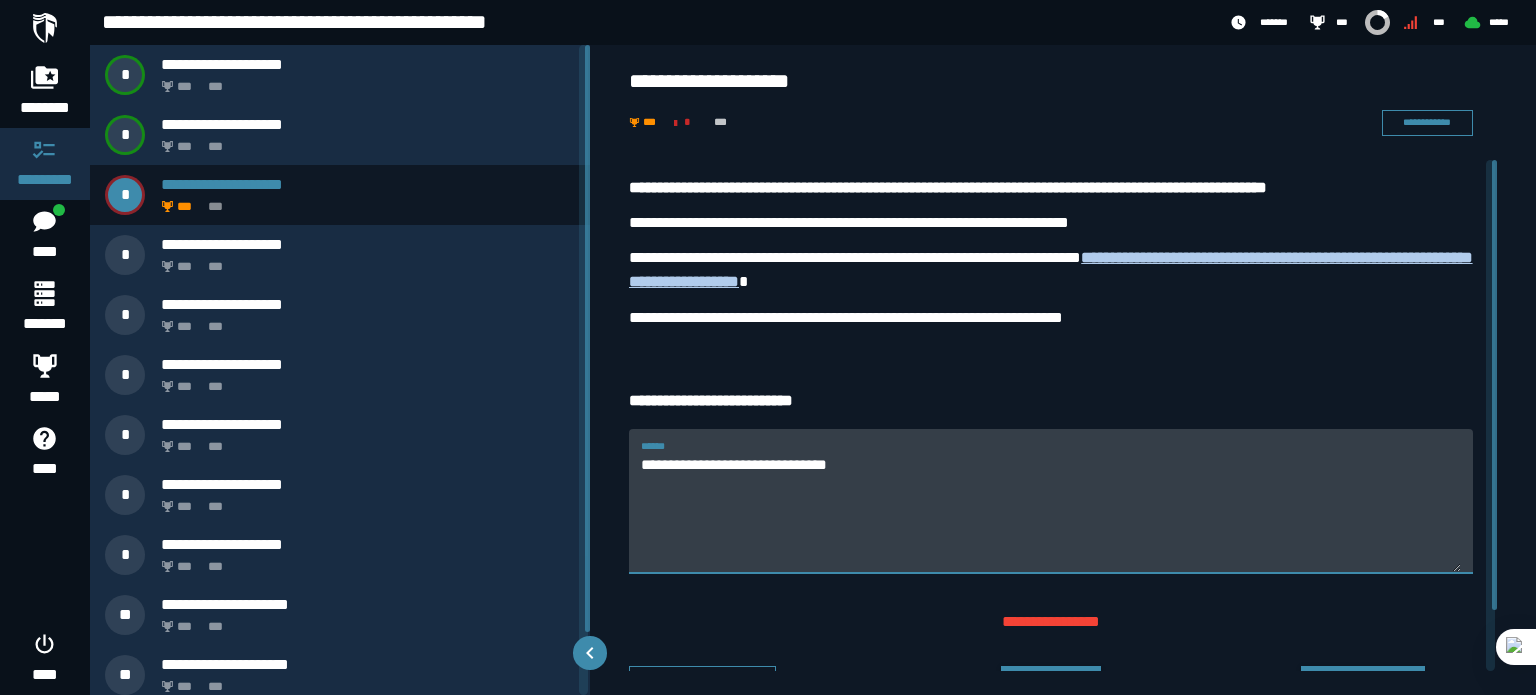 type on "**********" 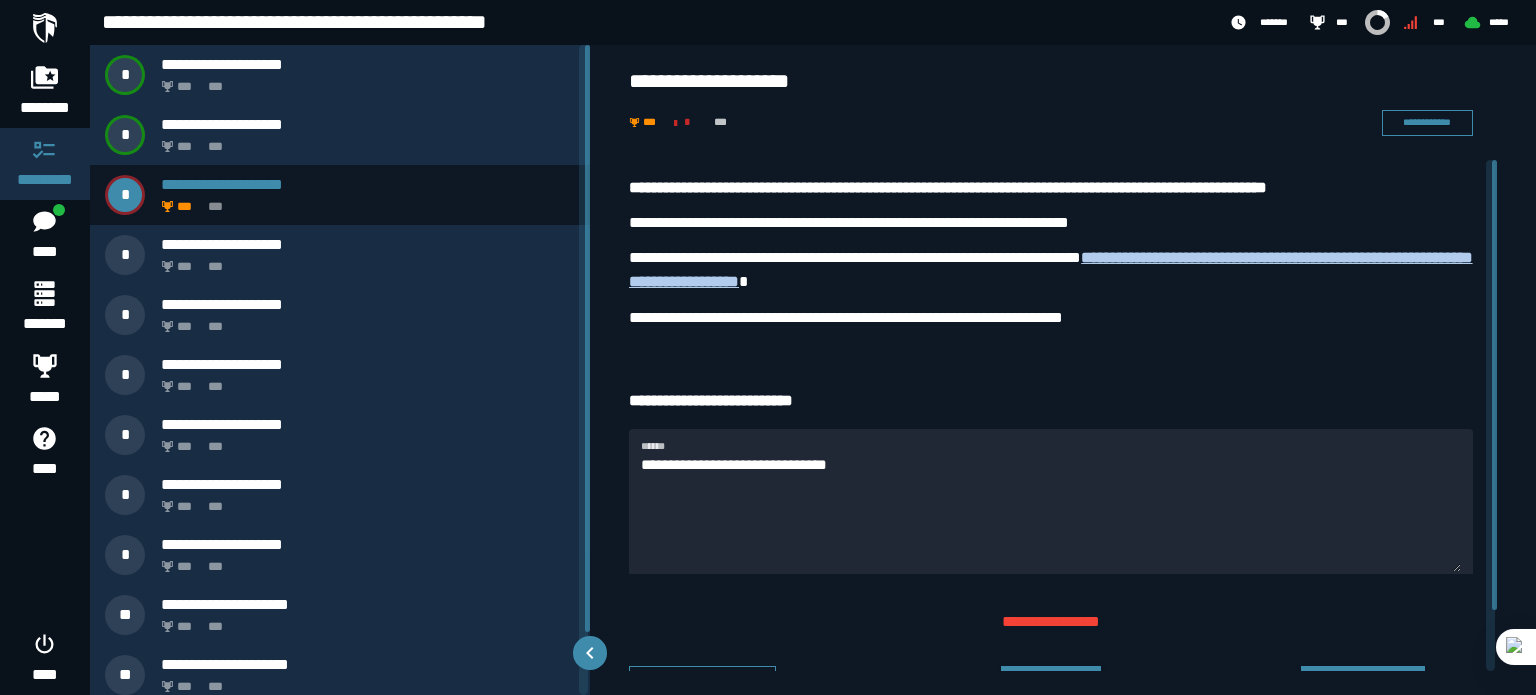 drag, startPoint x: 1500, startPoint y: 506, endPoint x: 1520, endPoint y: 560, distance: 57.58472 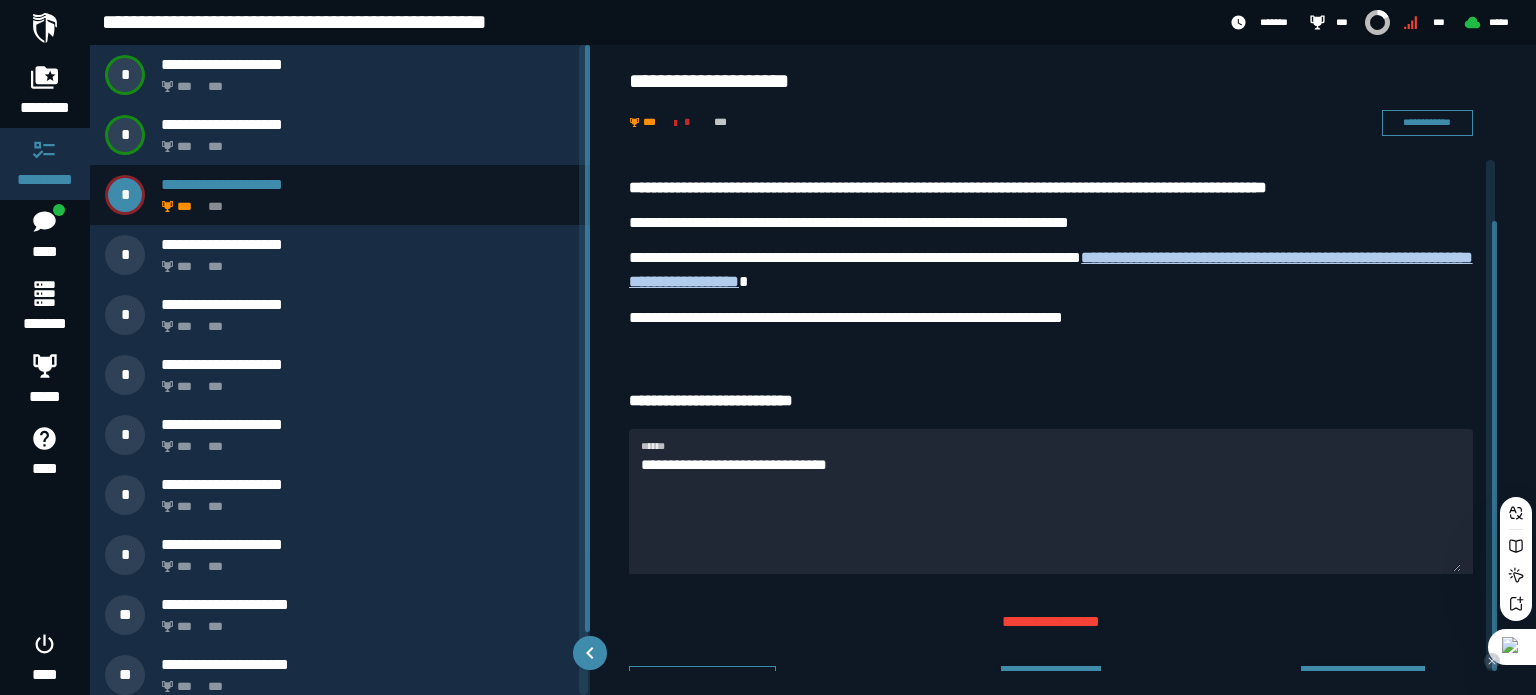 scroll, scrollTop: 68, scrollLeft: 0, axis: vertical 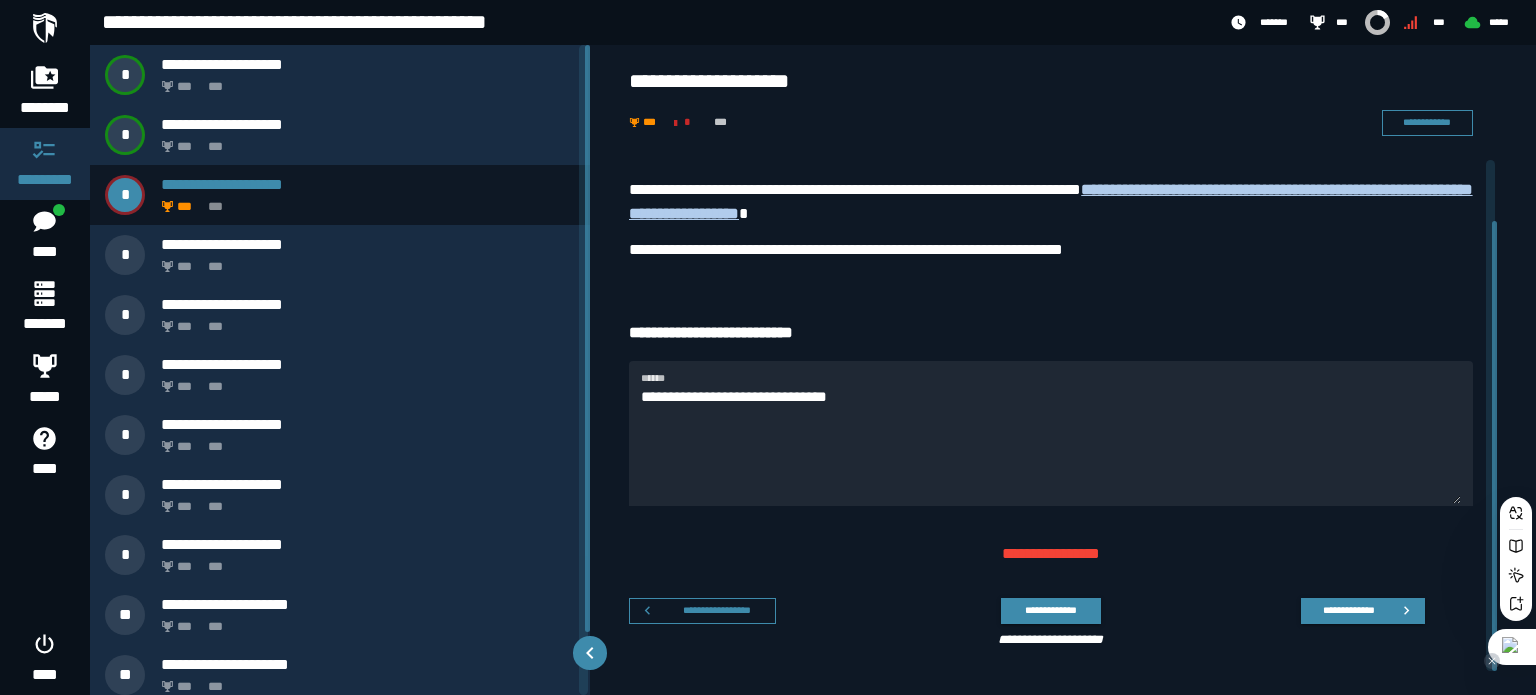 drag, startPoint x: 1496, startPoint y: 576, endPoint x: 1510, endPoint y: 651, distance: 76.29548 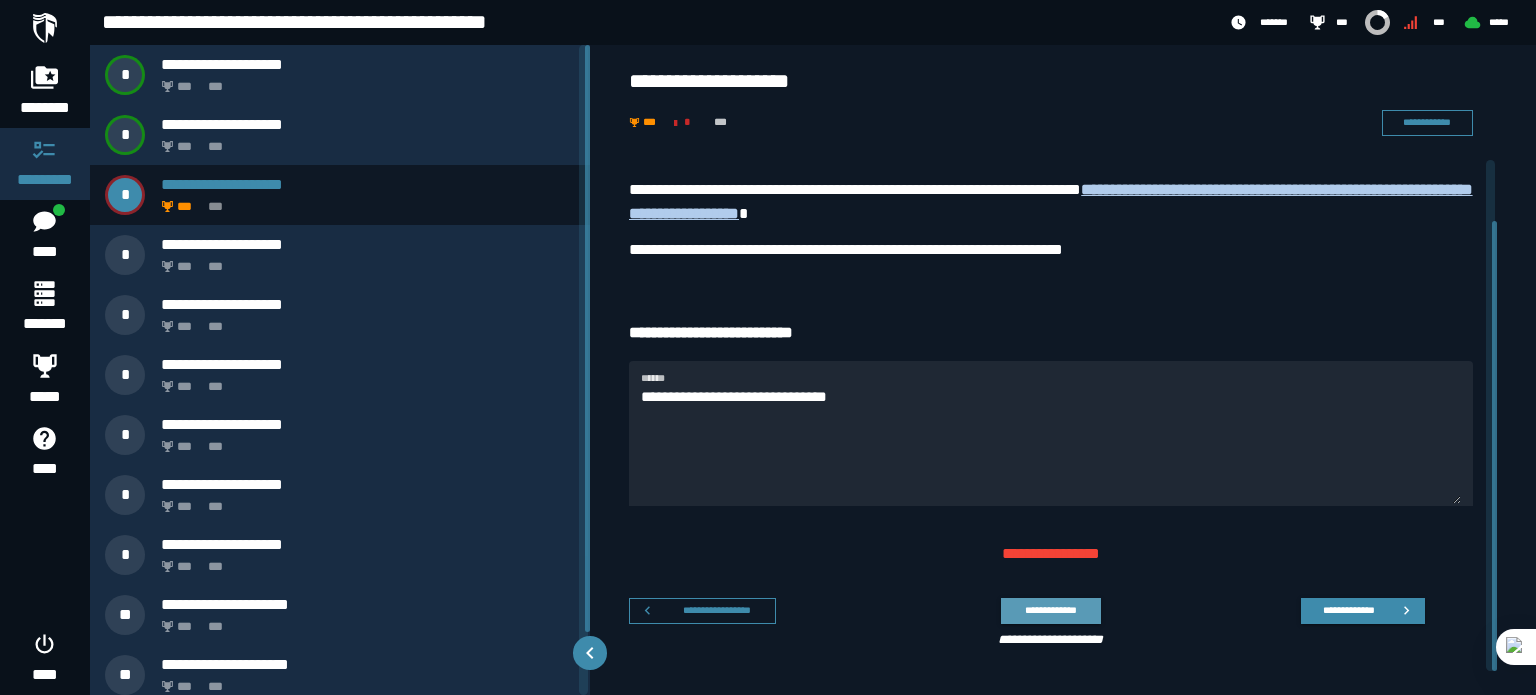 click on "**********" at bounding box center [1050, 610] 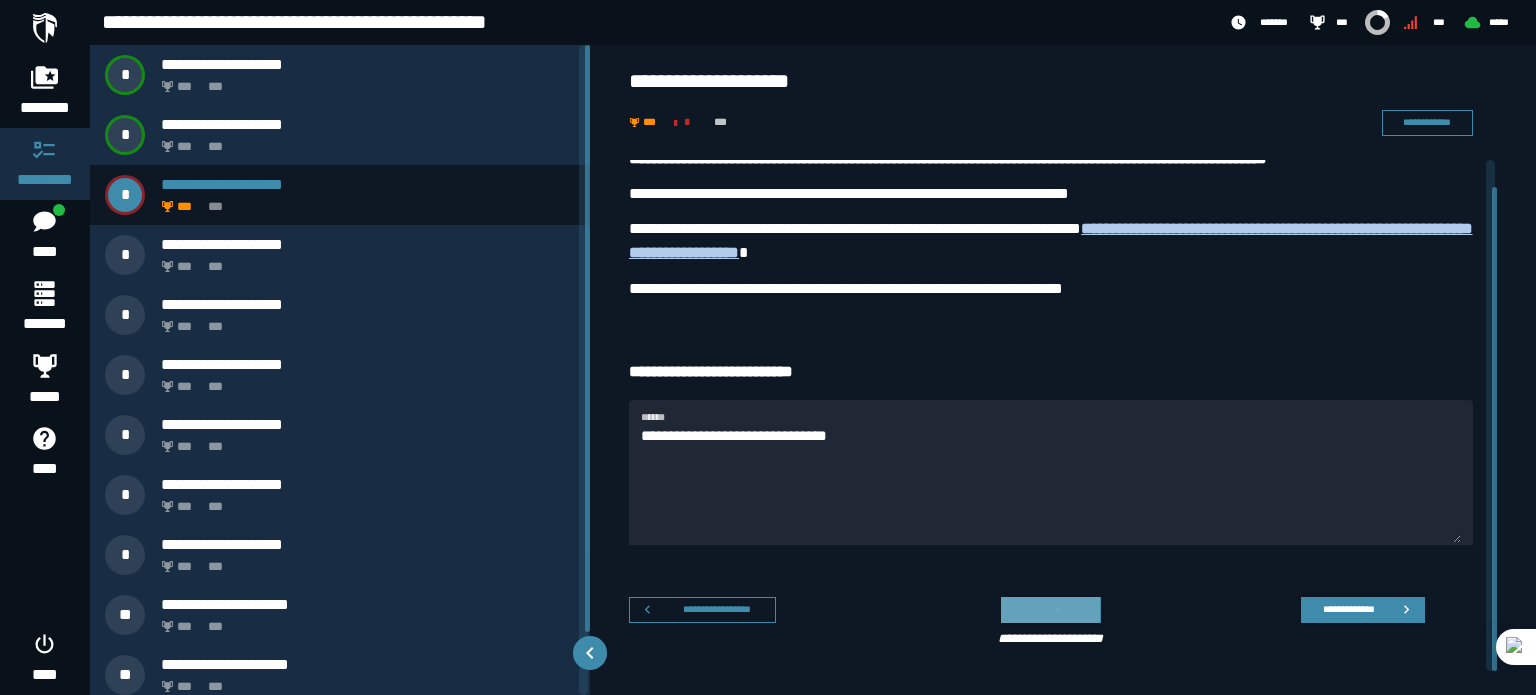 scroll, scrollTop: 28, scrollLeft: 0, axis: vertical 